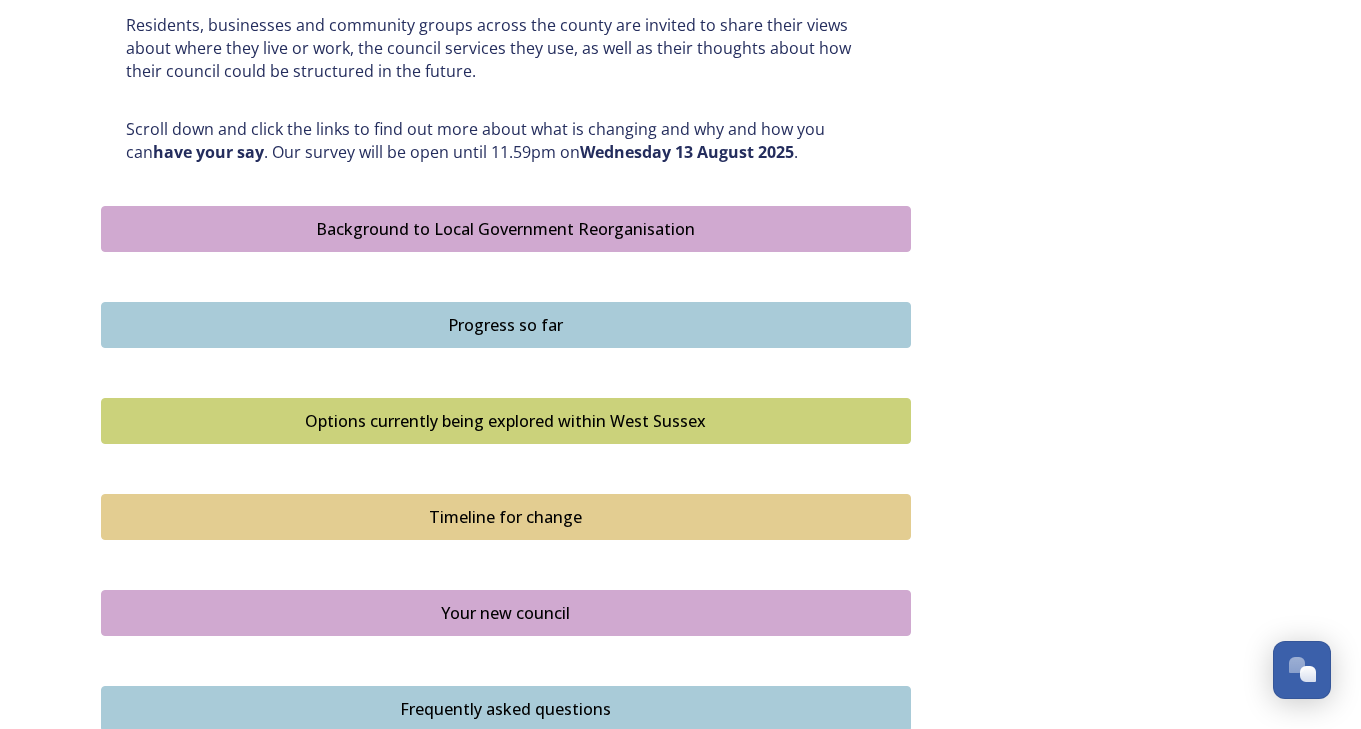 scroll, scrollTop: 1002, scrollLeft: 0, axis: vertical 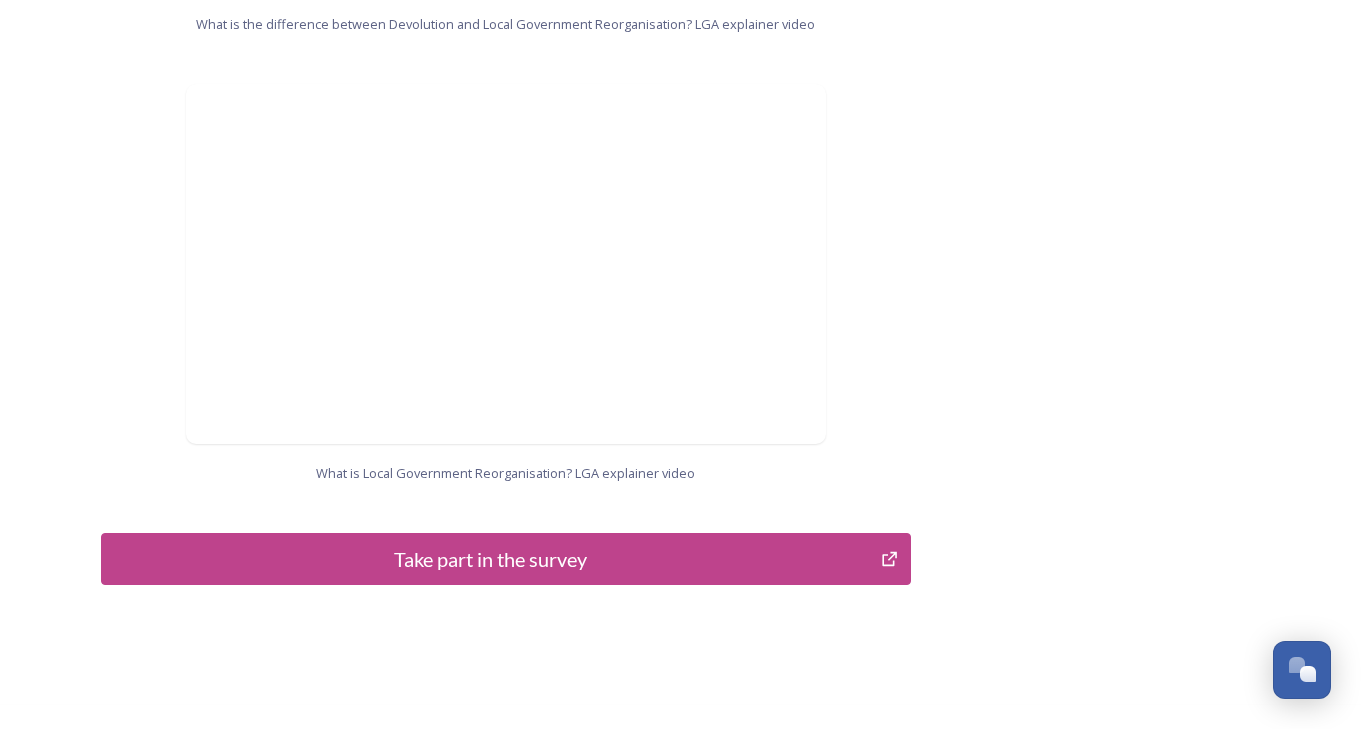 click on "Take part in the survey" at bounding box center [491, 559] 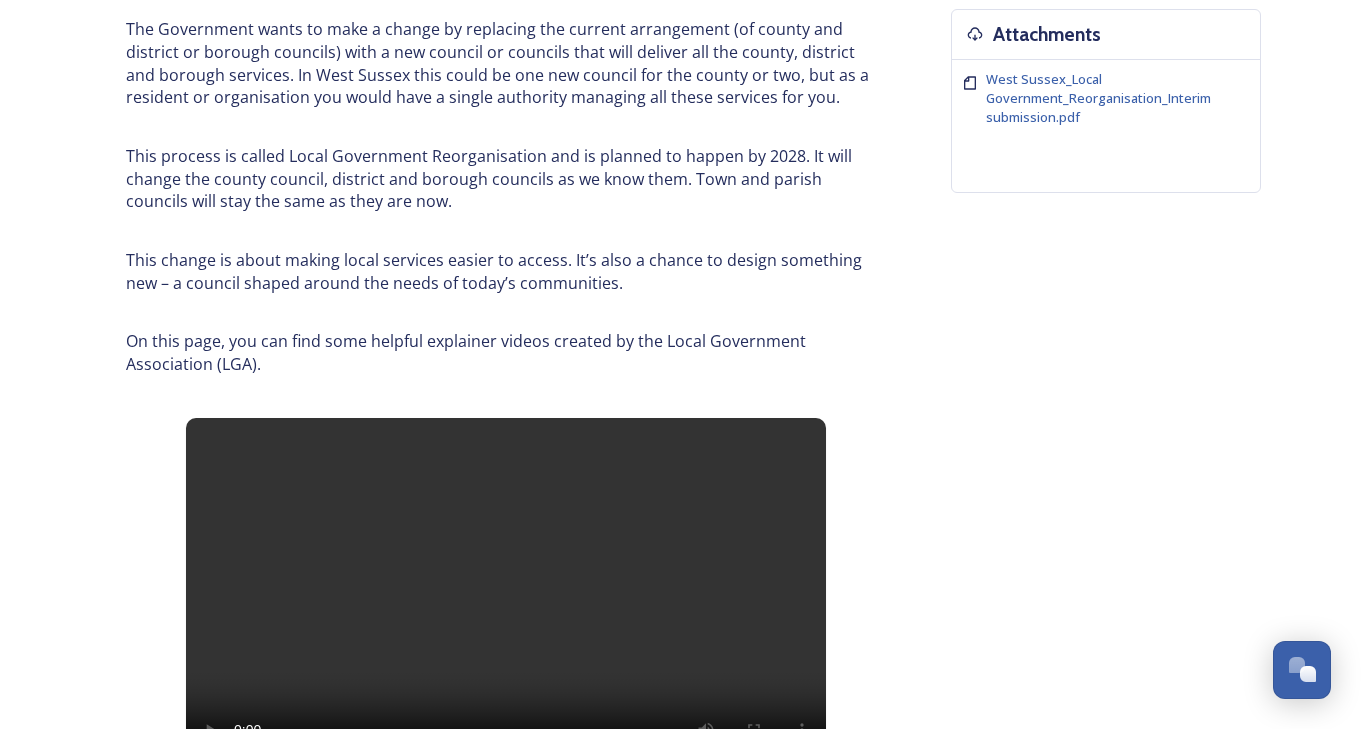 scroll, scrollTop: 783, scrollLeft: 0, axis: vertical 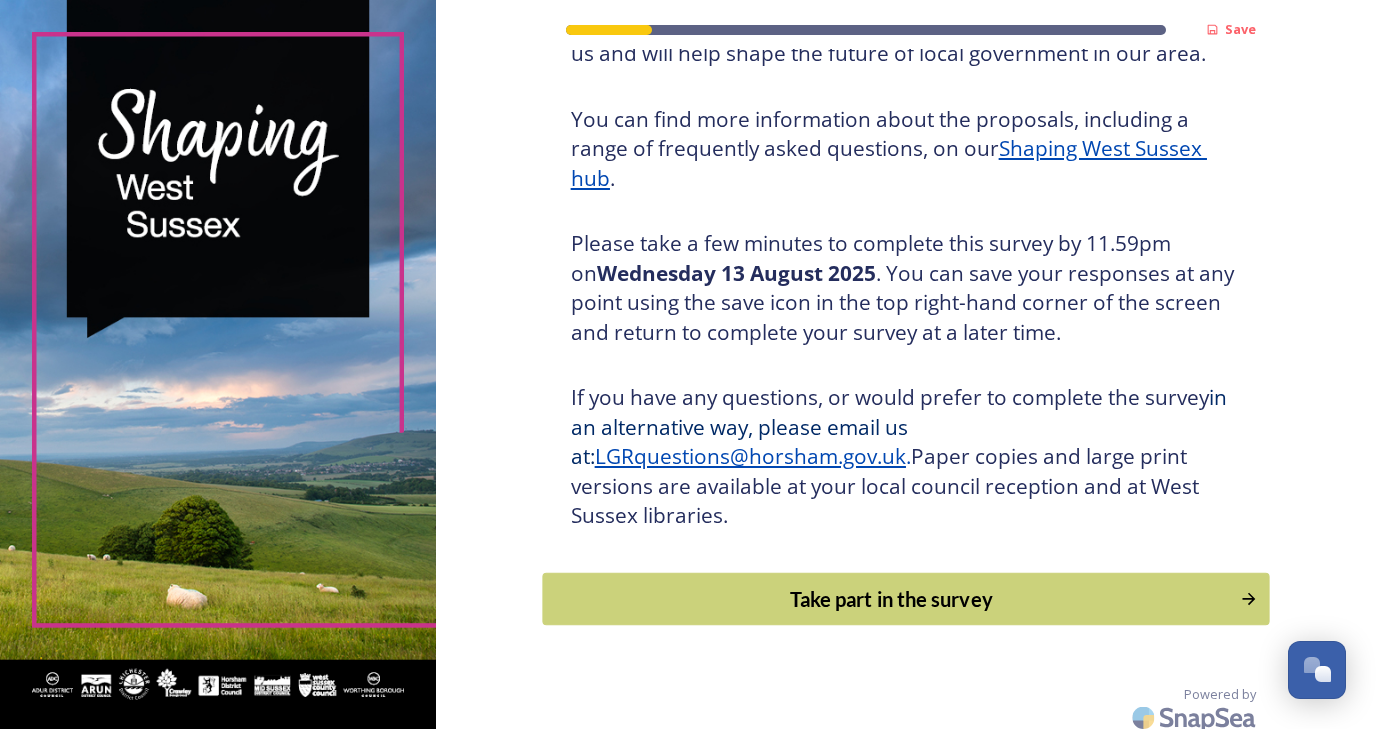click on "Take part in the survey" at bounding box center [891, 599] 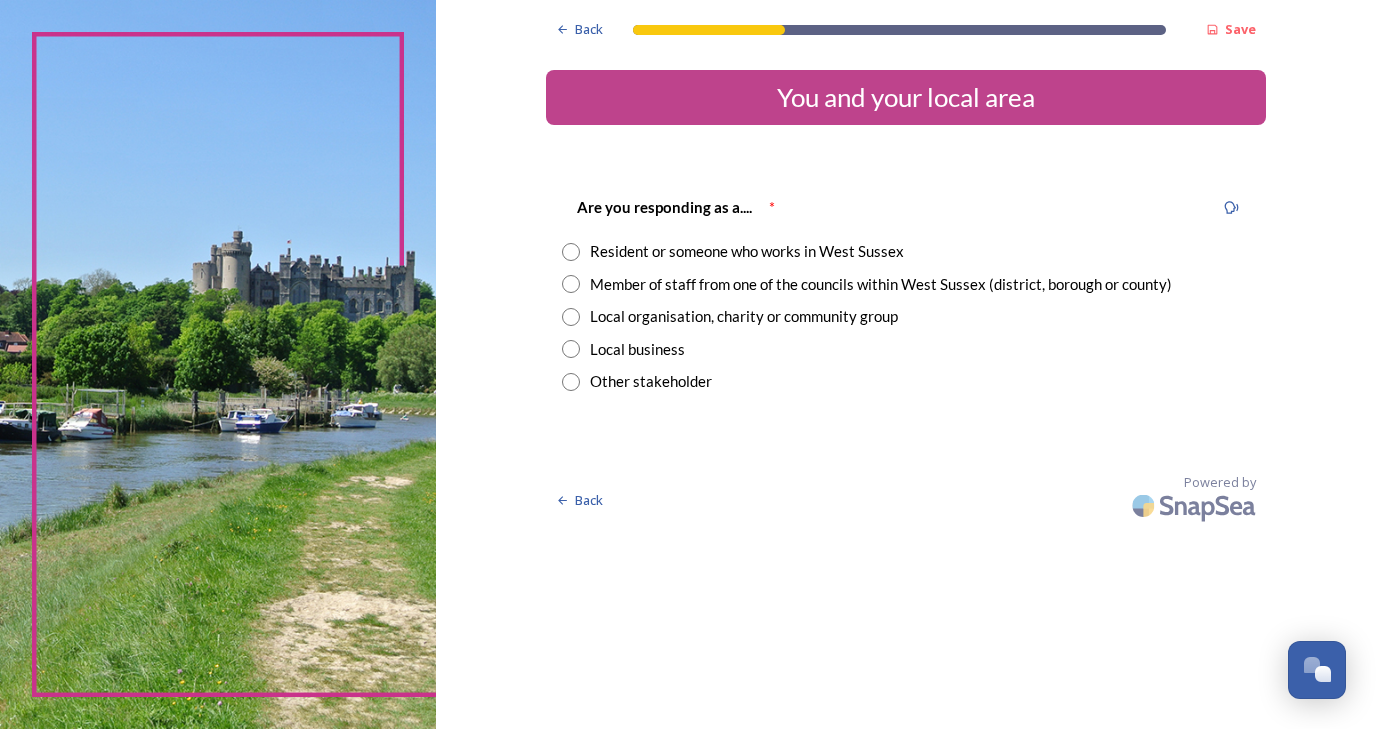 click at bounding box center [571, 252] 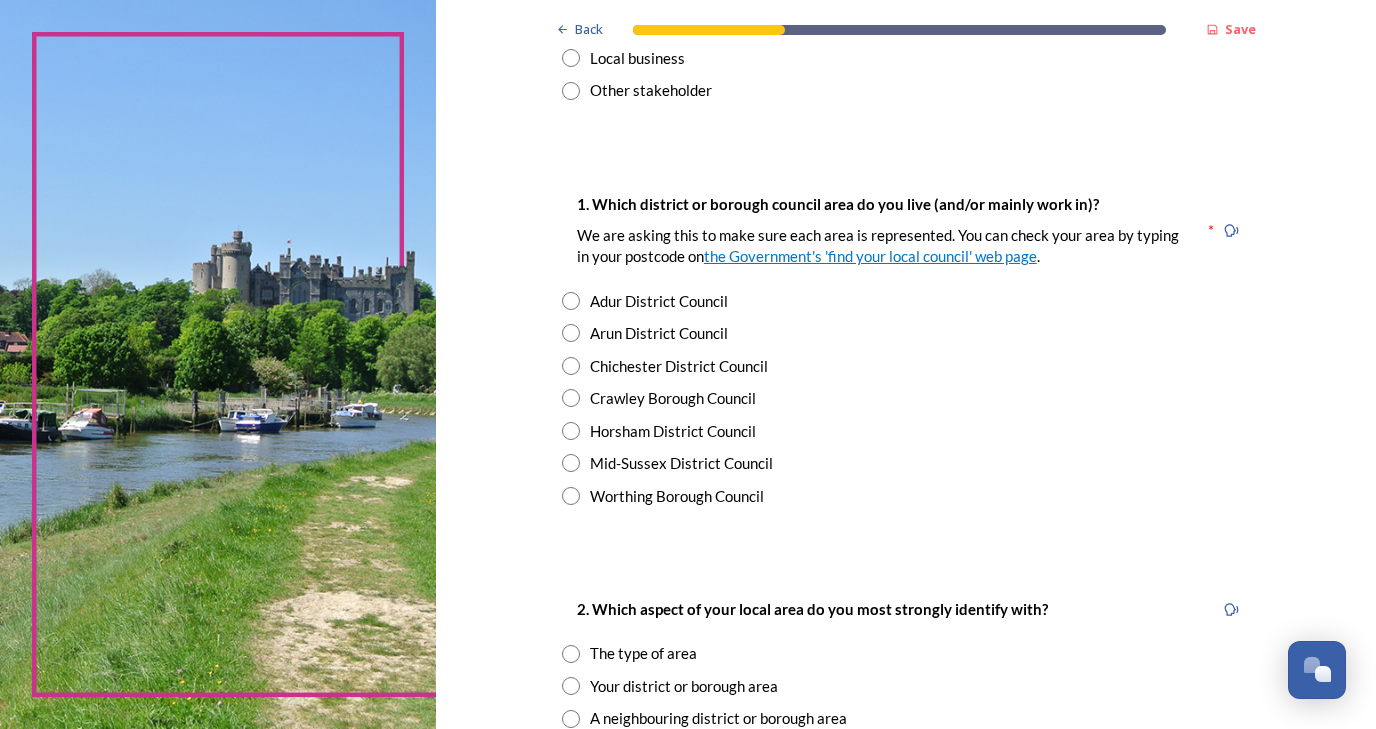 scroll, scrollTop: 292, scrollLeft: 0, axis: vertical 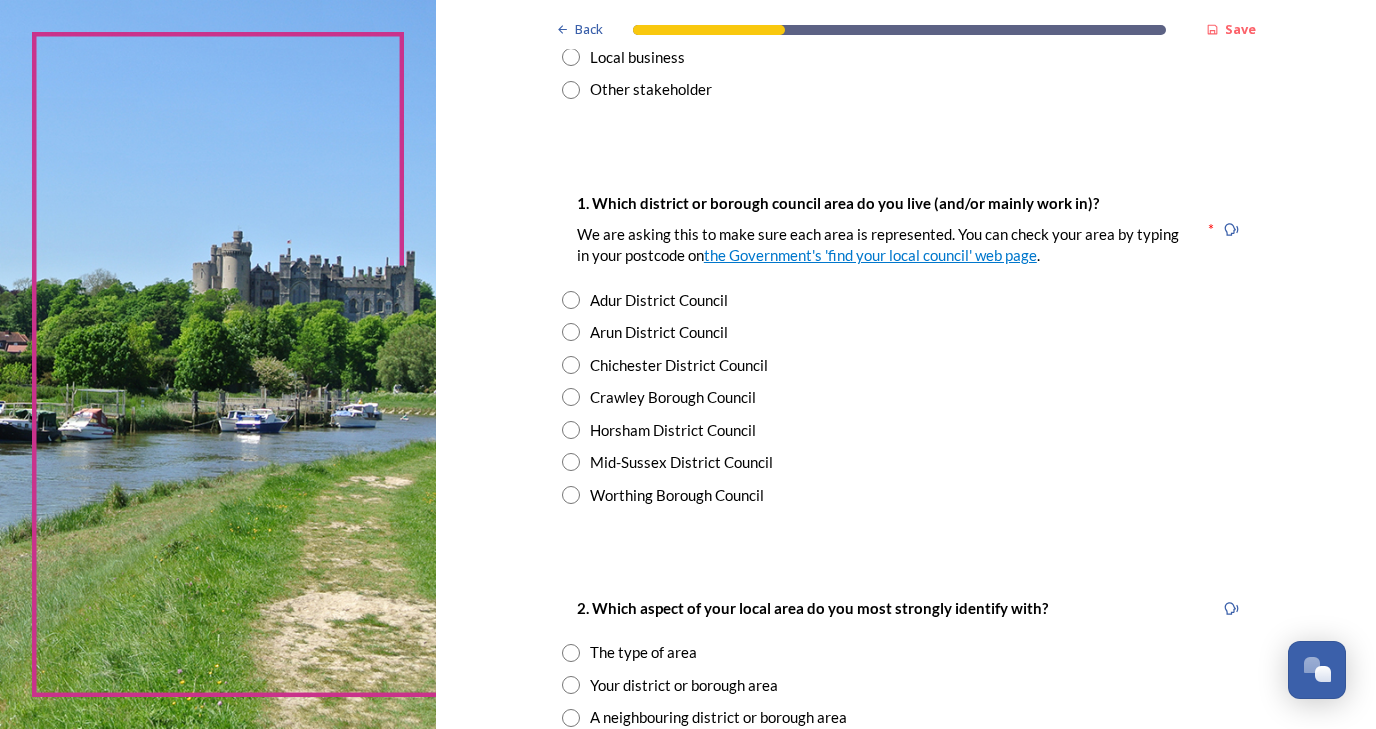 click at bounding box center [571, 430] 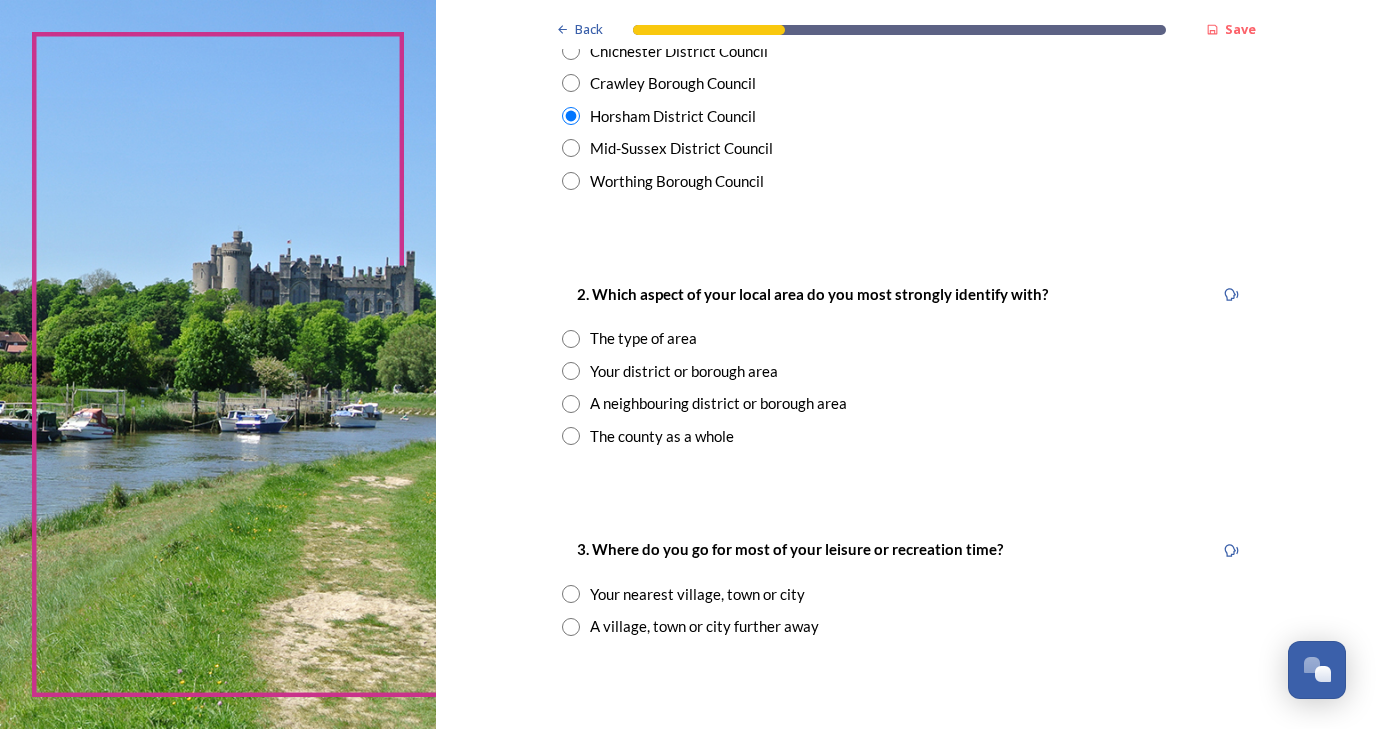 scroll, scrollTop: 607, scrollLeft: 0, axis: vertical 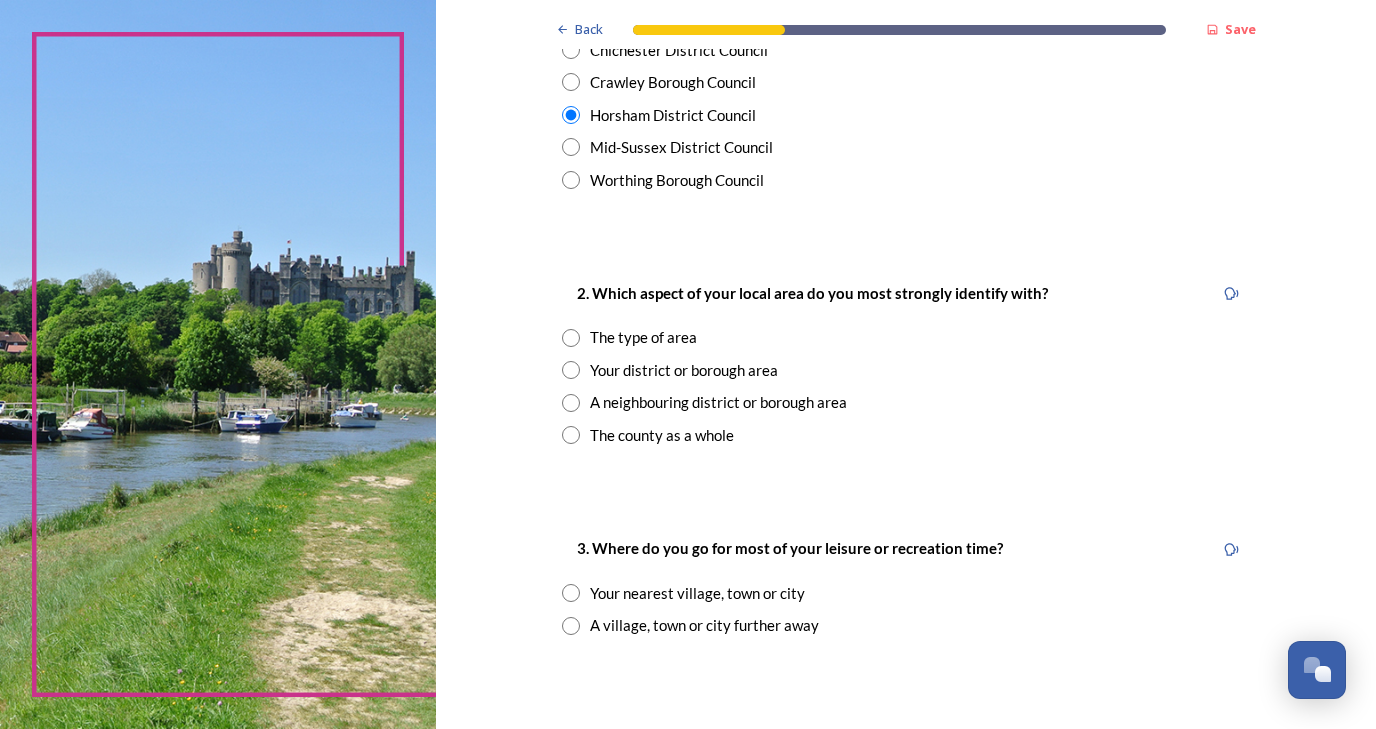 click at bounding box center (571, 338) 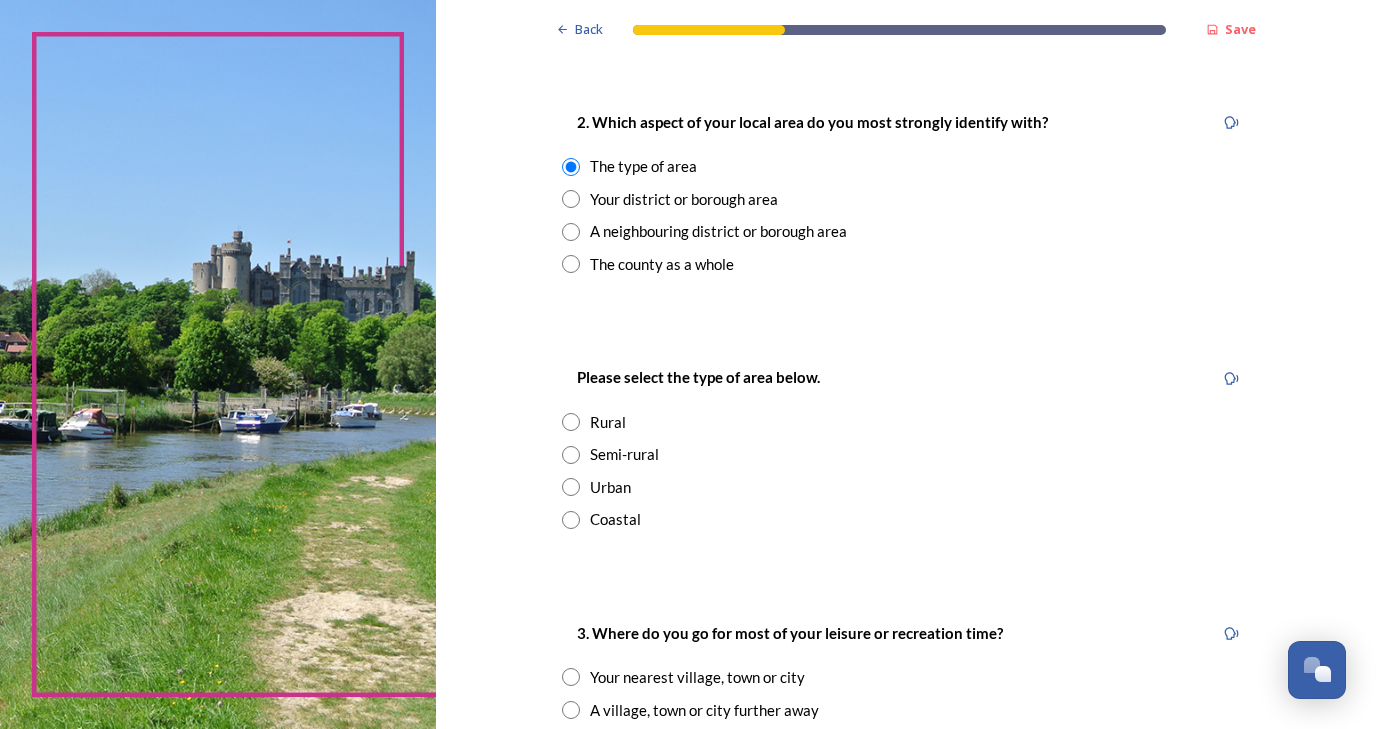 scroll, scrollTop: 834, scrollLeft: 0, axis: vertical 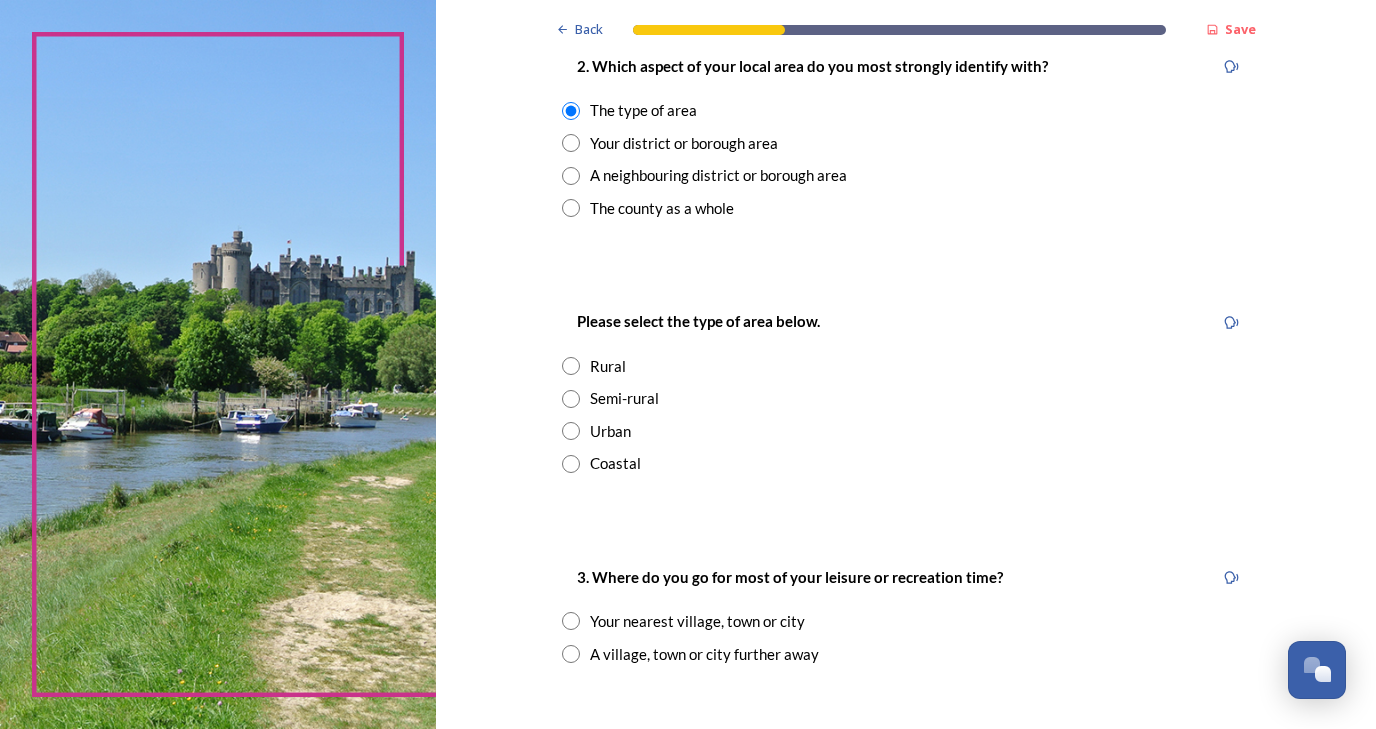 click at bounding box center [571, 431] 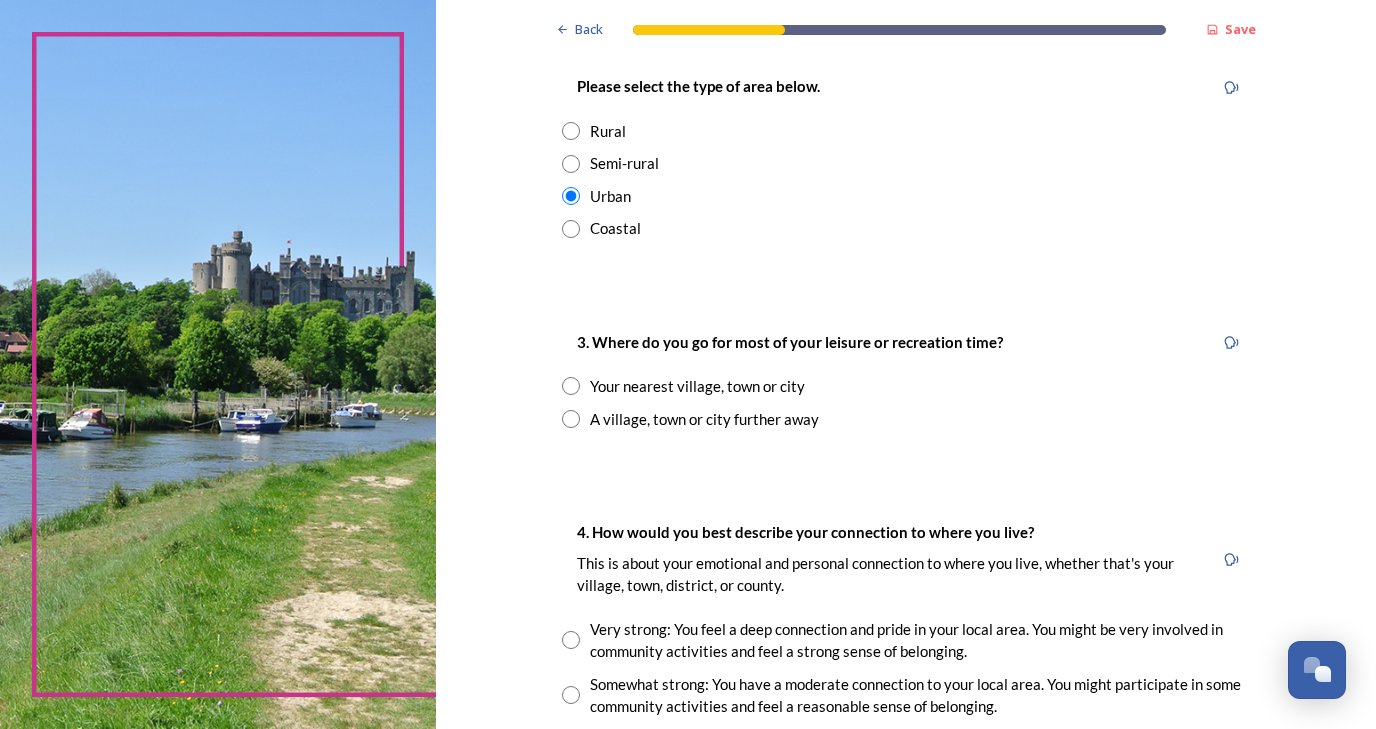 scroll, scrollTop: 1112, scrollLeft: 0, axis: vertical 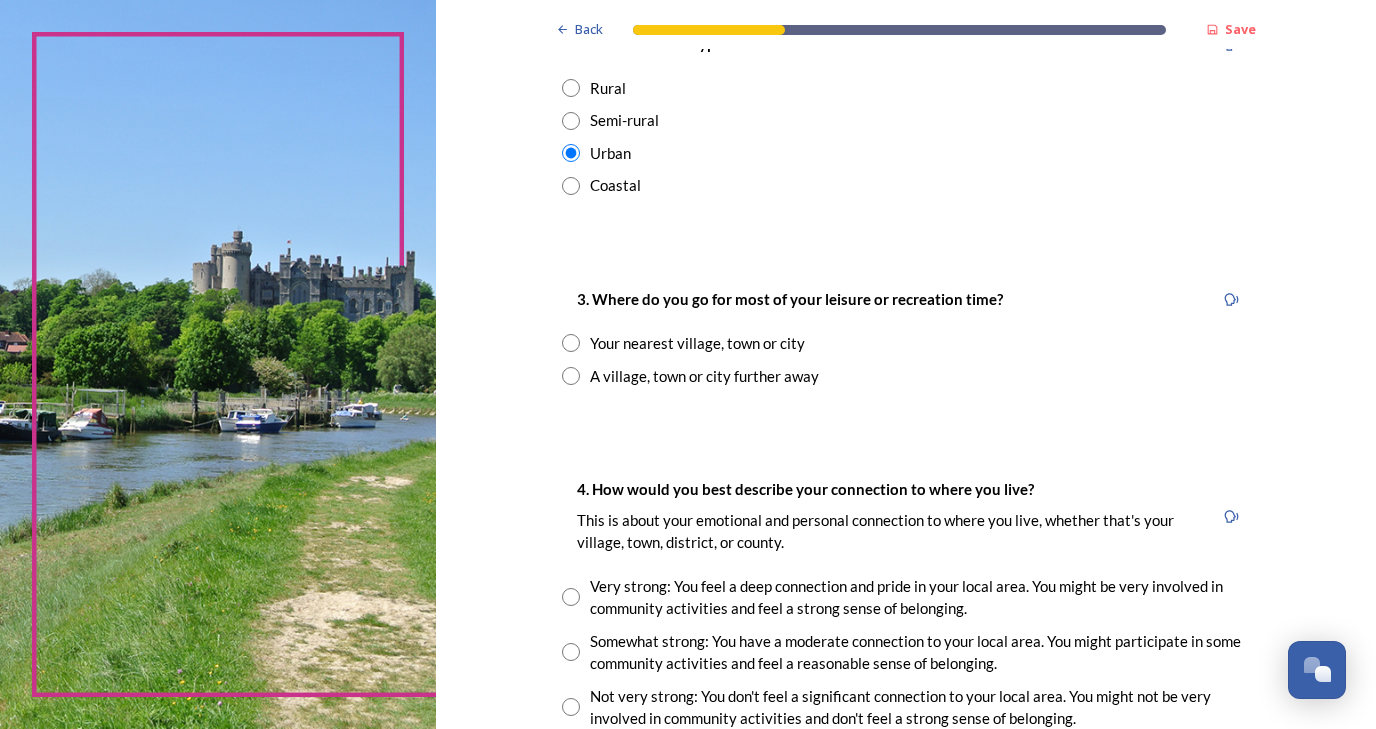 click at bounding box center [571, 343] 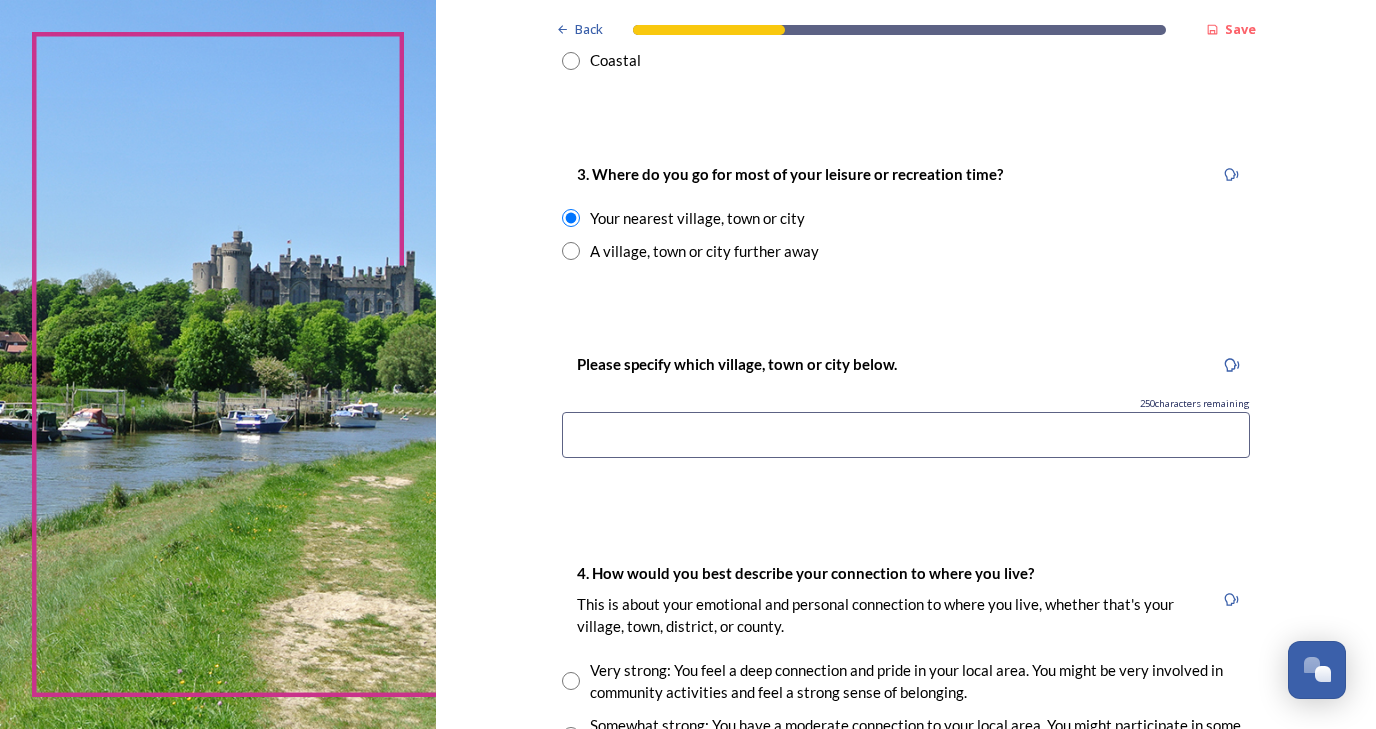 scroll, scrollTop: 1281, scrollLeft: 0, axis: vertical 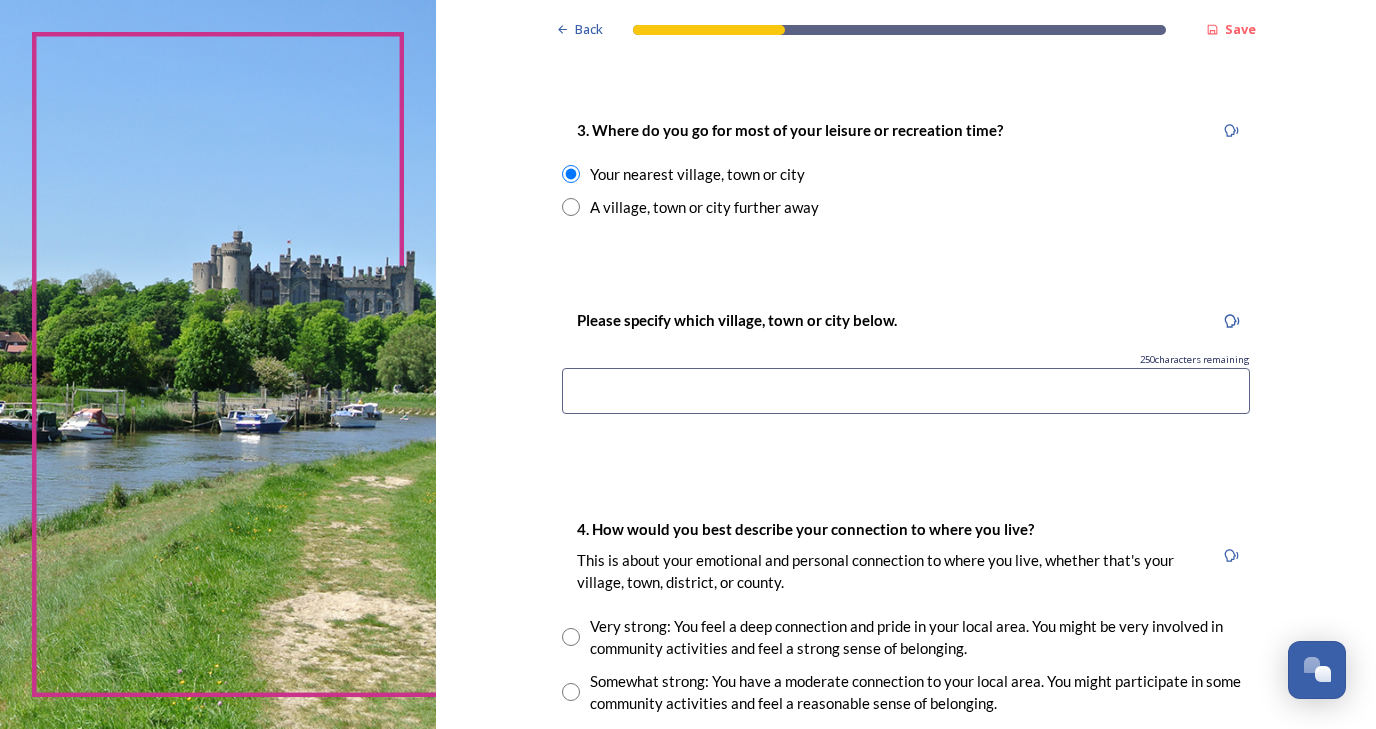 click at bounding box center (906, 391) 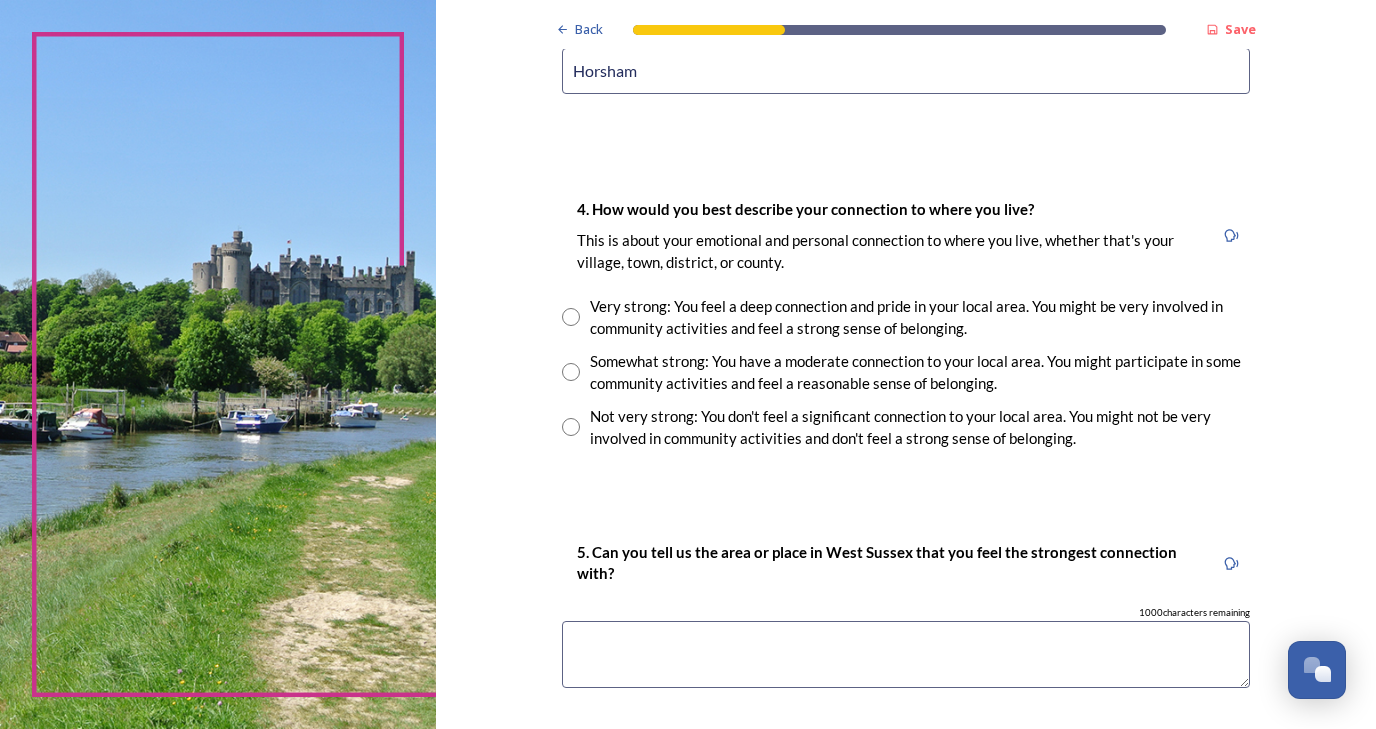scroll, scrollTop: 1602, scrollLeft: 0, axis: vertical 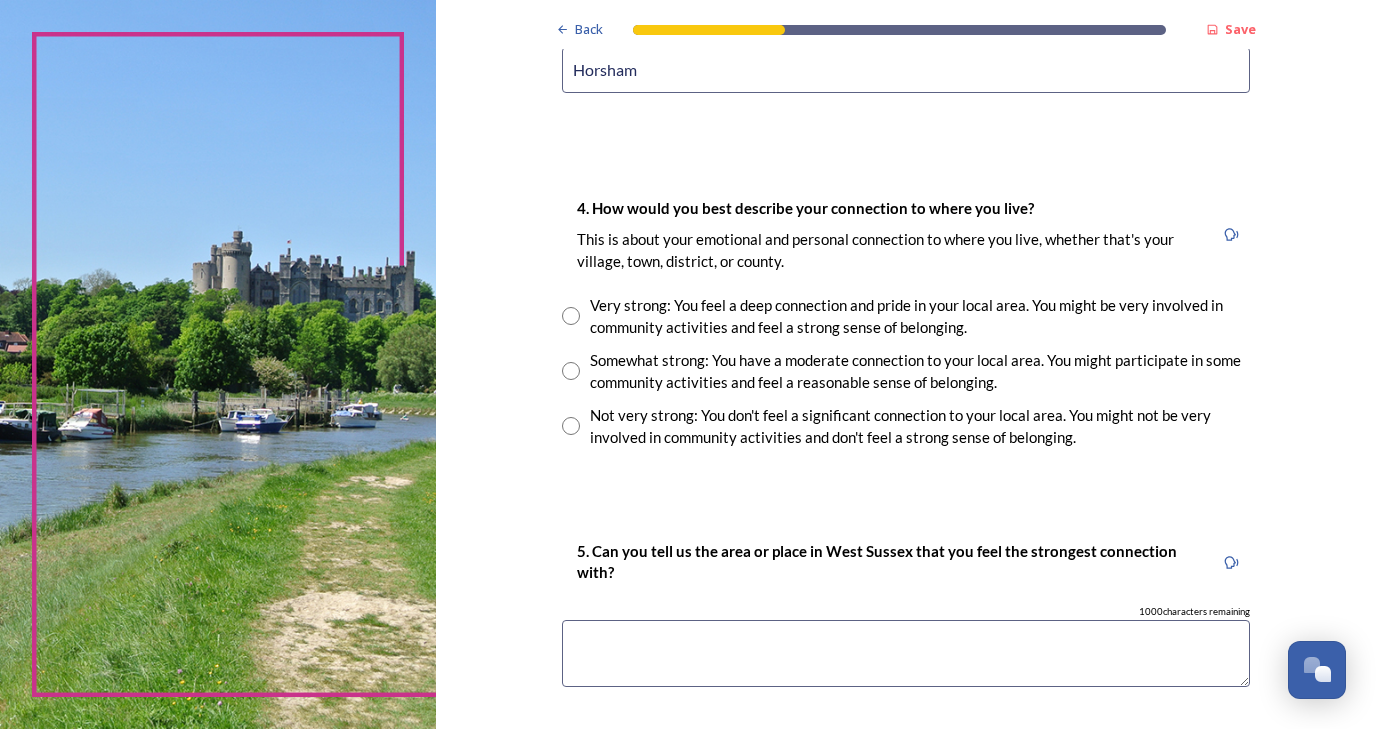 type on "Horsham" 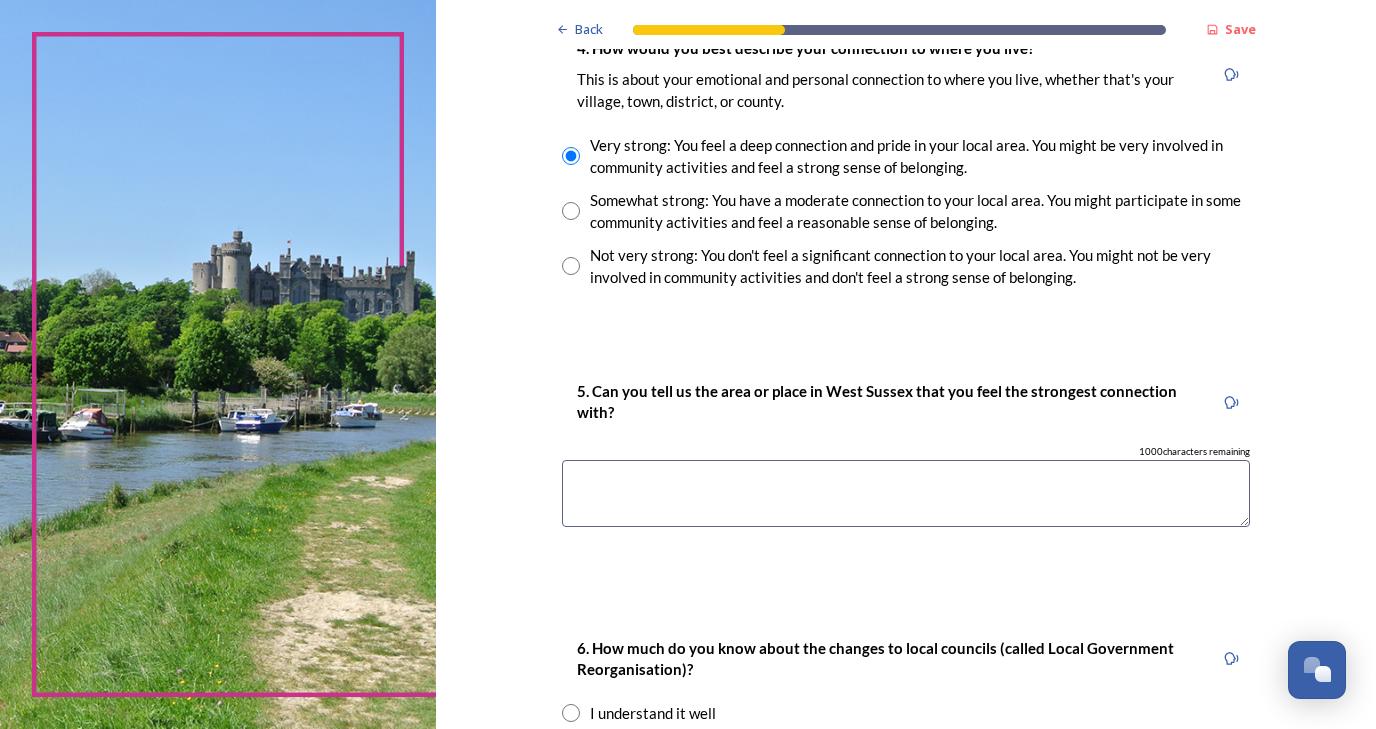 scroll, scrollTop: 1880, scrollLeft: 0, axis: vertical 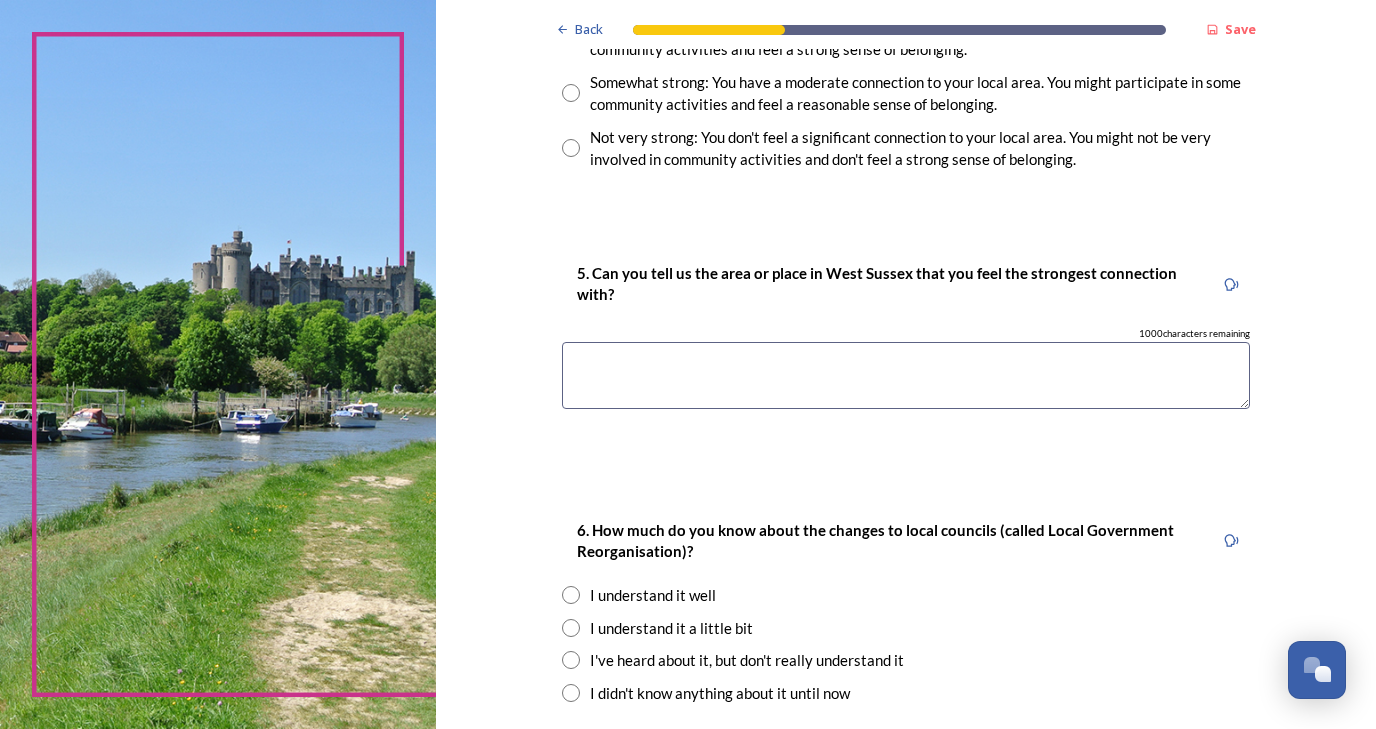 click at bounding box center (906, 375) 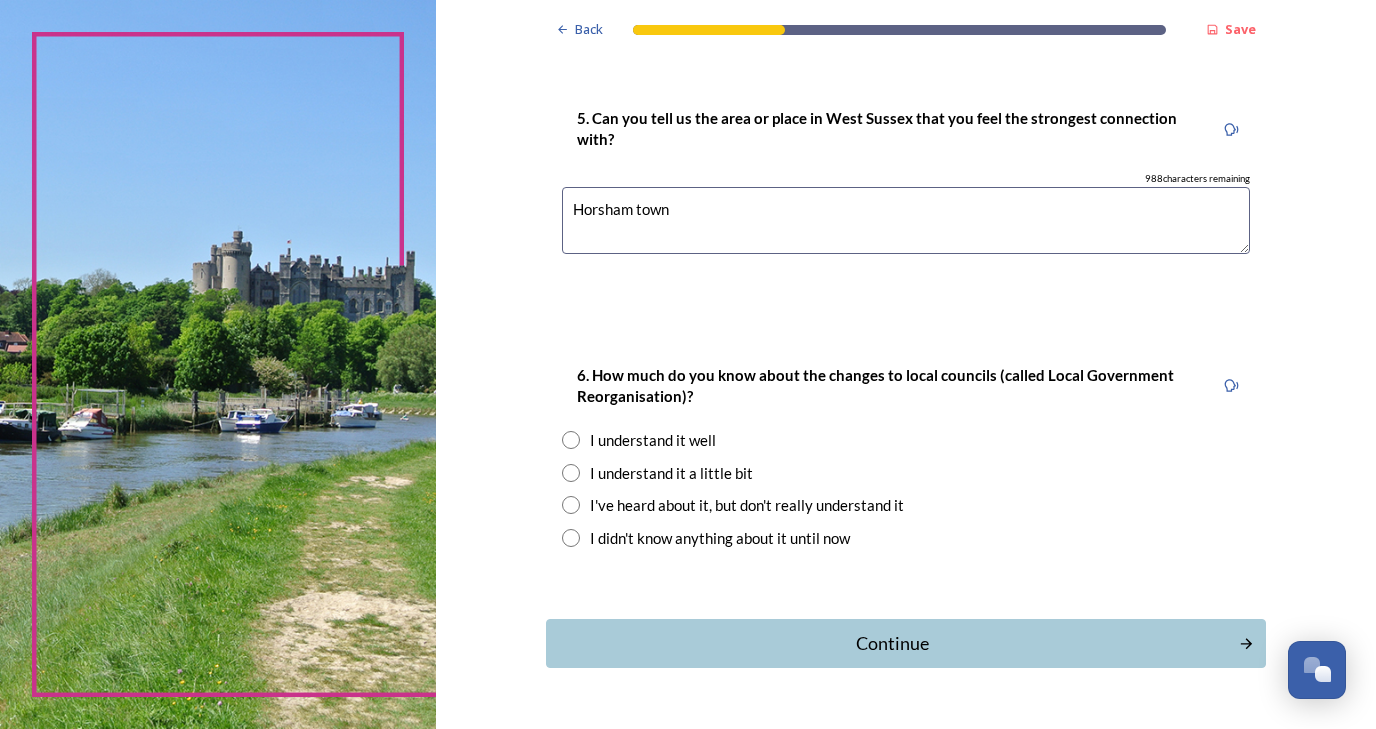 scroll, scrollTop: 2064, scrollLeft: 0, axis: vertical 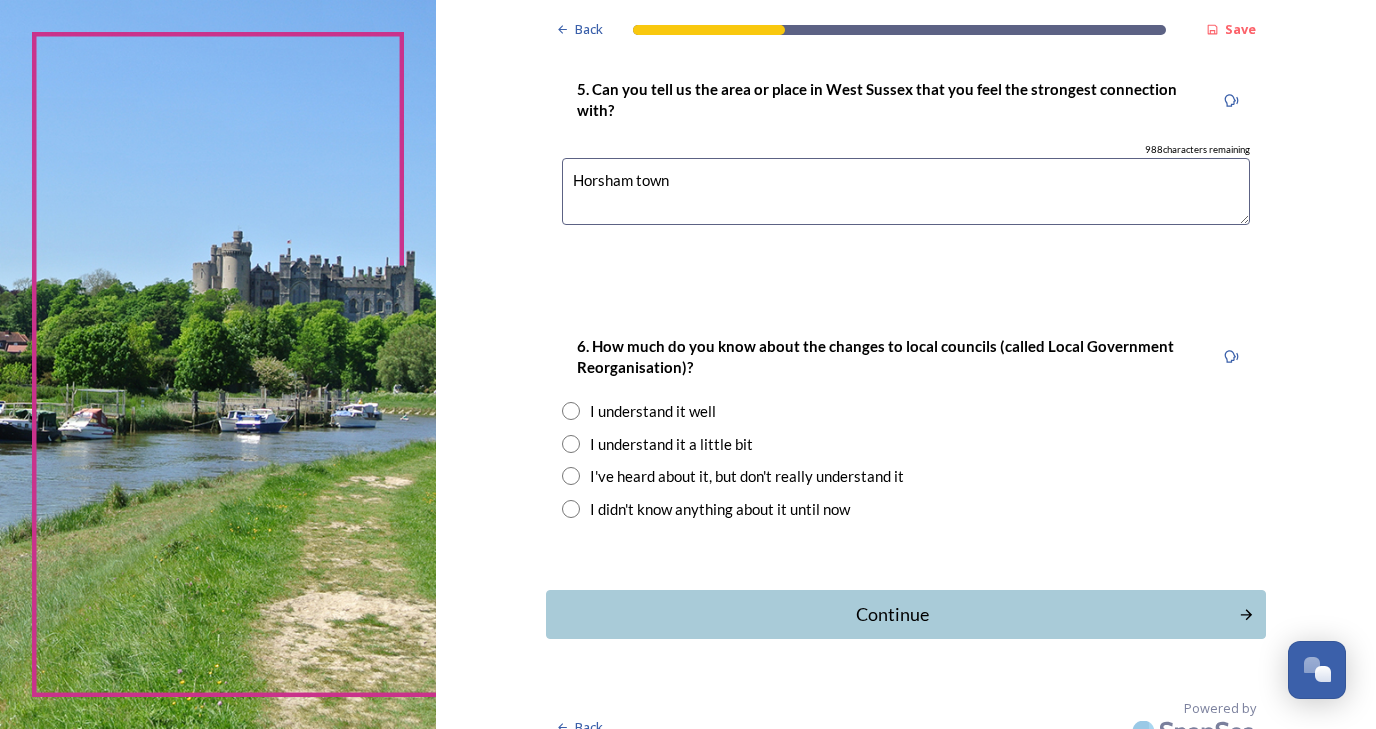 type on "Horsham town" 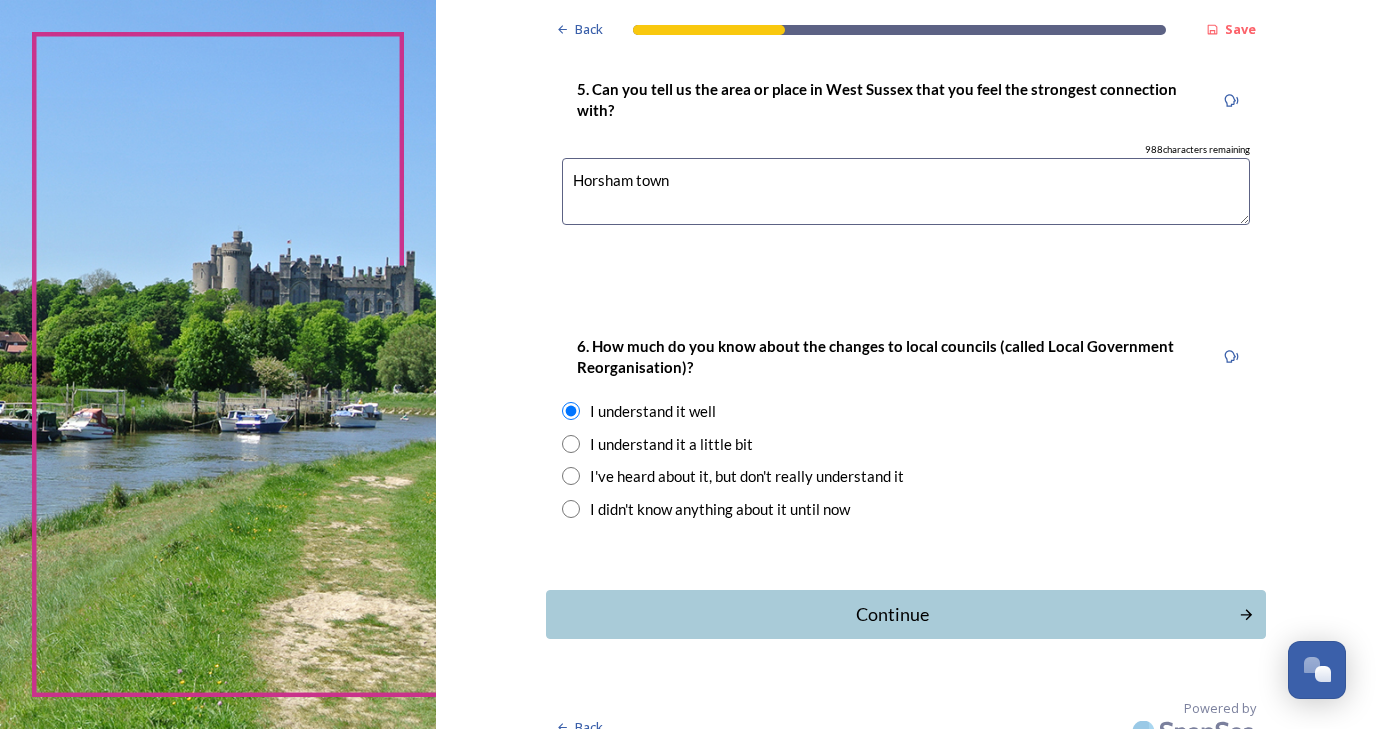 scroll, scrollTop: 0, scrollLeft: 0, axis: both 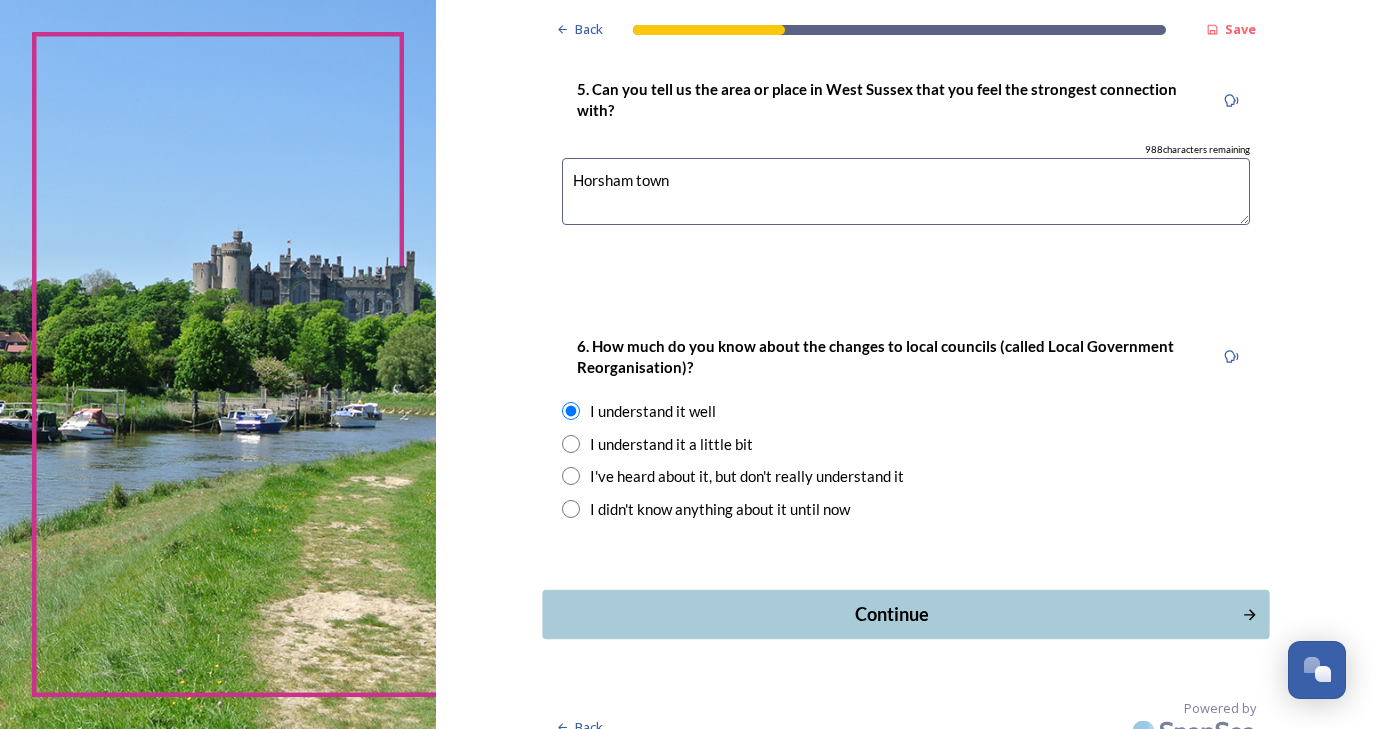 click on "Continue" at bounding box center [891, 614] 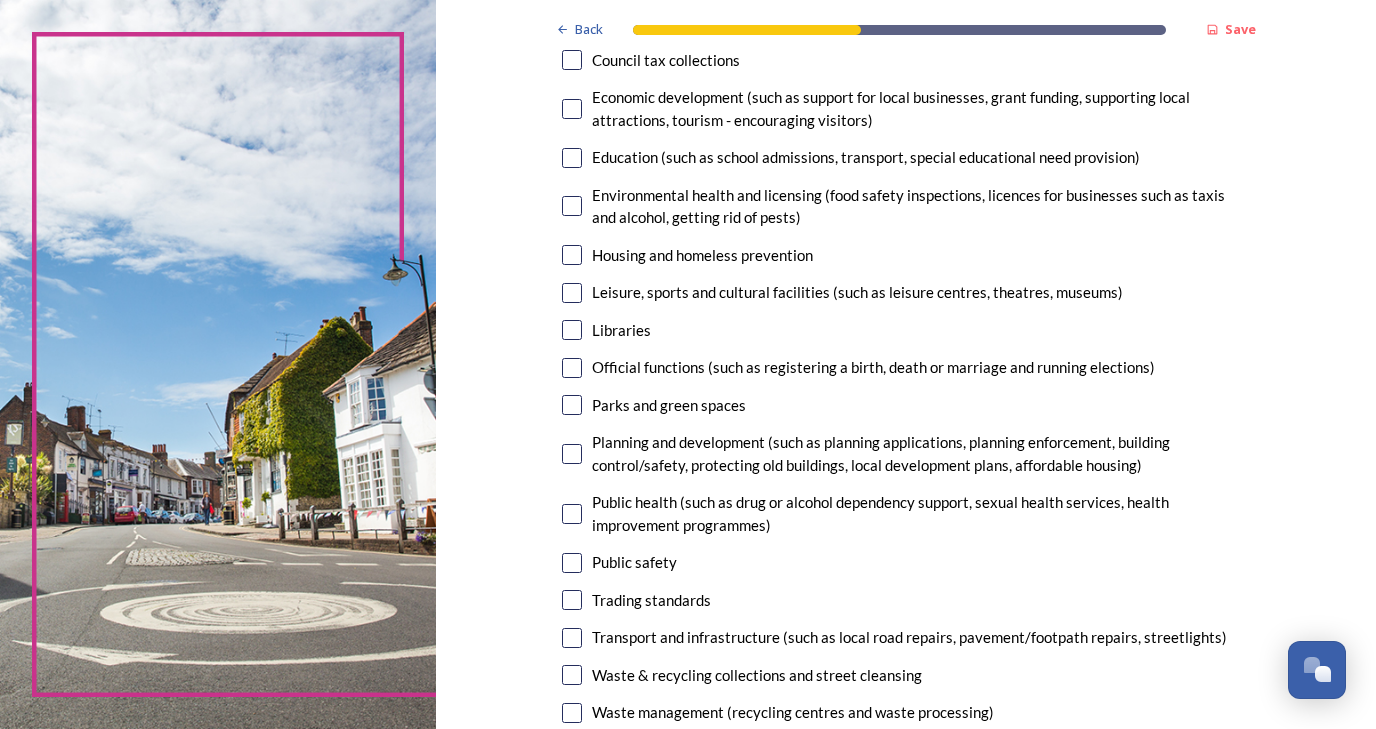 scroll, scrollTop: 356, scrollLeft: 0, axis: vertical 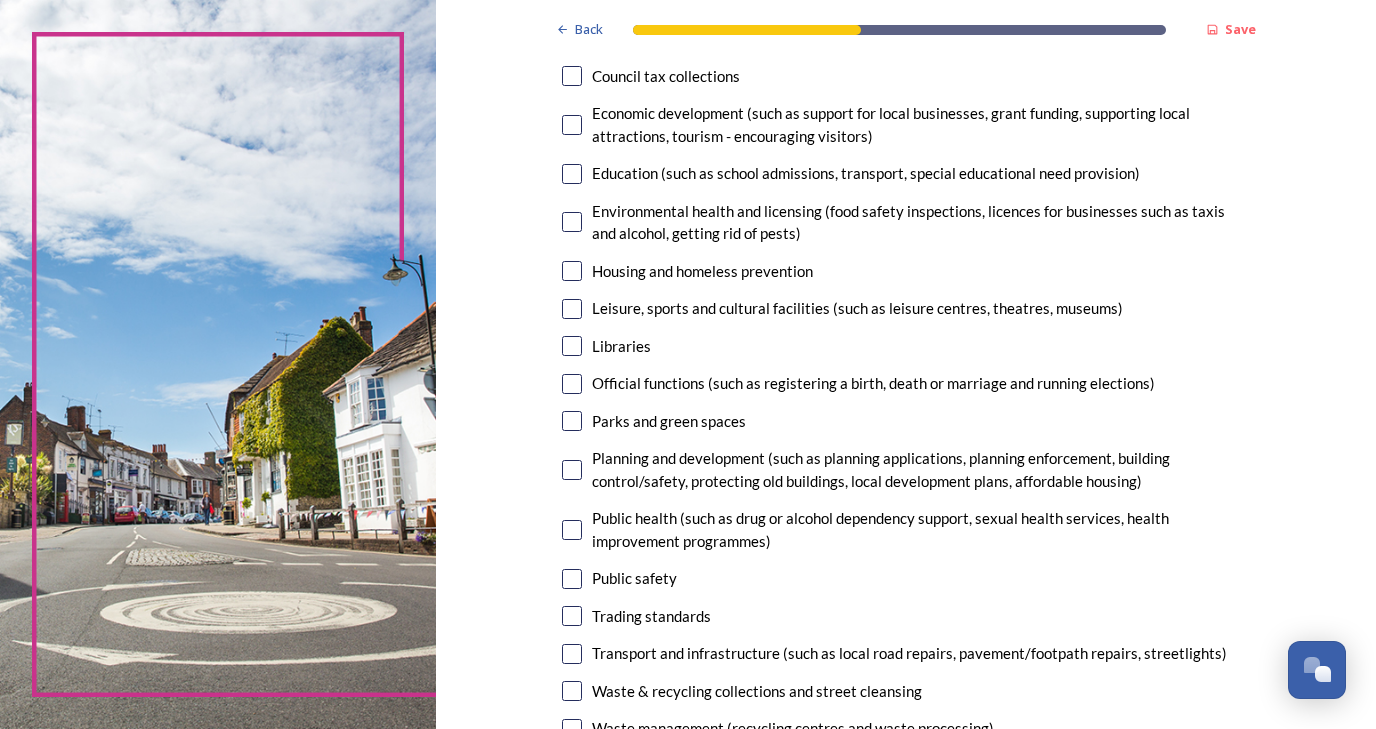 click at bounding box center [572, 470] 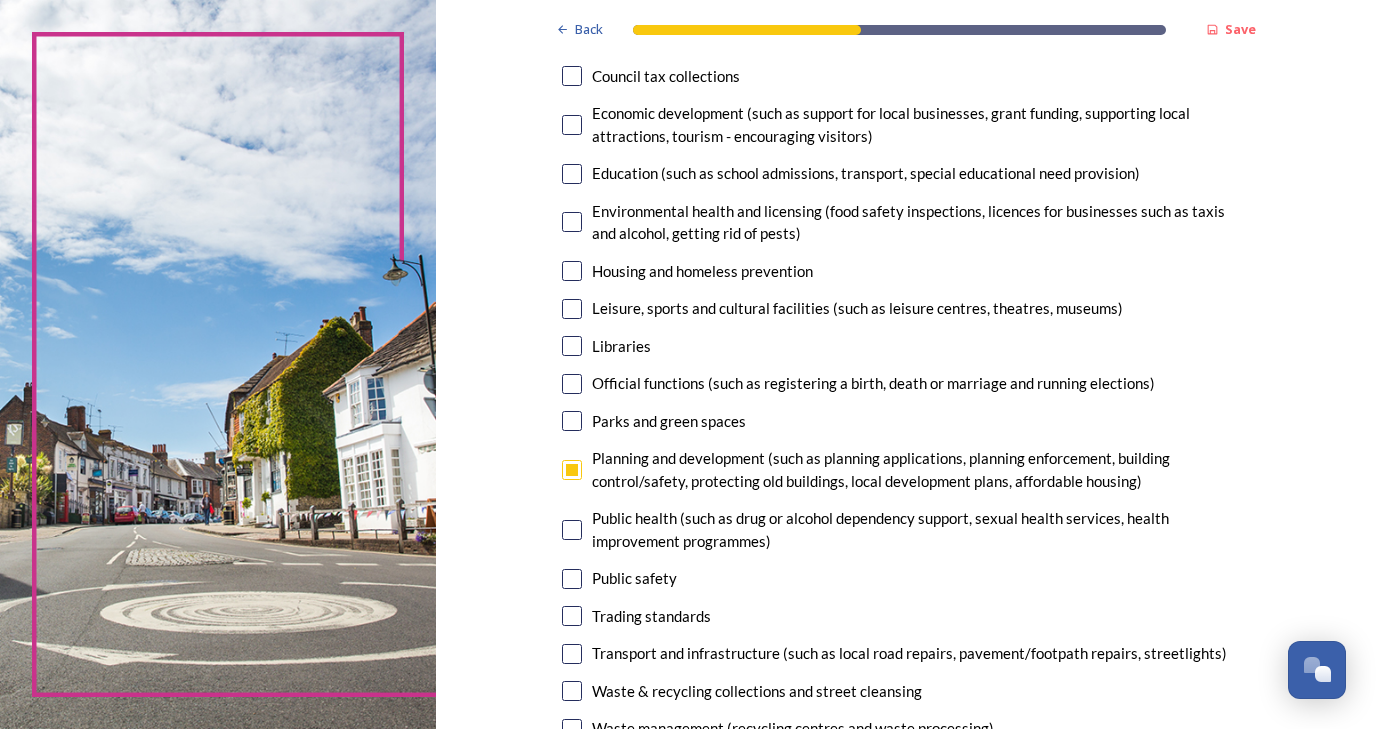 click at bounding box center (572, 421) 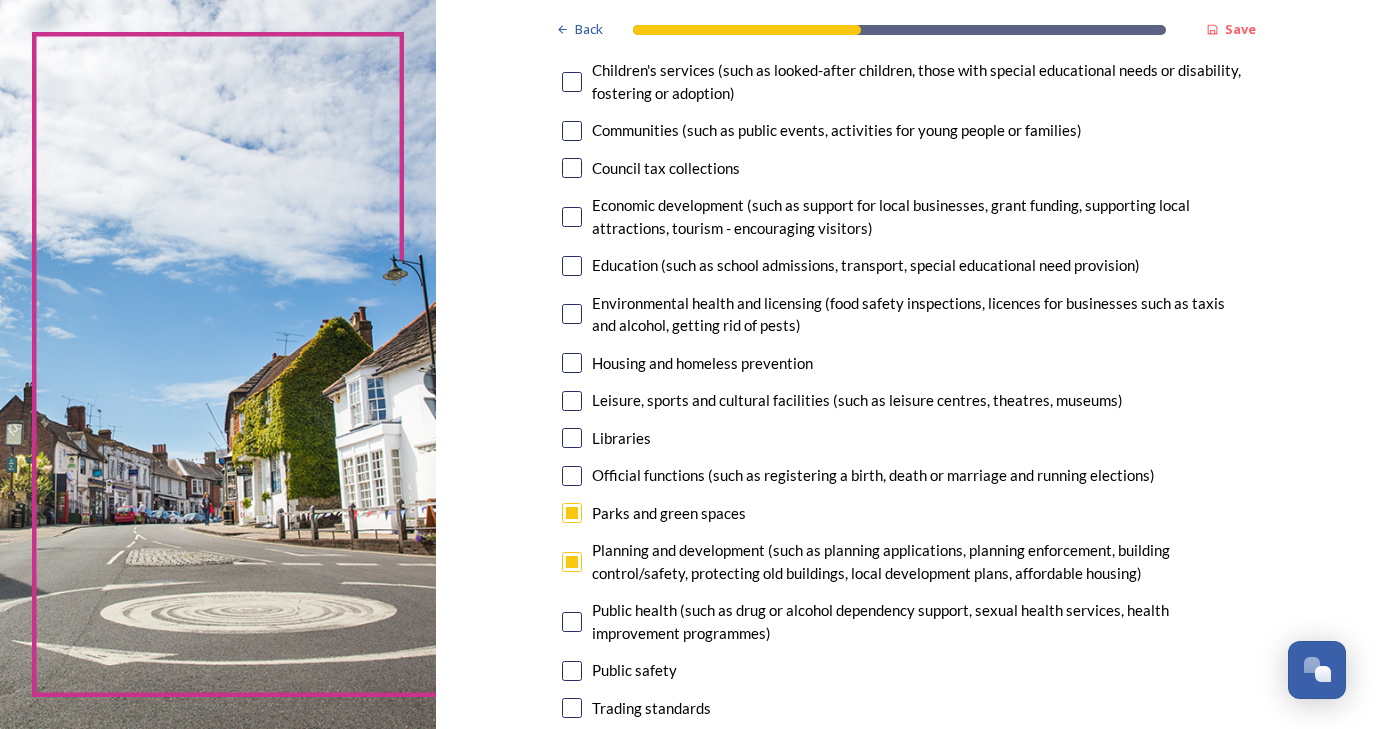 scroll, scrollTop: 261, scrollLeft: 0, axis: vertical 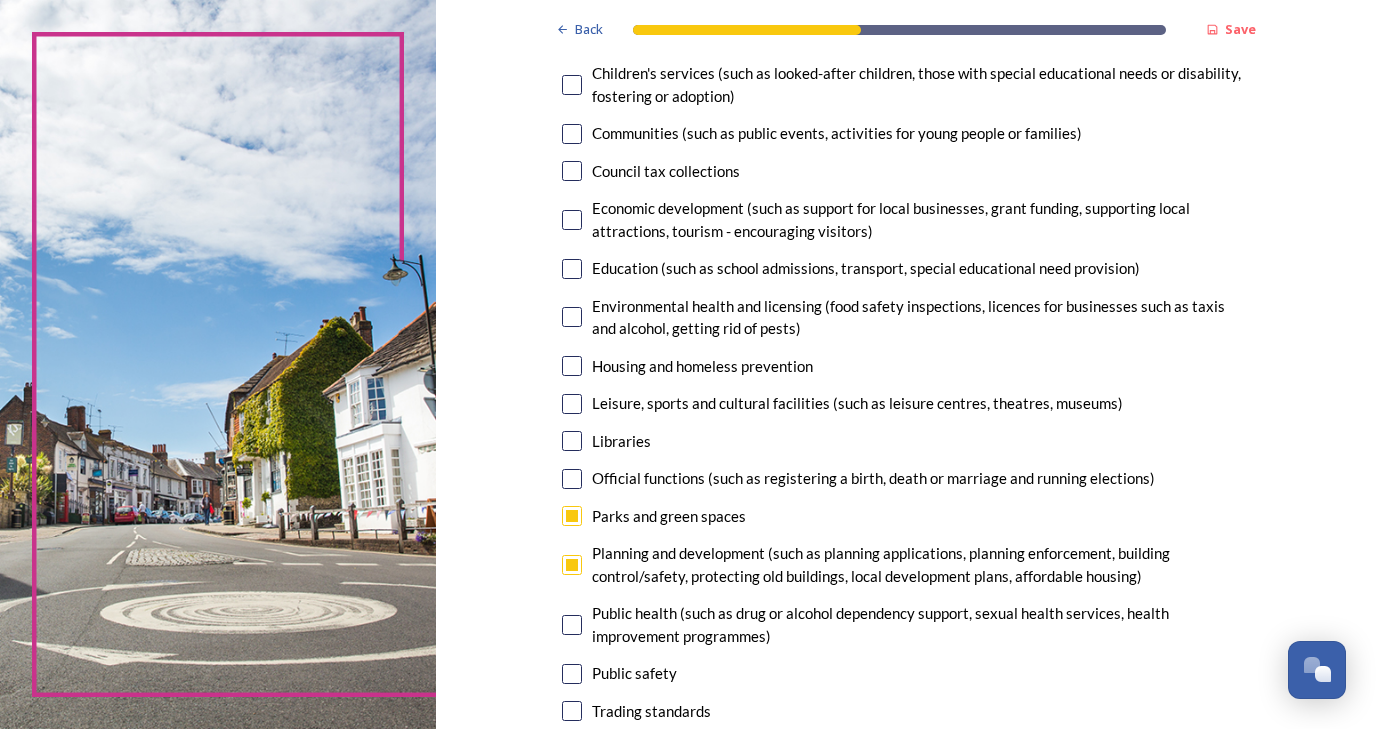 click at bounding box center (572, 404) 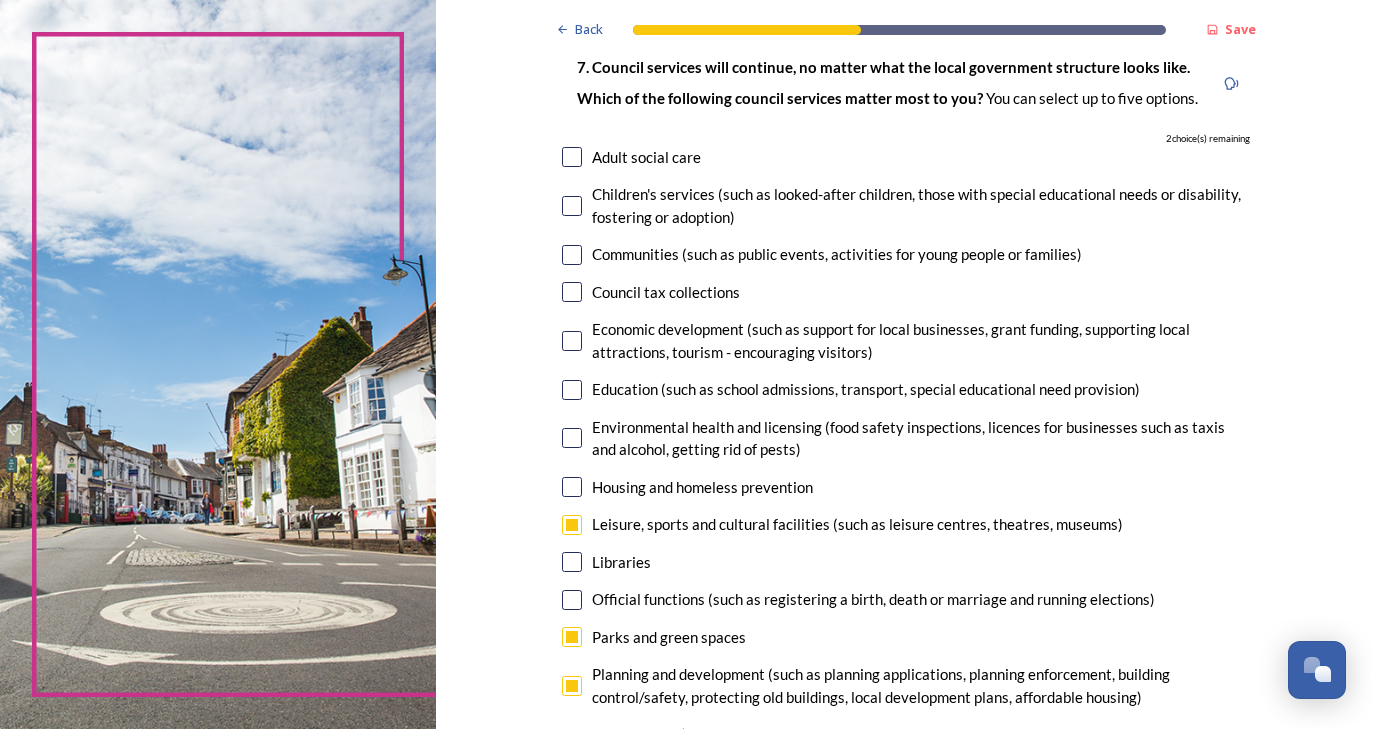 scroll, scrollTop: 138, scrollLeft: 0, axis: vertical 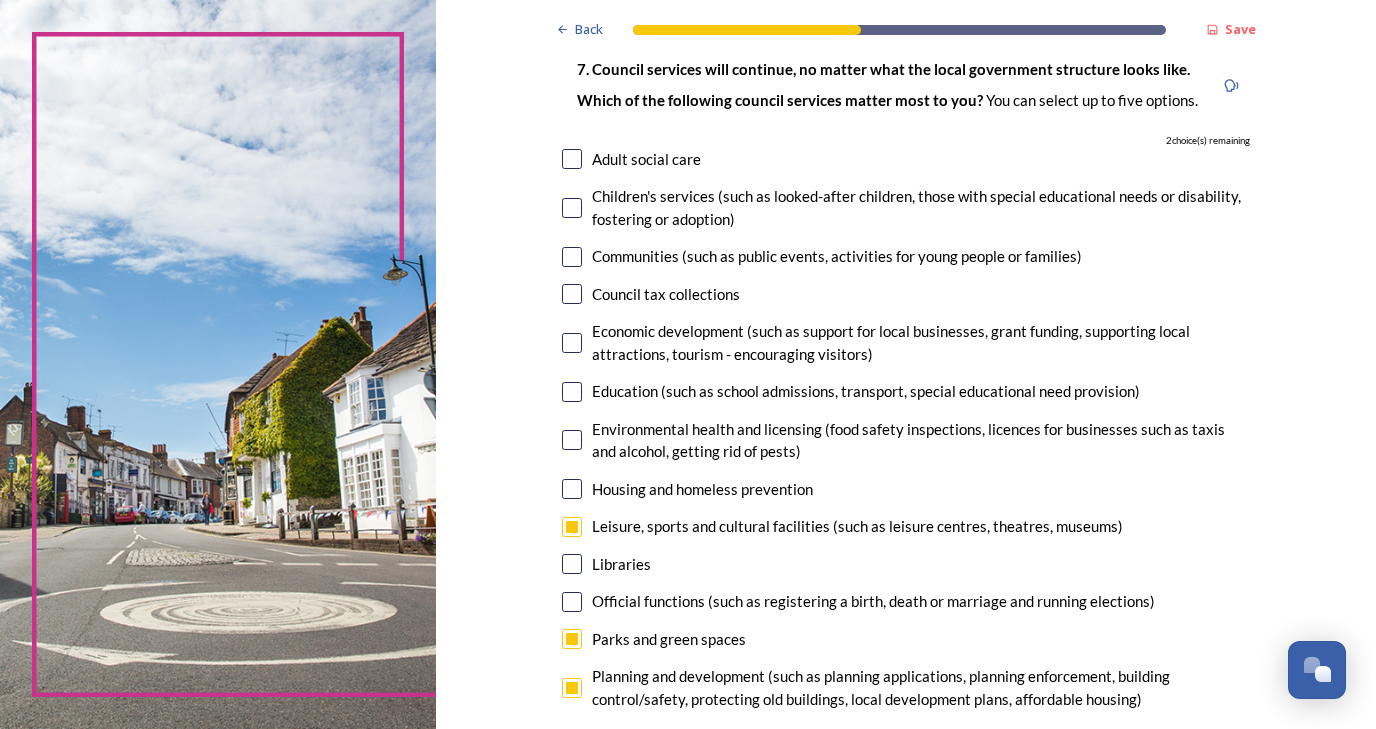 click at bounding box center (572, 257) 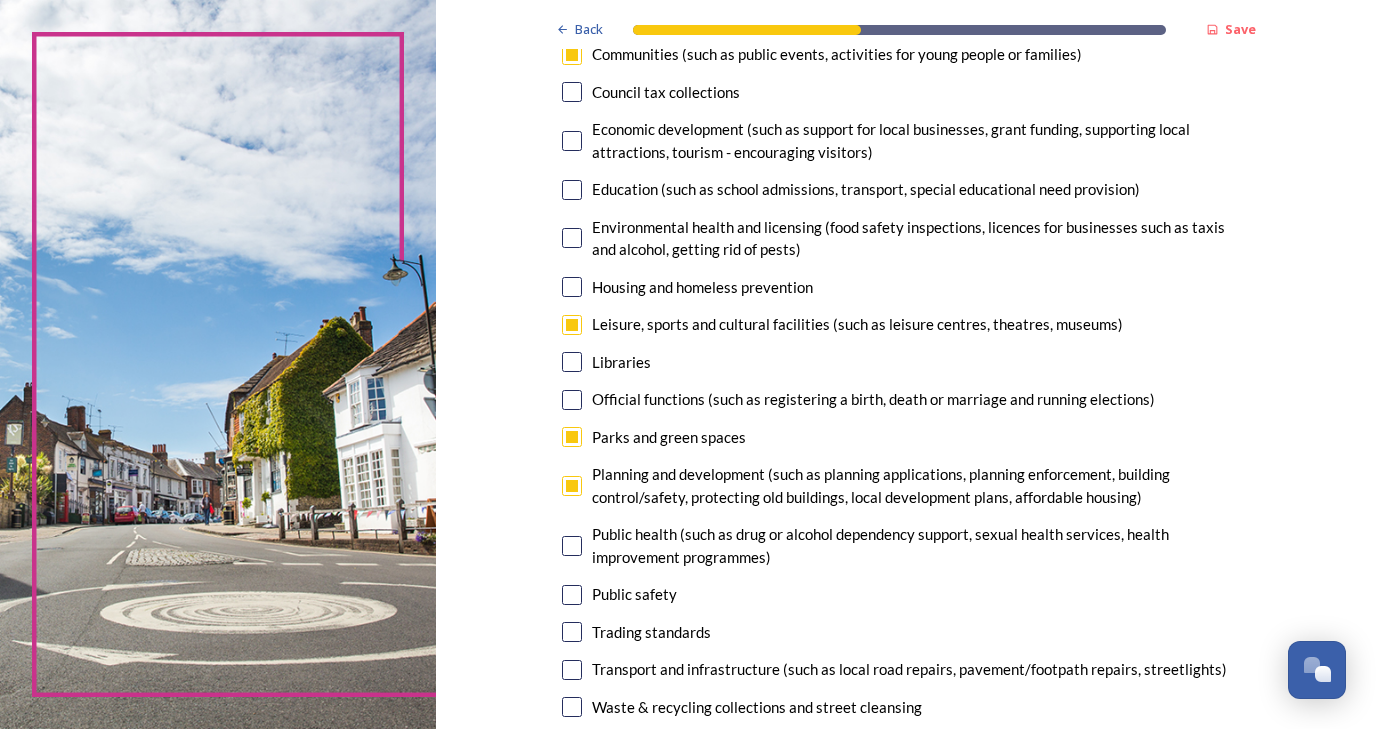 scroll, scrollTop: 356, scrollLeft: 0, axis: vertical 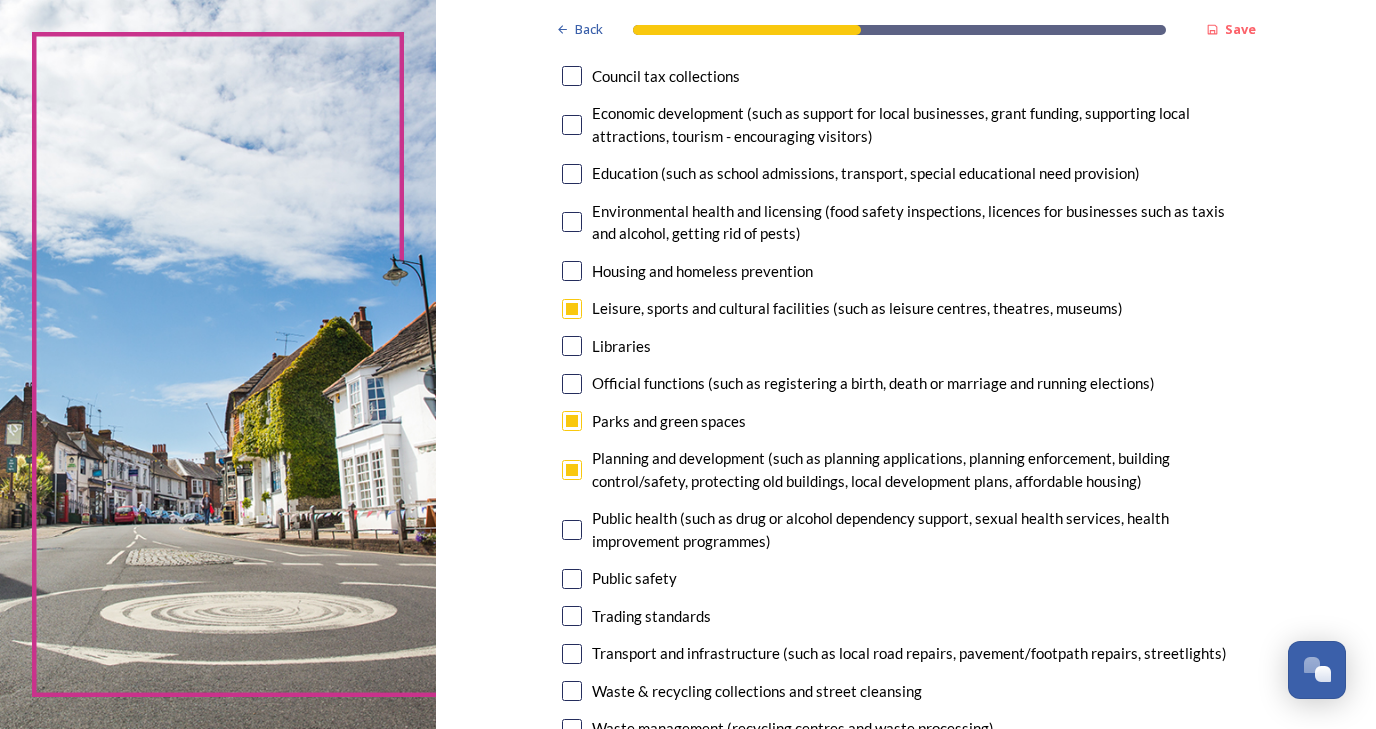 click on "Back Save Your local services 7. Council services will continue, no matter what the local government structure looks like.  ﻿﻿Which of the following council services matter most to you?  You can select up to five options. 1  choice(s) remaining Adult social care   Children's services (such as looked-after children, those with special educational needs or disability, fostering or adoption) Communities (such as public events, activities for young people or families) Council tax collections Economic development (such as support for local businesses, grant funding, supporting local attractions, tourism - encouraging visitors)  Education (such as school admissions, transport, special educational need provision)  Environmental health and licensing (food safety inspections, licences for businesses such as taxis and alcohol, getting rid of pests) Housing and homeless prevention Leisure, sports and cultural facilities (such as leisure centres, theatres, museums) Libraries Parks and green spaces Public safety" at bounding box center [906, 910] 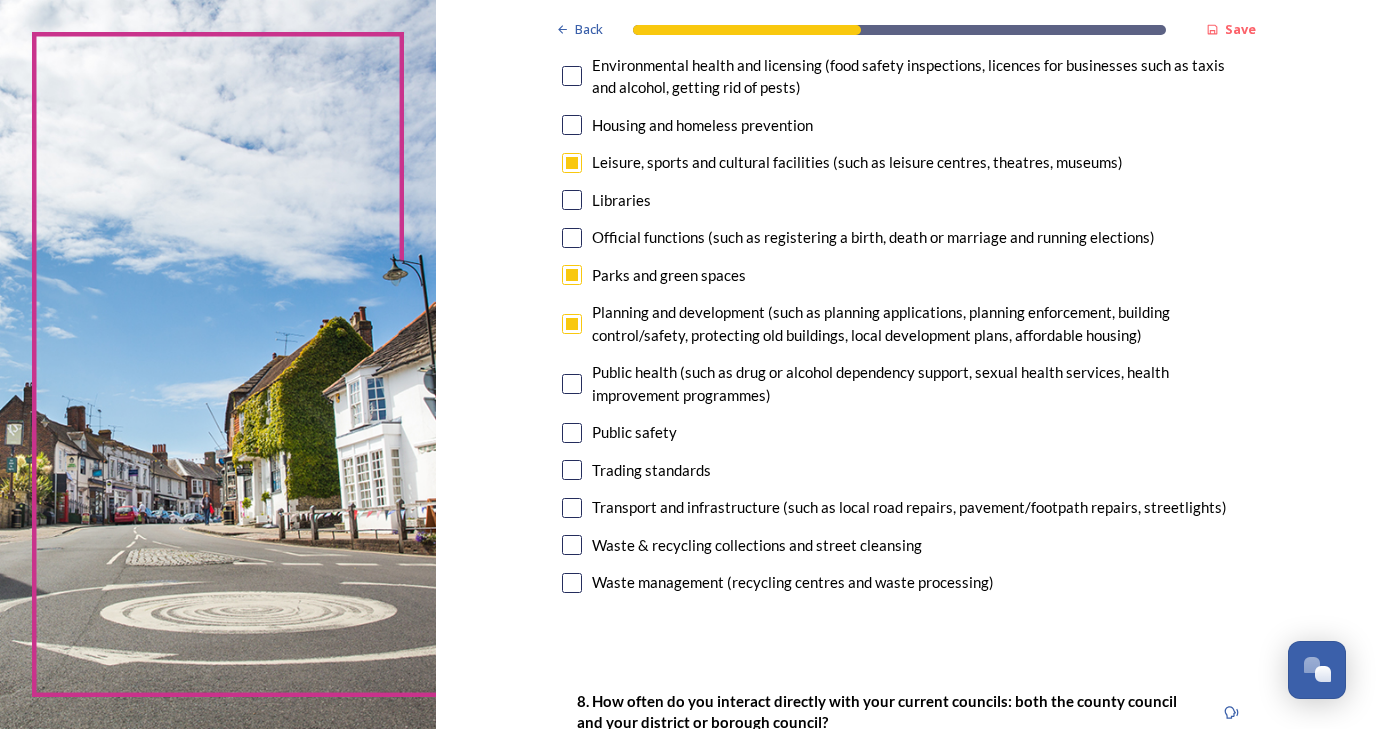 scroll, scrollTop: 504, scrollLeft: 0, axis: vertical 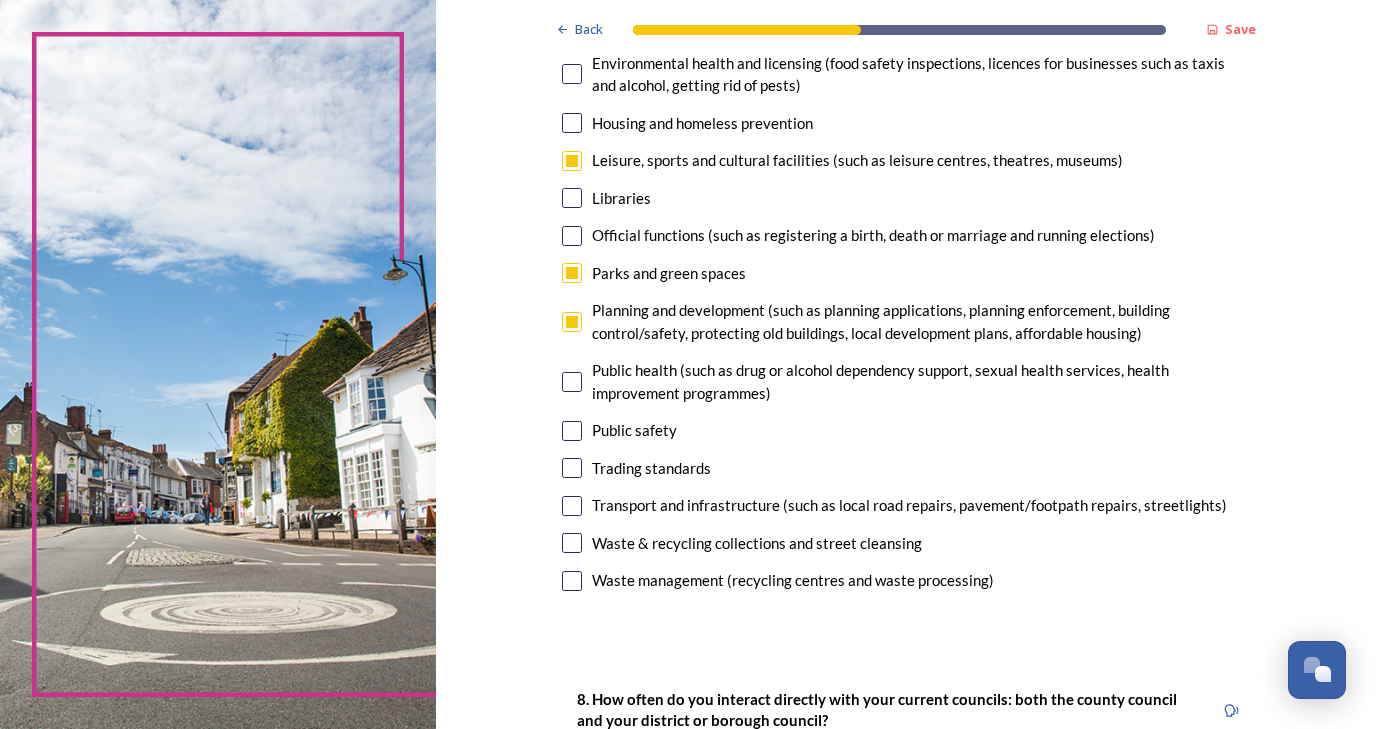 drag, startPoint x: 593, startPoint y: 494, endPoint x: 609, endPoint y: 500, distance: 17.088007 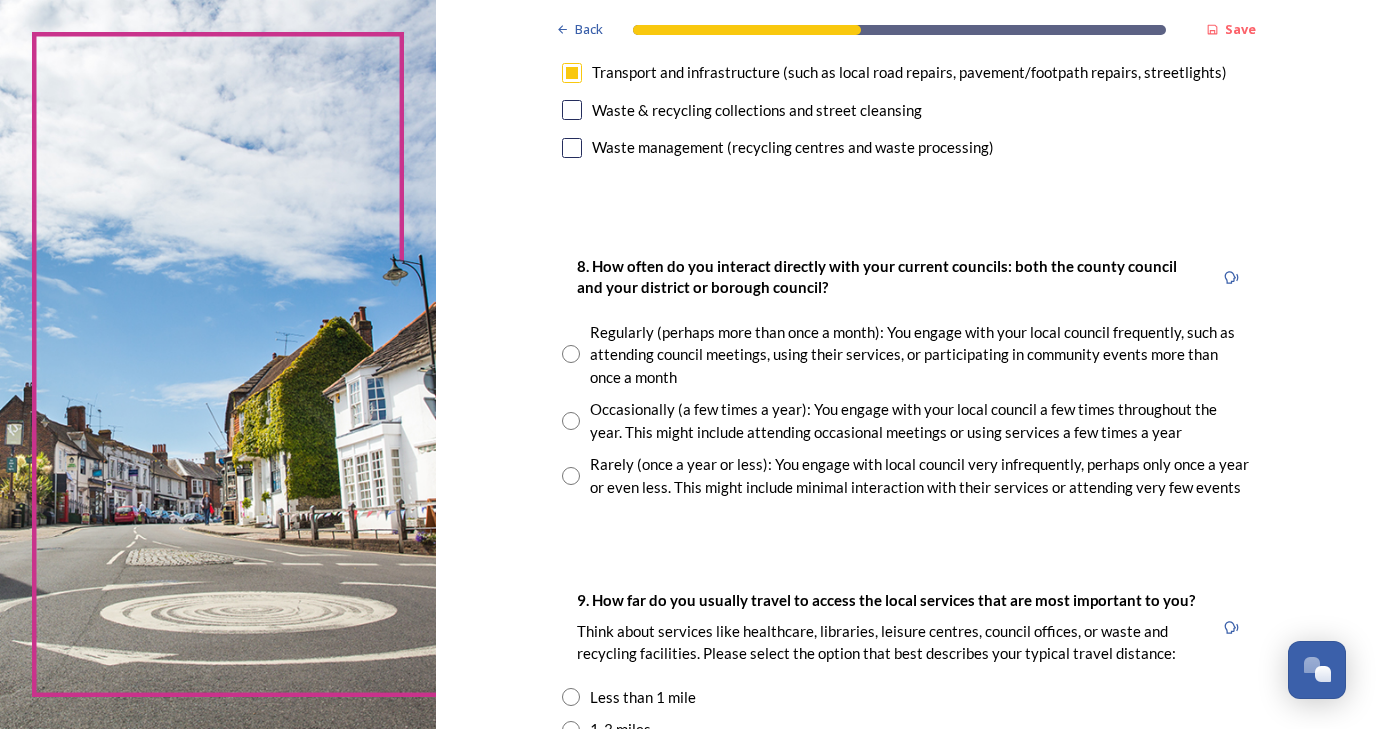 scroll, scrollTop: 940, scrollLeft: 0, axis: vertical 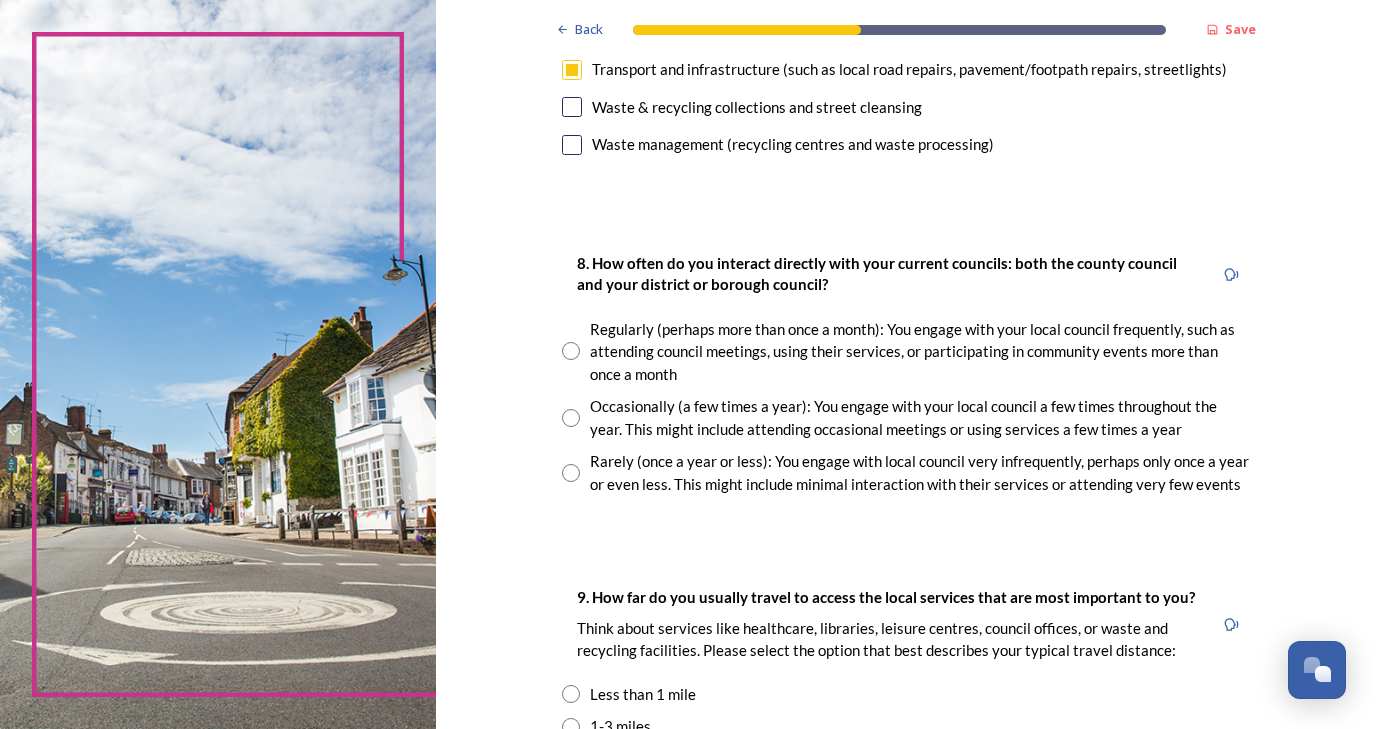 click at bounding box center (571, 351) 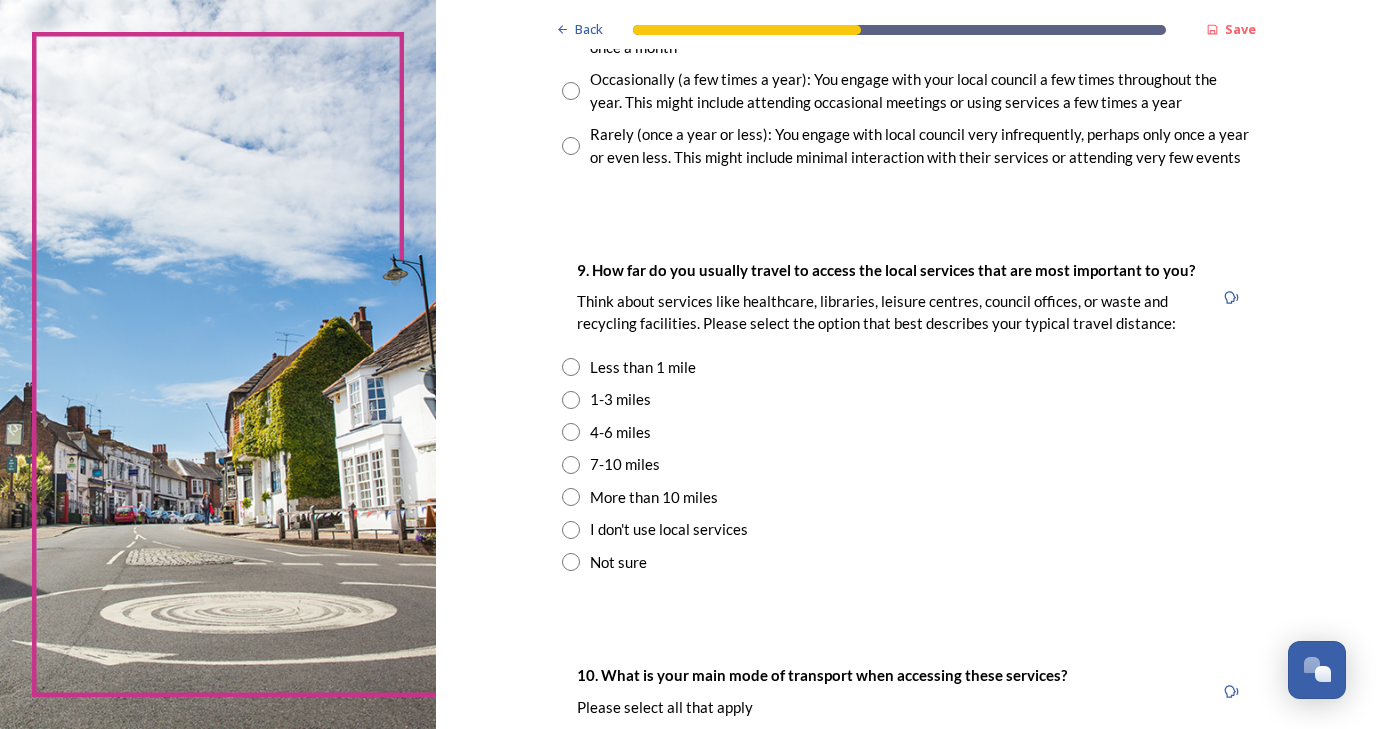 scroll, scrollTop: 1266, scrollLeft: 0, axis: vertical 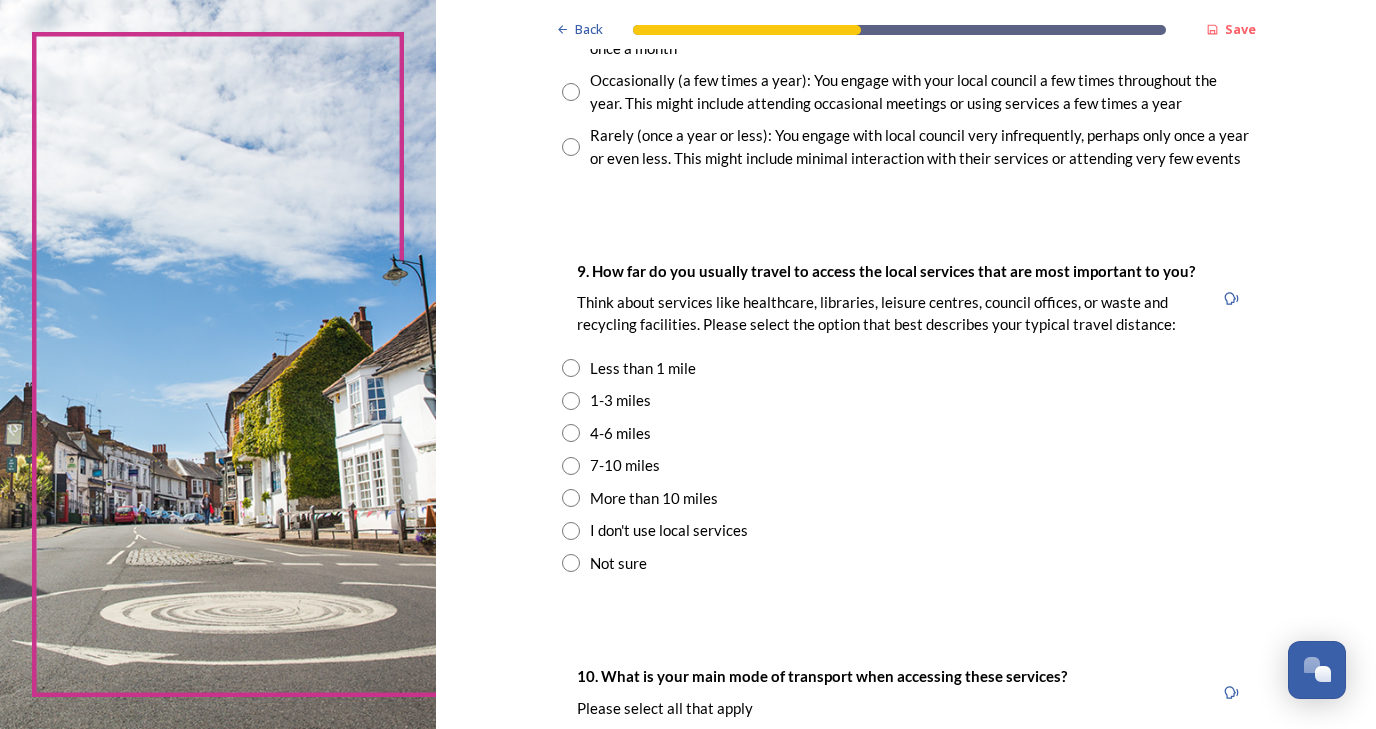click at bounding box center [571, 368] 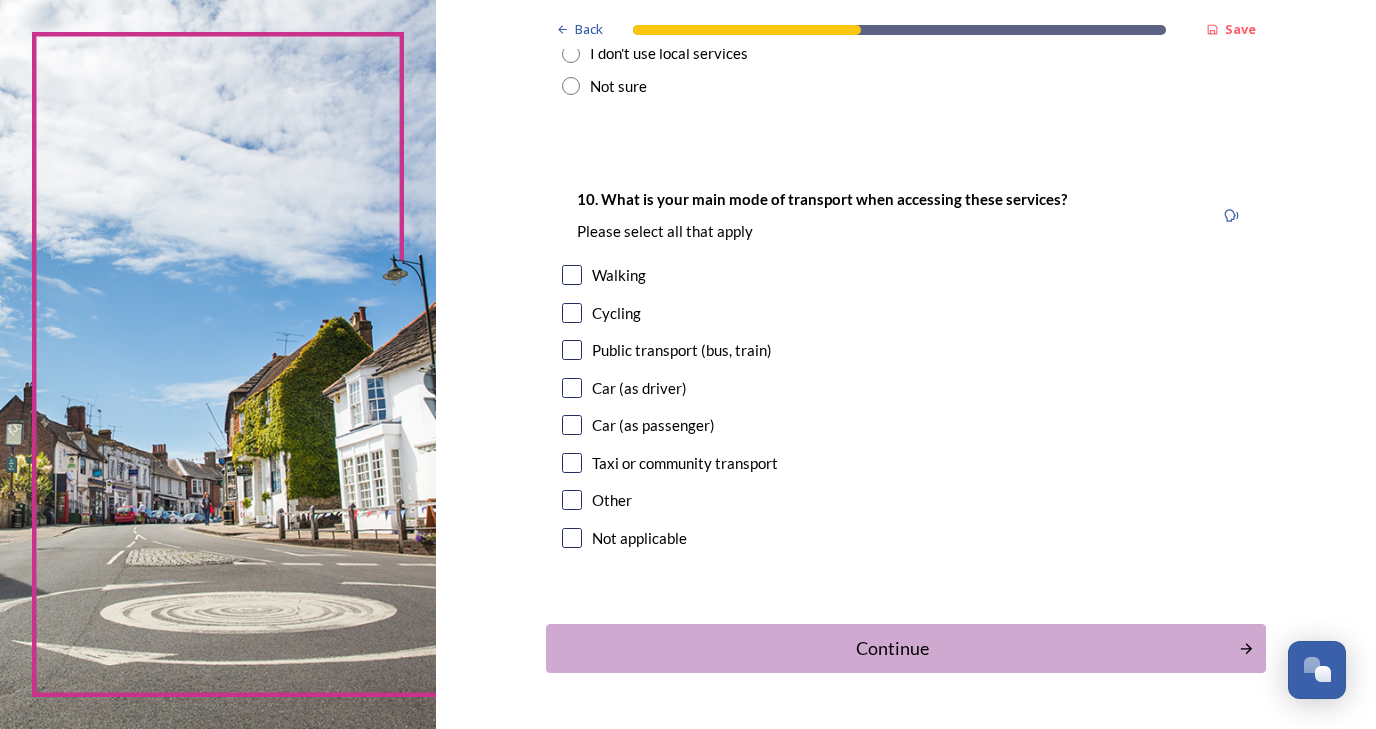 scroll, scrollTop: 1770, scrollLeft: 0, axis: vertical 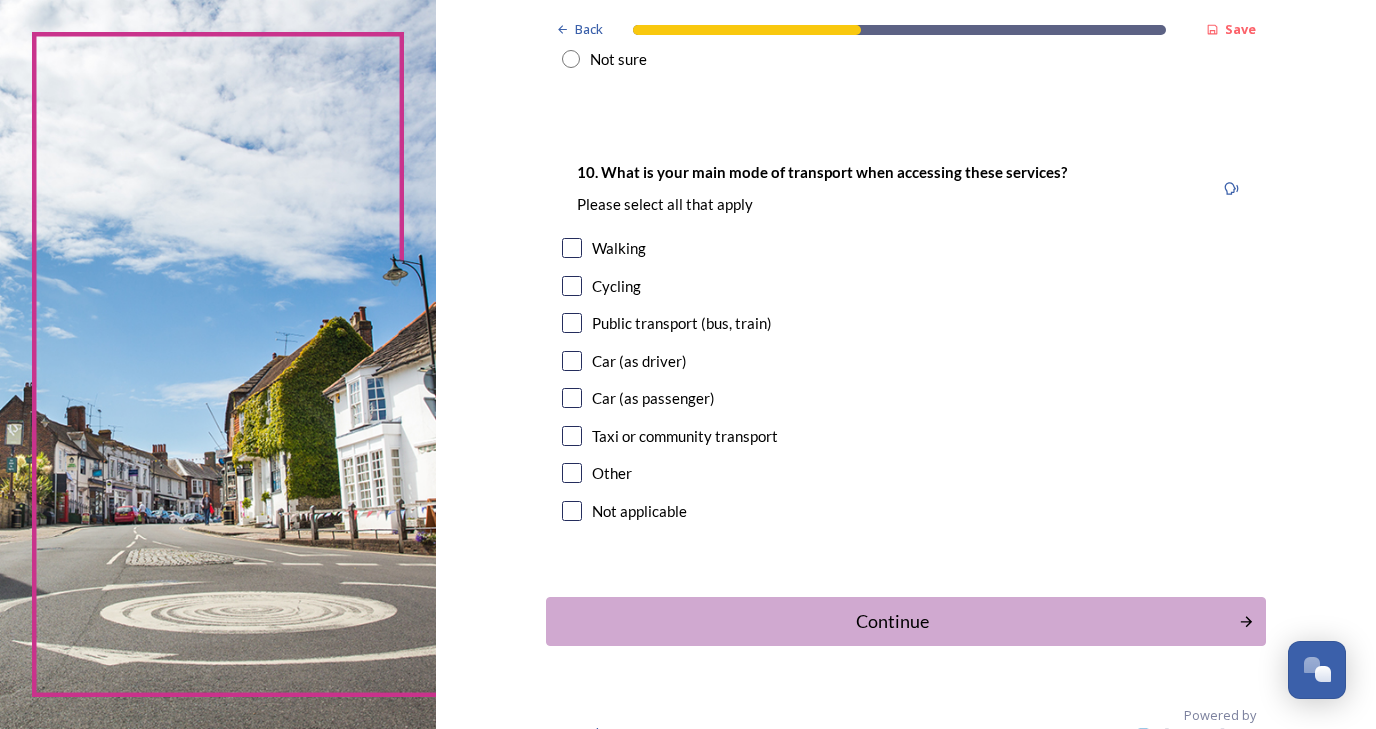 drag, startPoint x: 590, startPoint y: 225, endPoint x: 589, endPoint y: 237, distance: 12.0415945 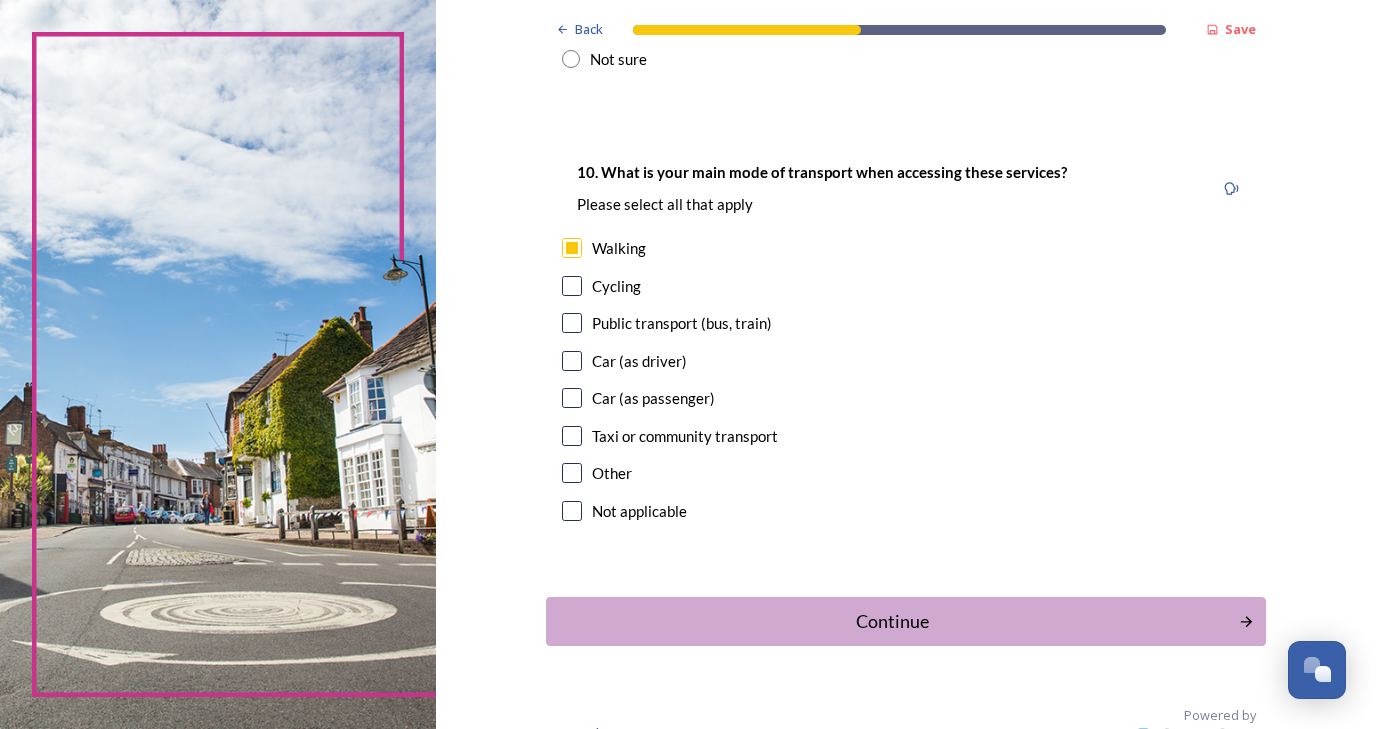 click at bounding box center (572, 361) 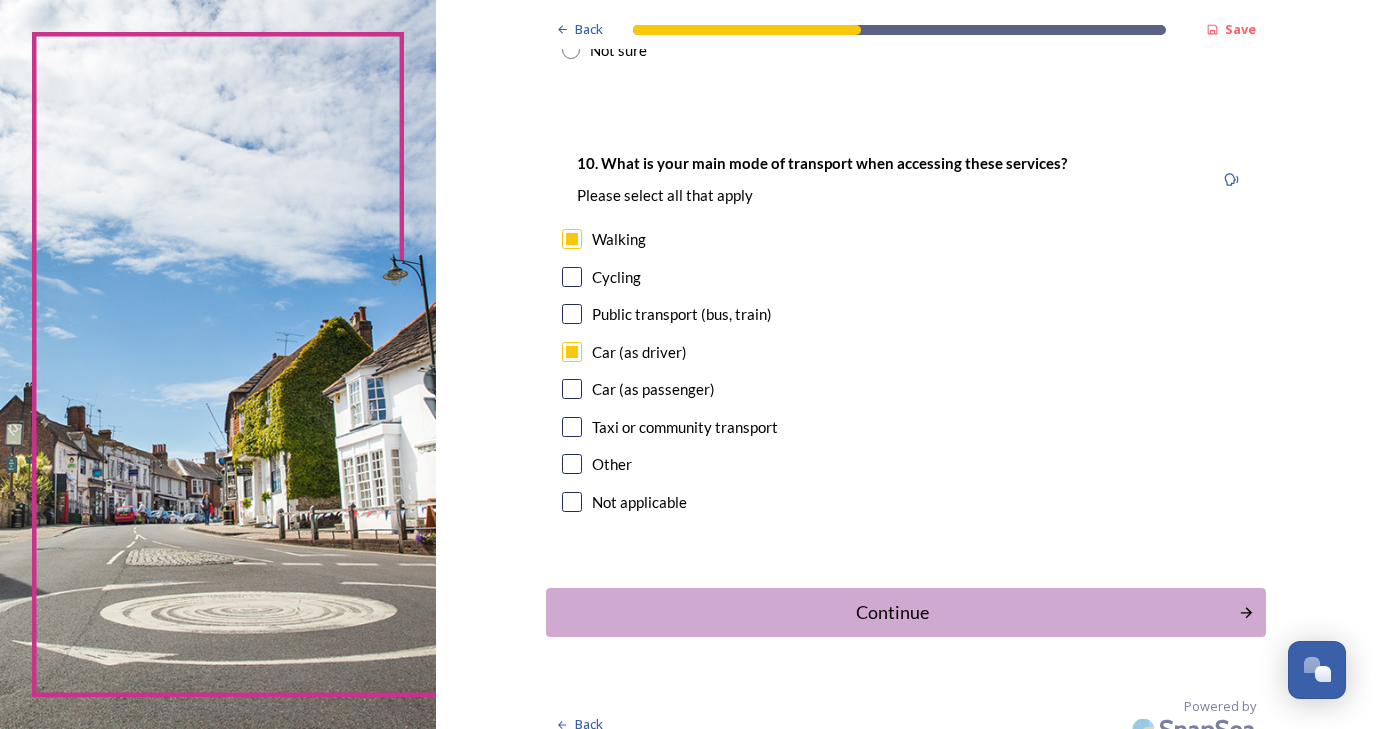 scroll, scrollTop: 1776, scrollLeft: 0, axis: vertical 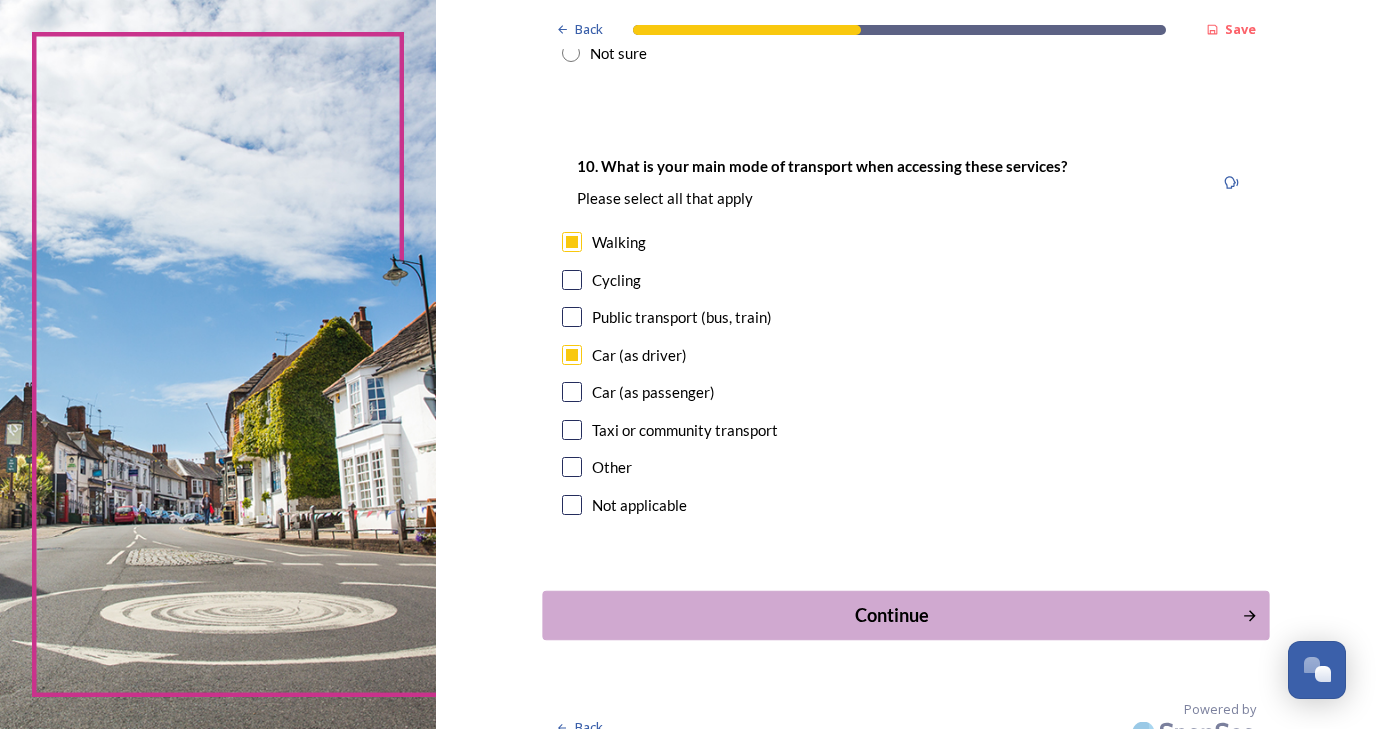 click on "Continue" at bounding box center [891, 615] 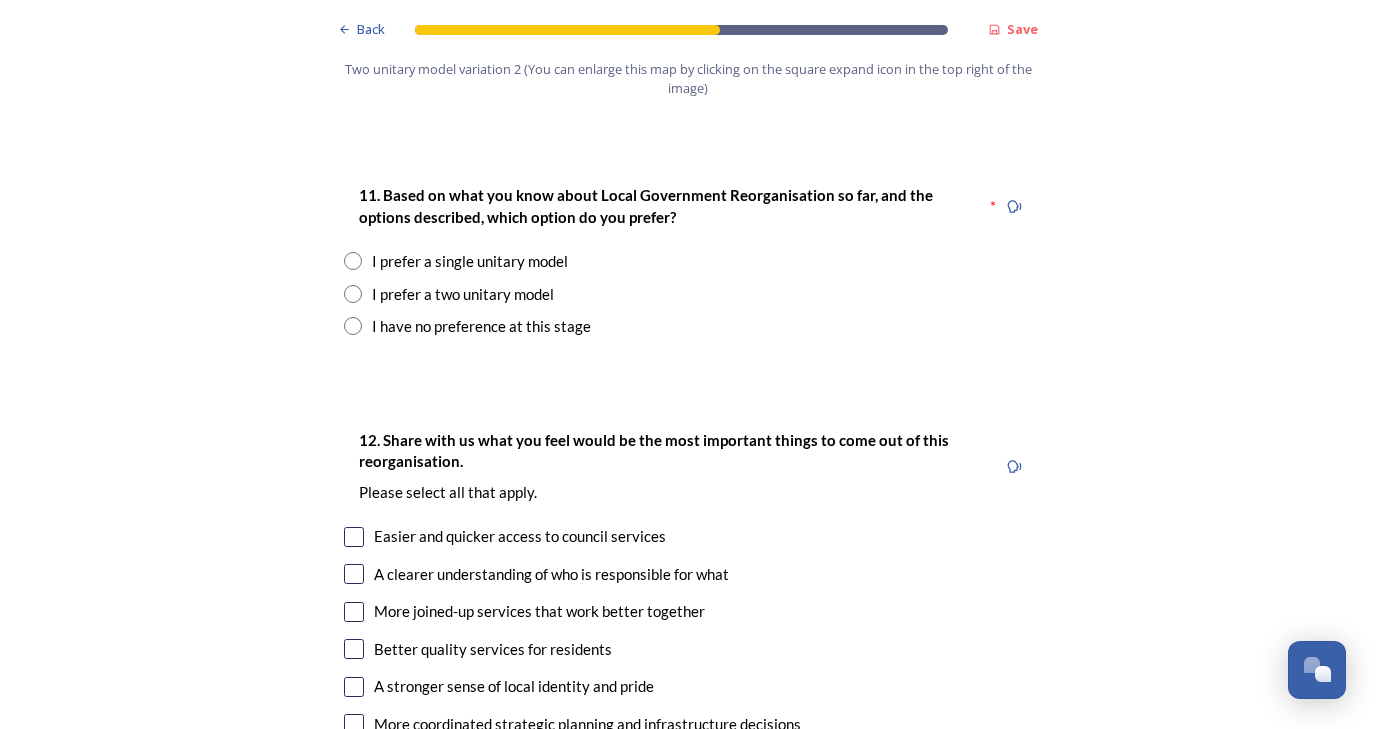 scroll, scrollTop: 2558, scrollLeft: 0, axis: vertical 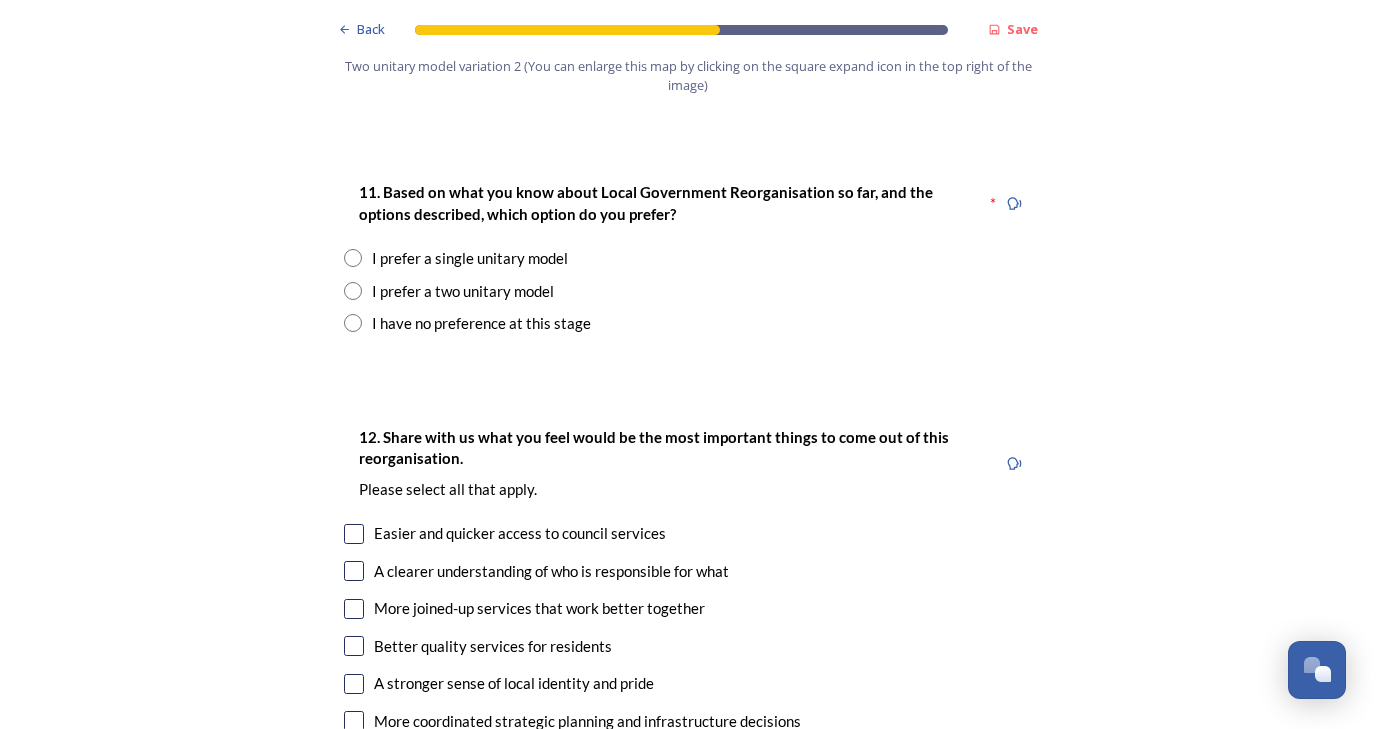 click at bounding box center (353, 291) 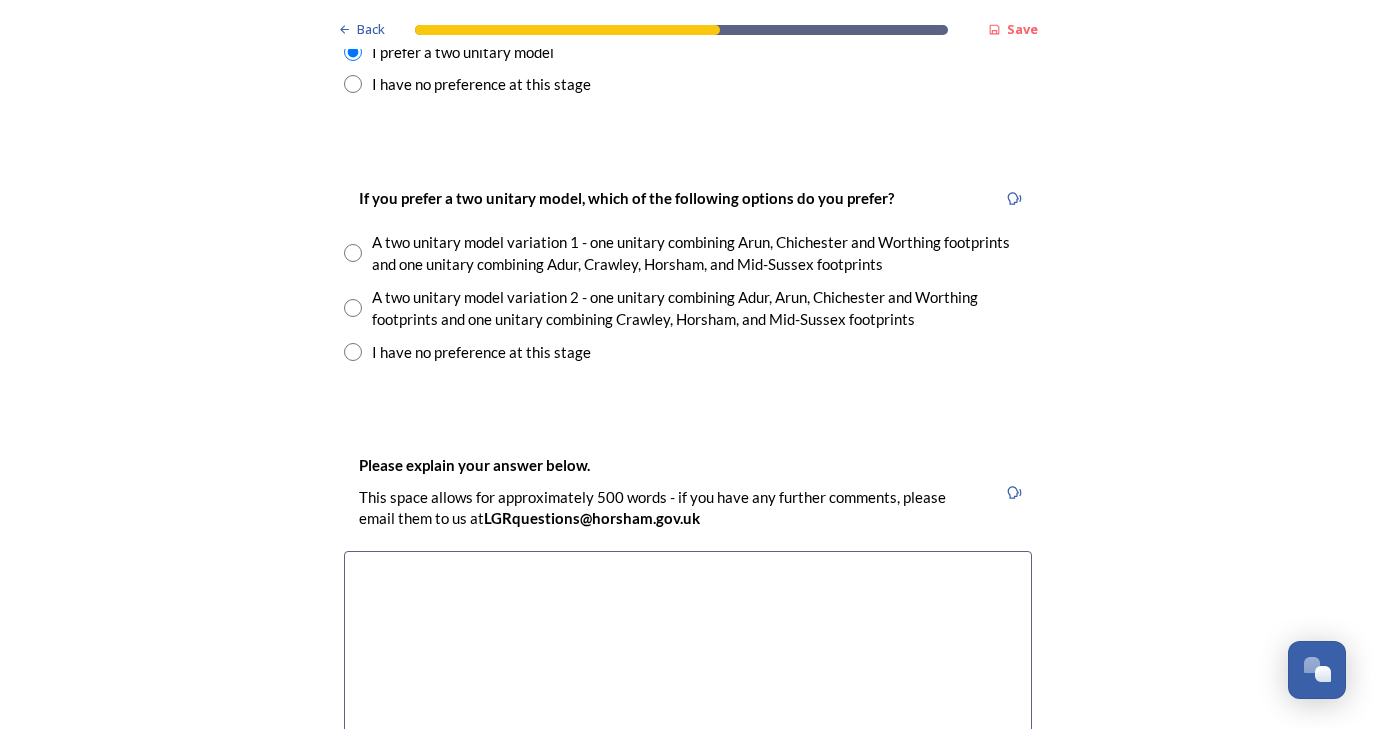 scroll, scrollTop: 2800, scrollLeft: 0, axis: vertical 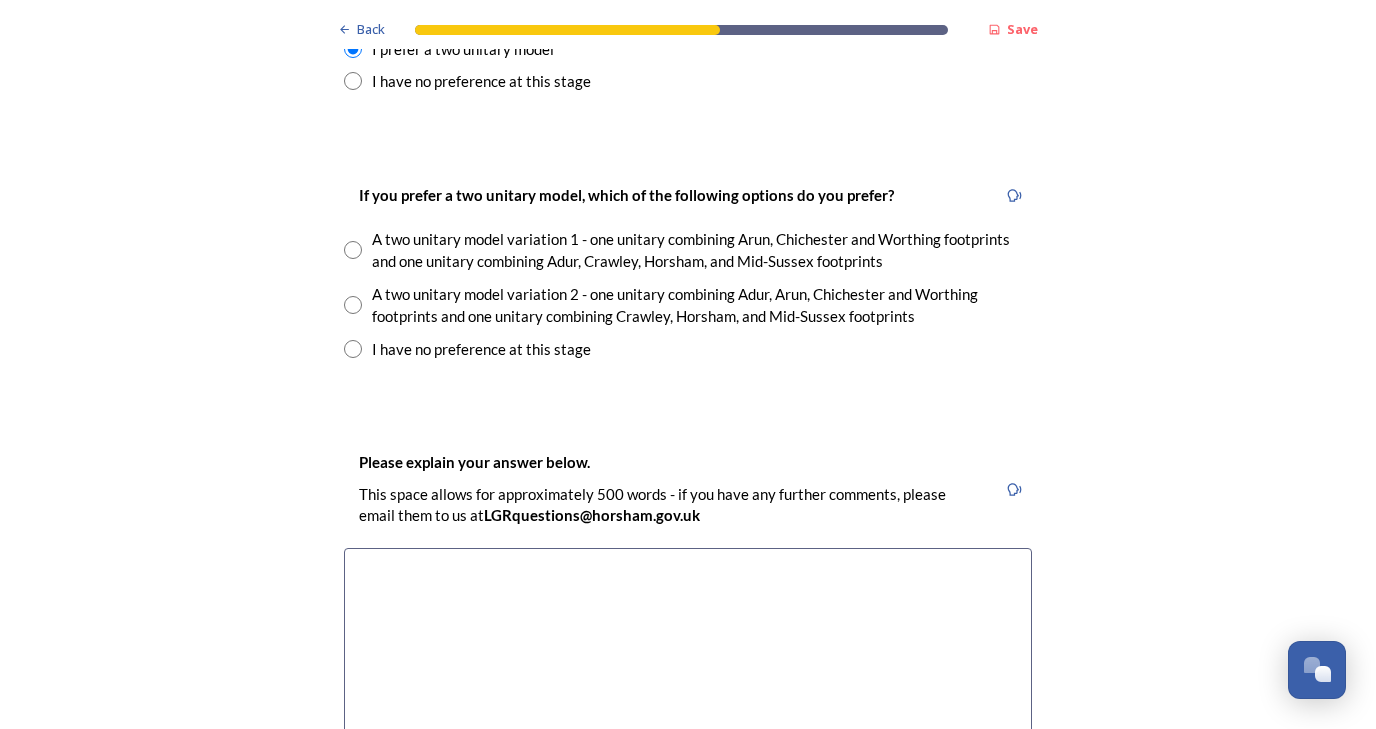 click at bounding box center [353, 305] 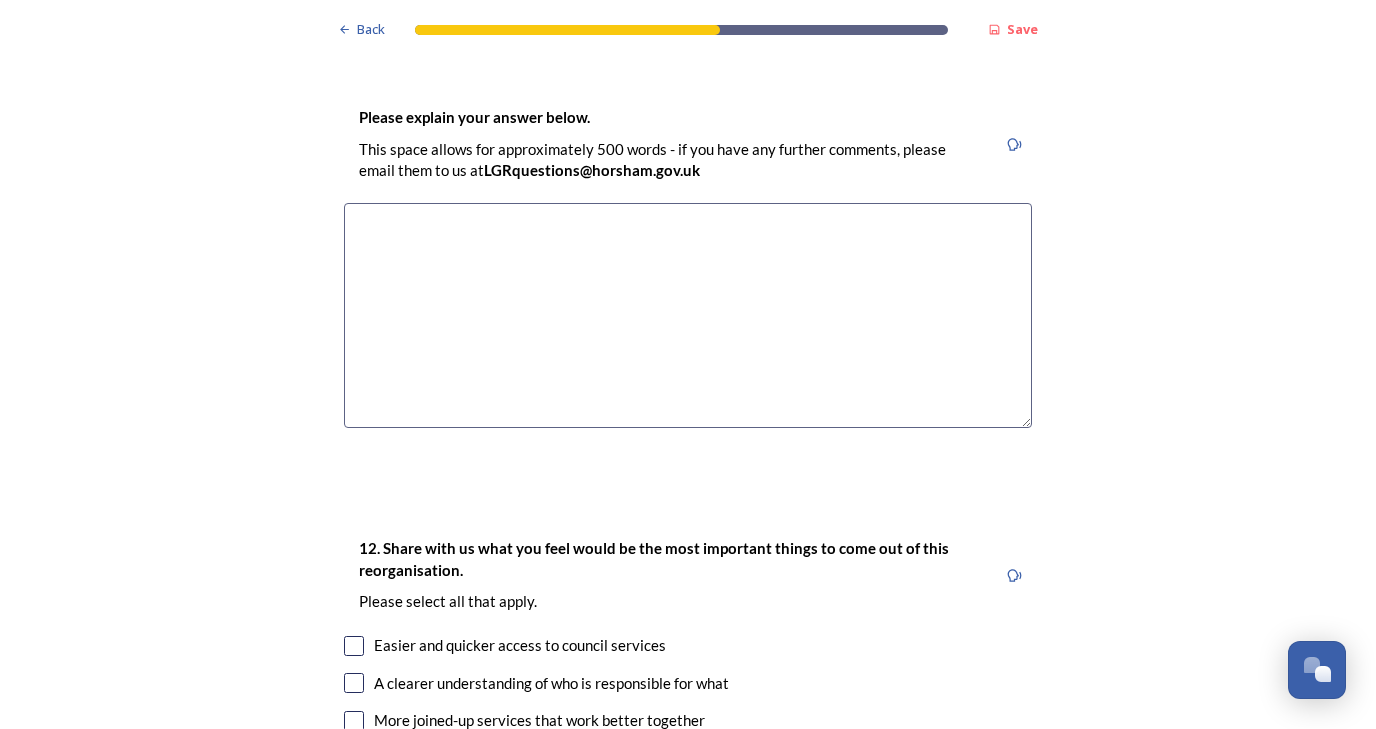 scroll, scrollTop: 3147, scrollLeft: 0, axis: vertical 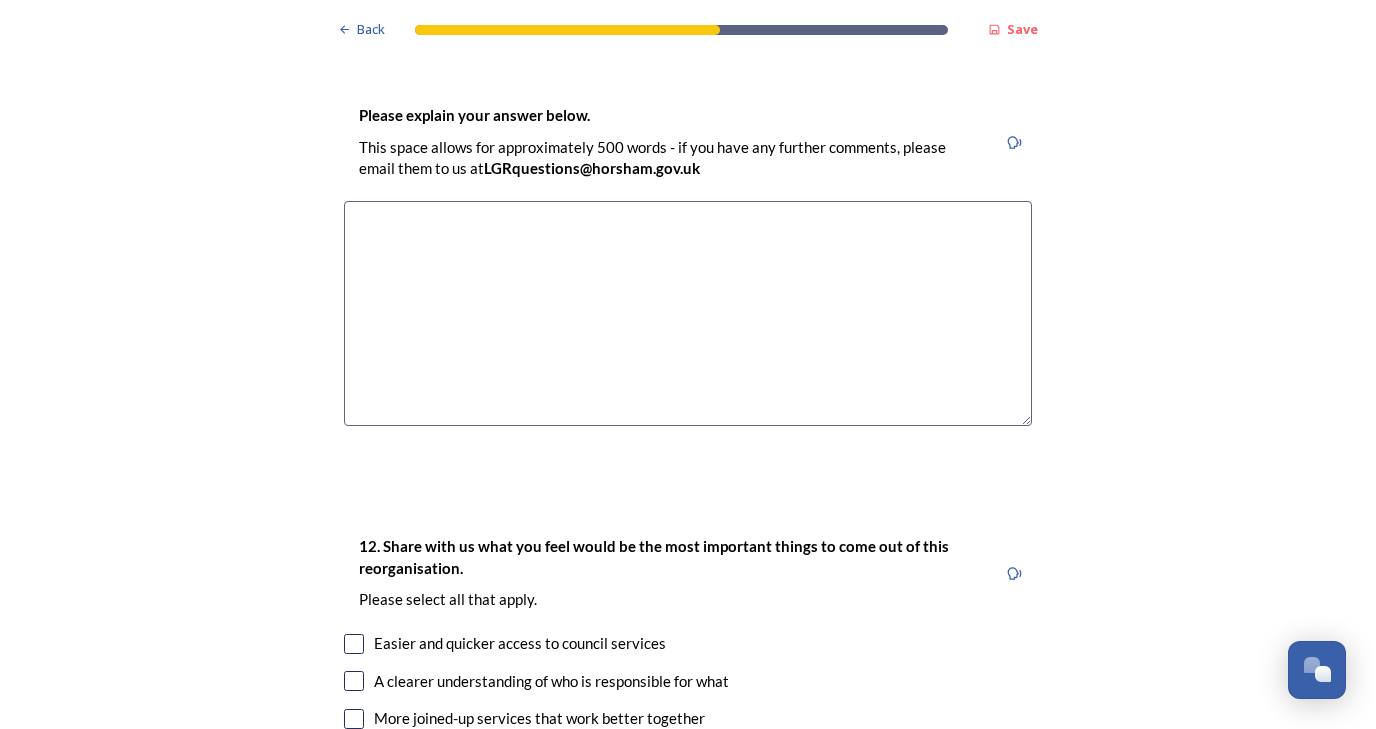 click at bounding box center [688, 313] 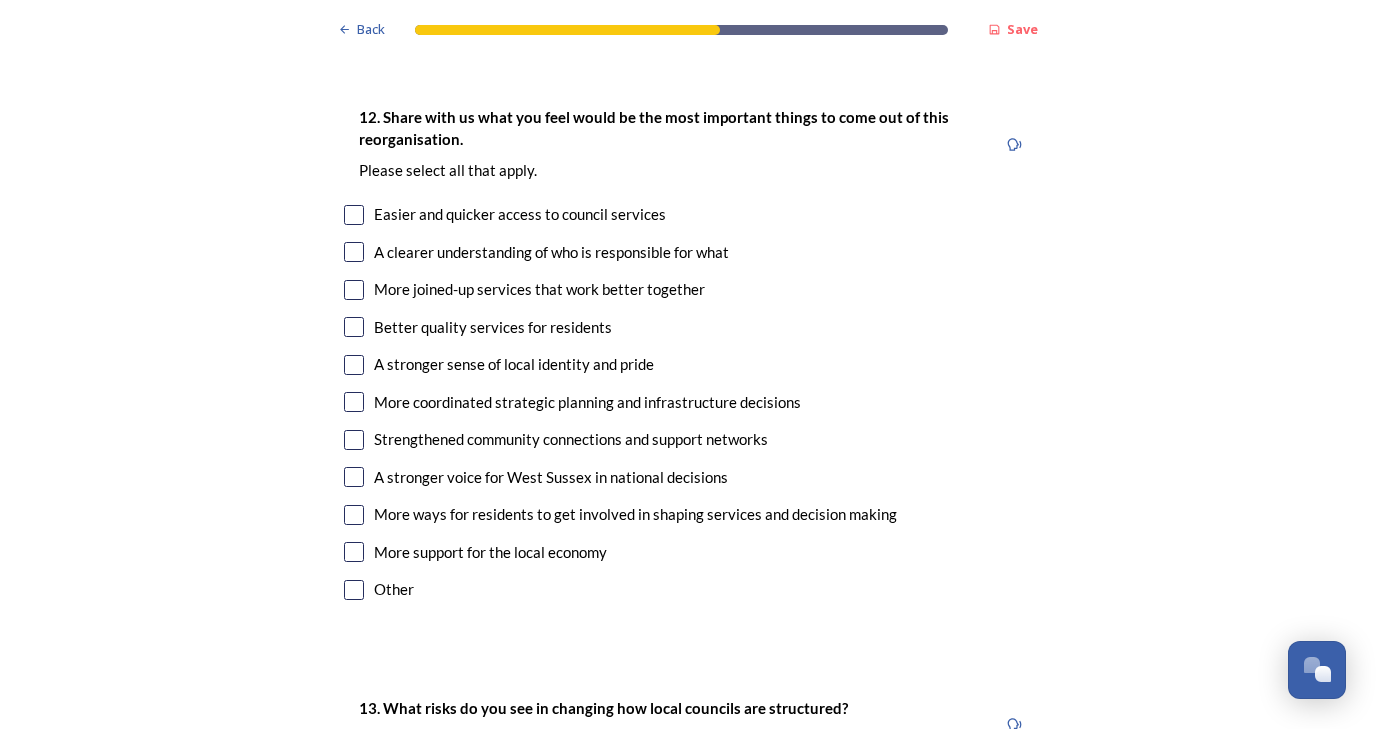 scroll, scrollTop: 3575, scrollLeft: 0, axis: vertical 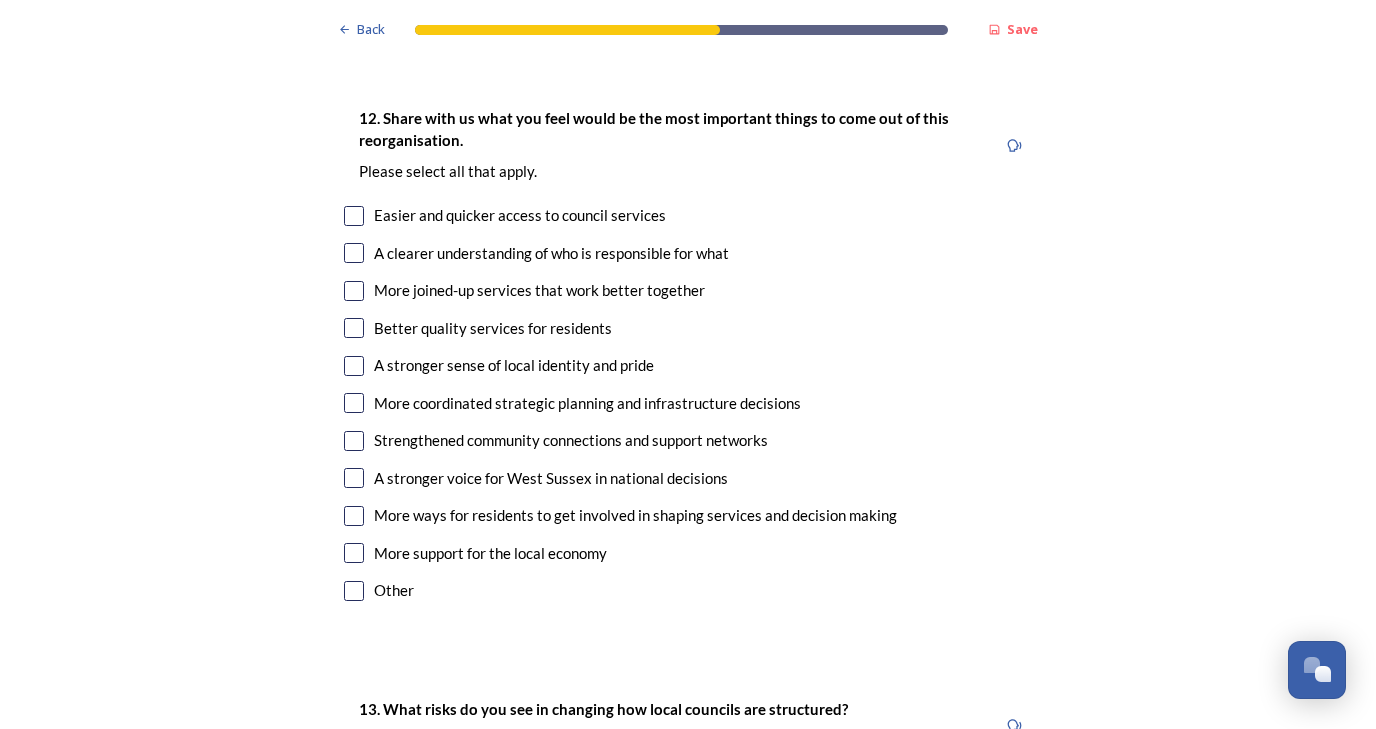 type on "There is a synergy between [CITY], [CITY] and [CITY] .  It would be an area understood by the public  and that would help to create community cohesion." 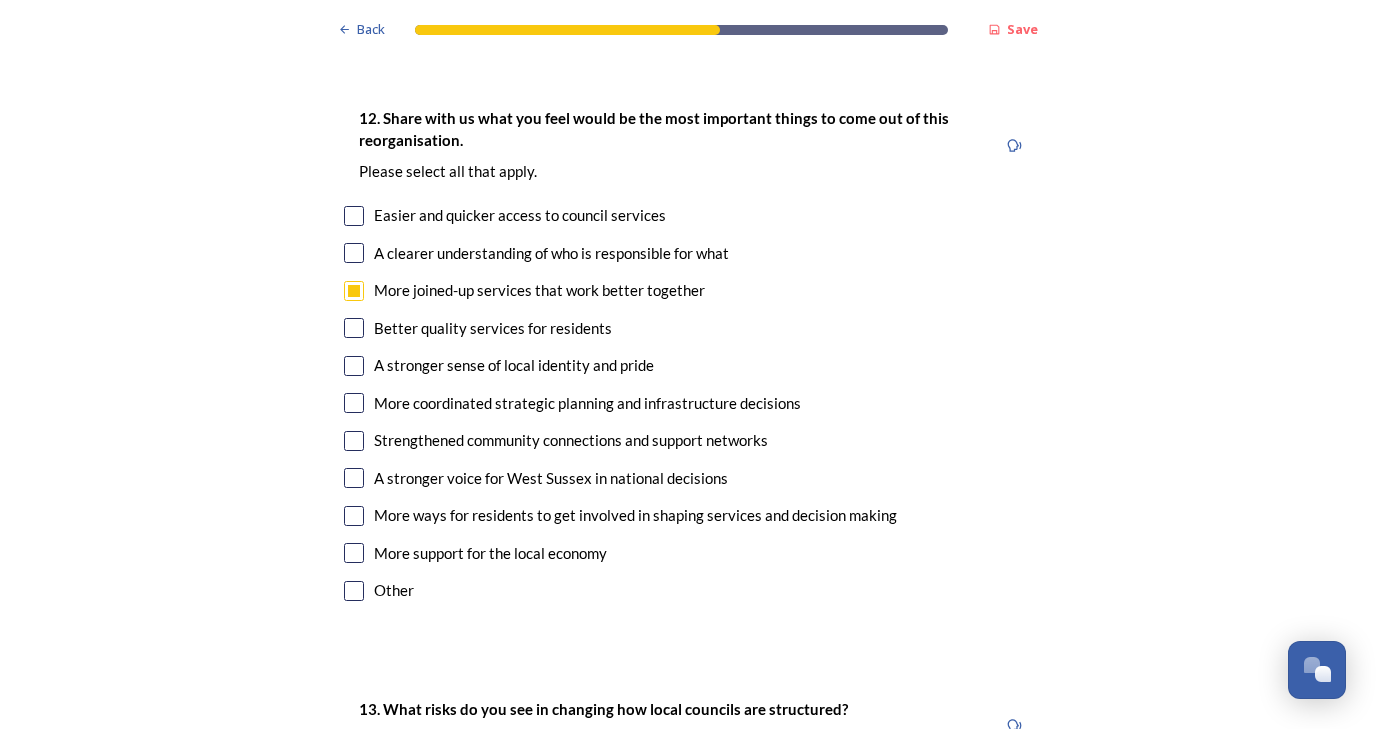 click at bounding box center [354, 553] 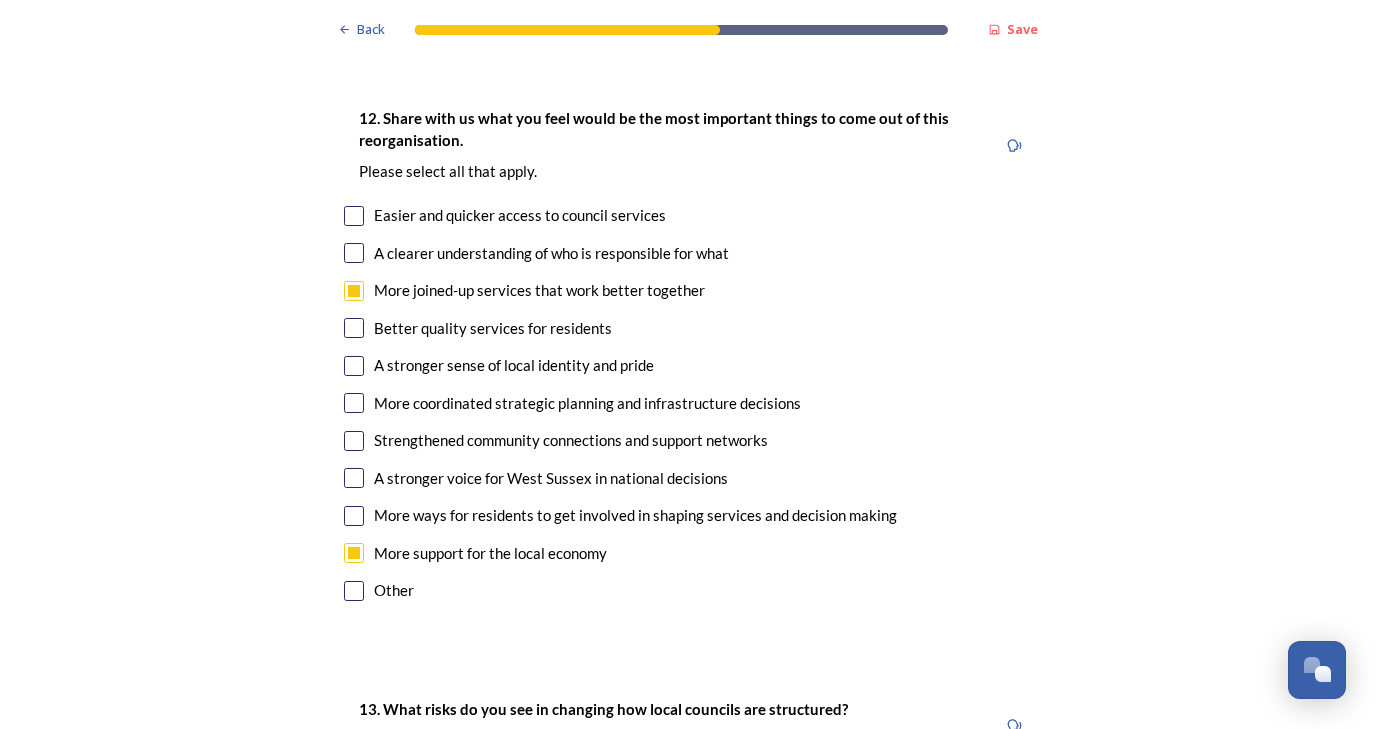 click at bounding box center (354, 441) 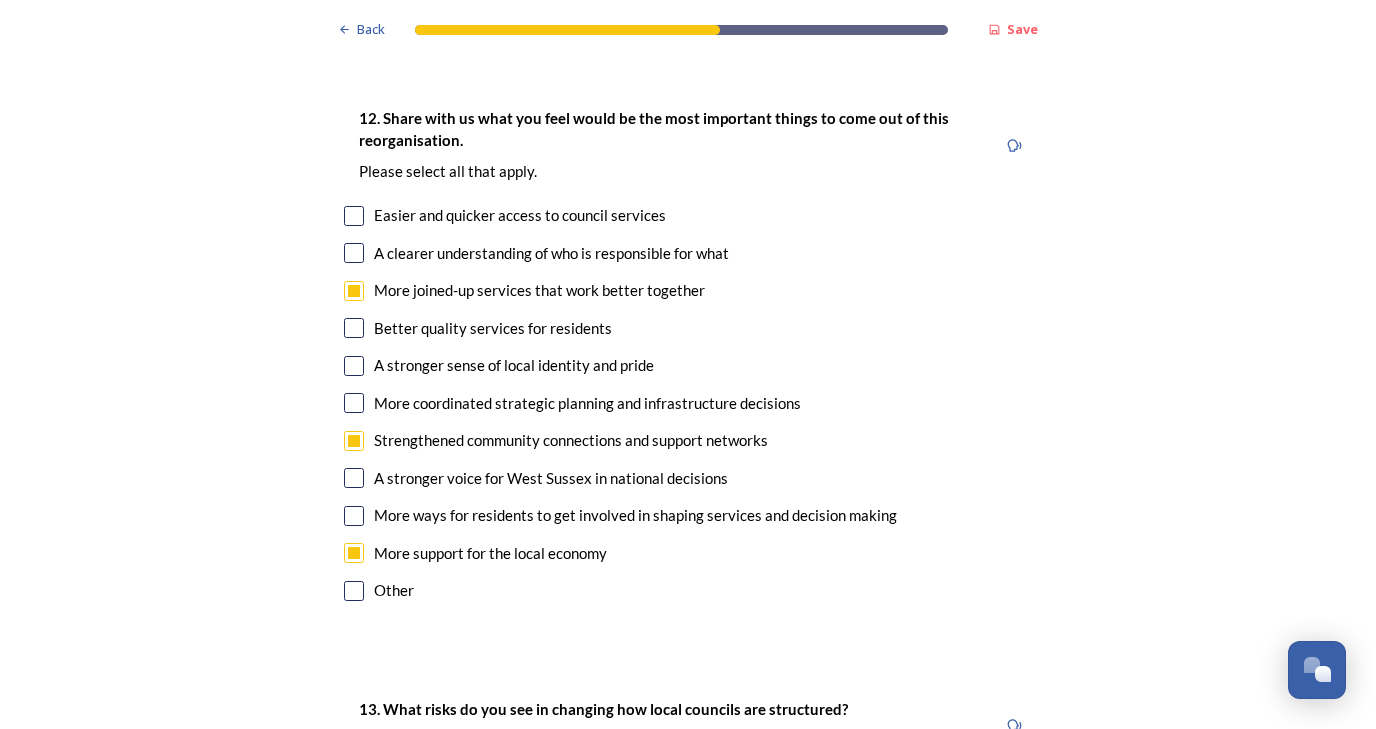 click at bounding box center (354, 253) 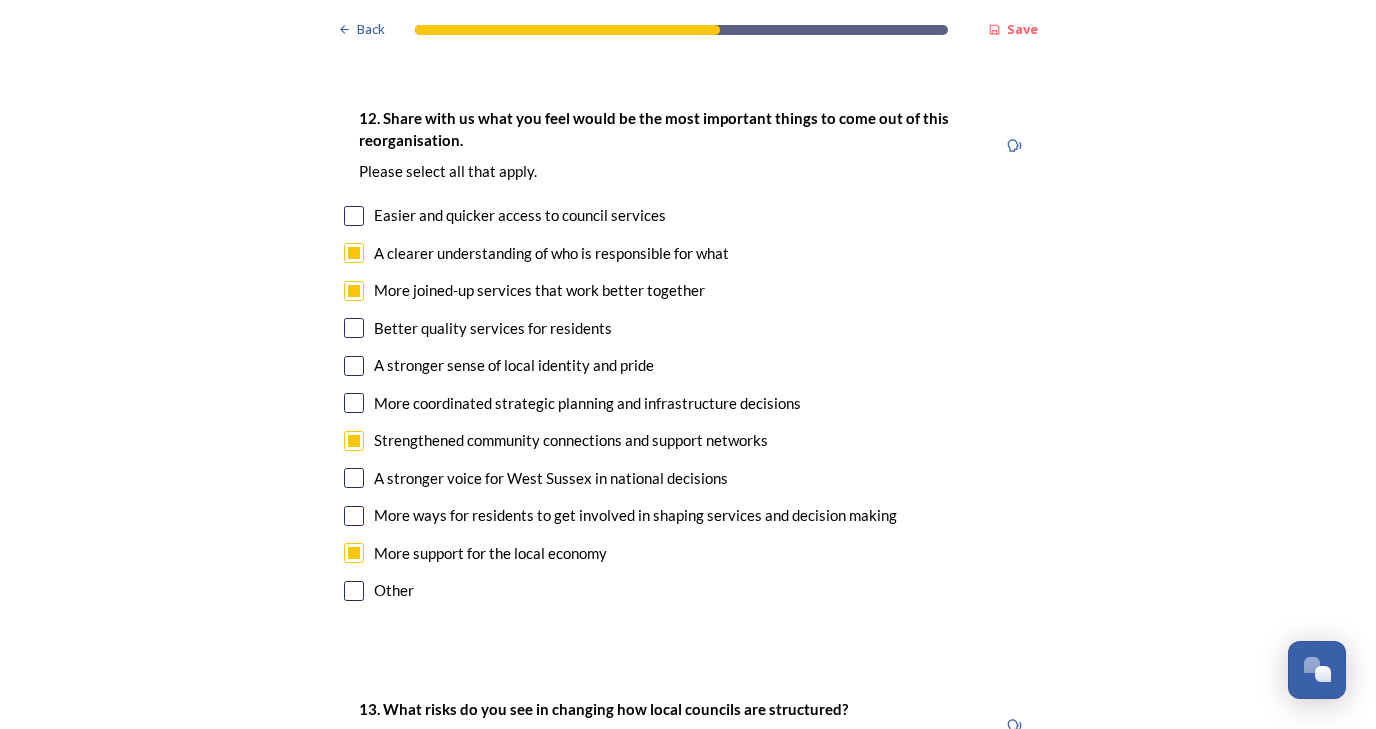 click at bounding box center [354, 403] 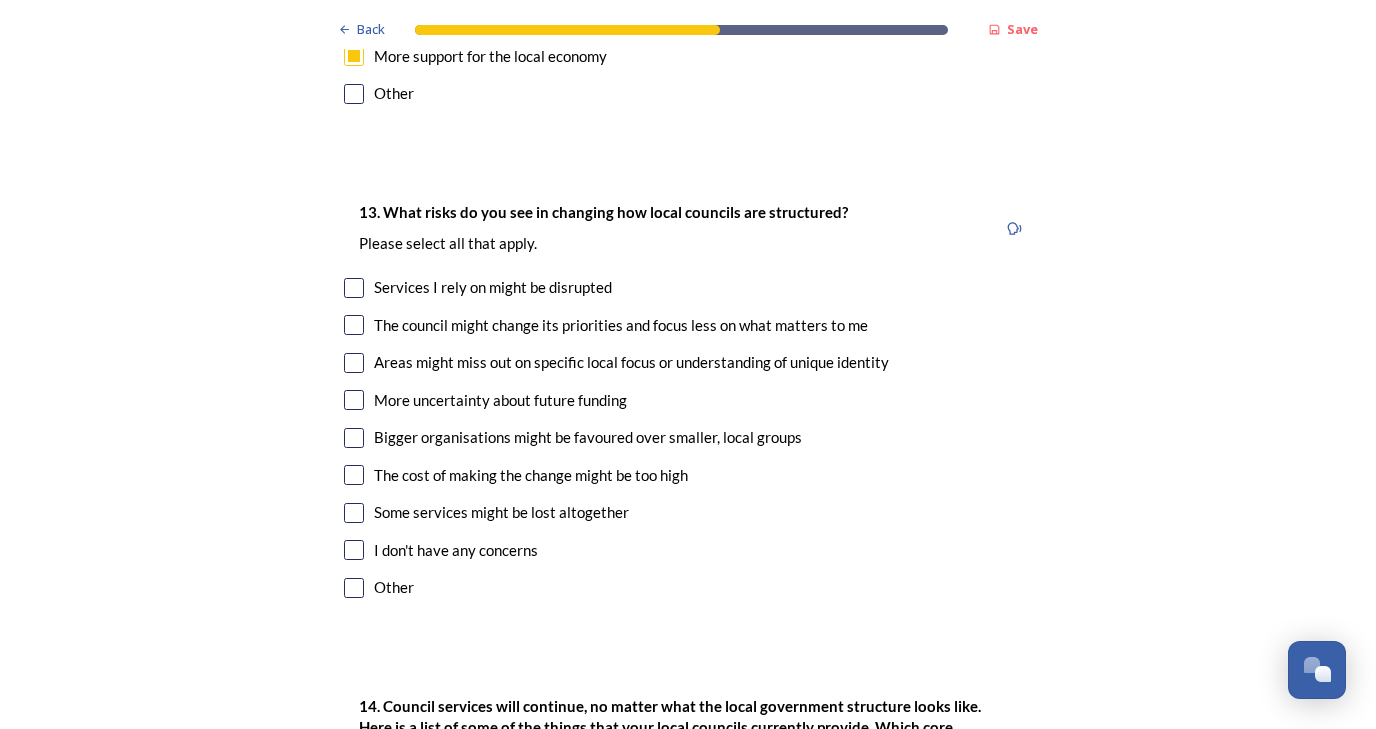 scroll, scrollTop: 4083, scrollLeft: 0, axis: vertical 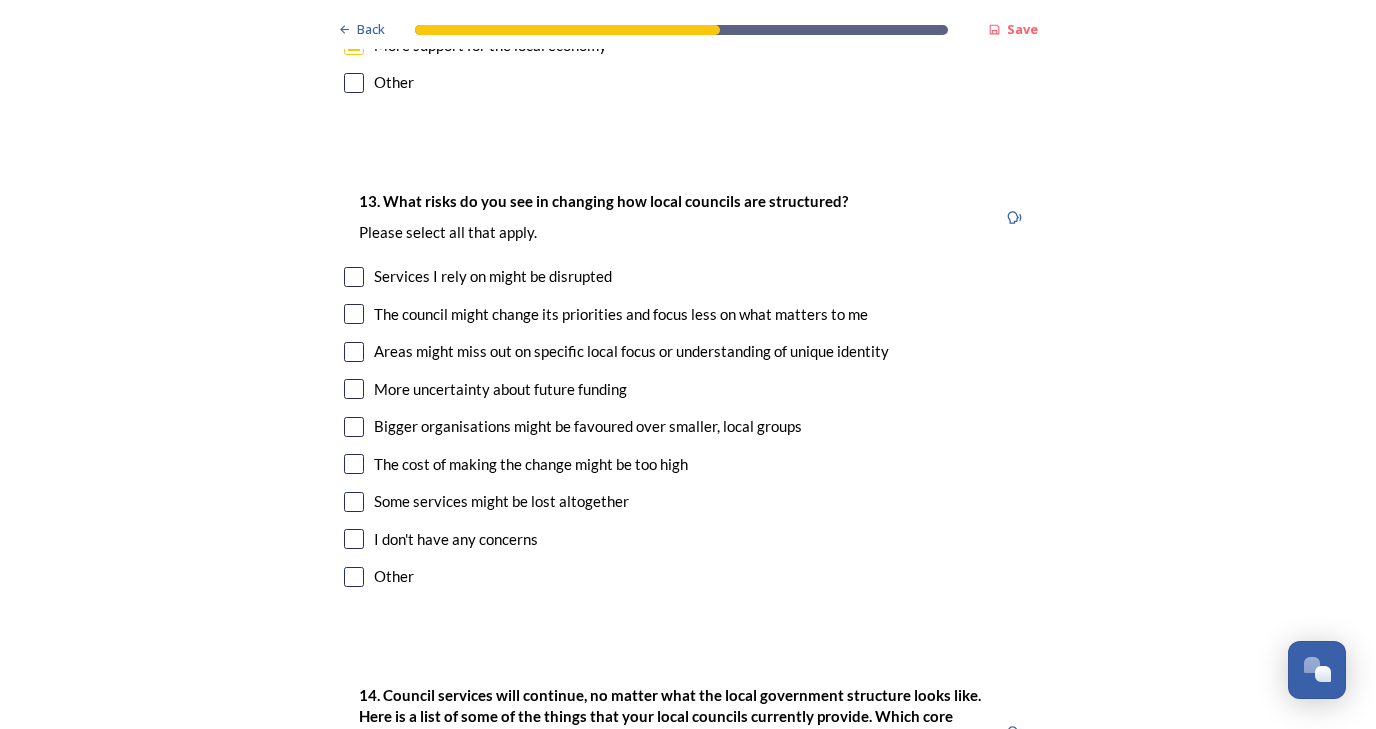 click at bounding box center (354, 314) 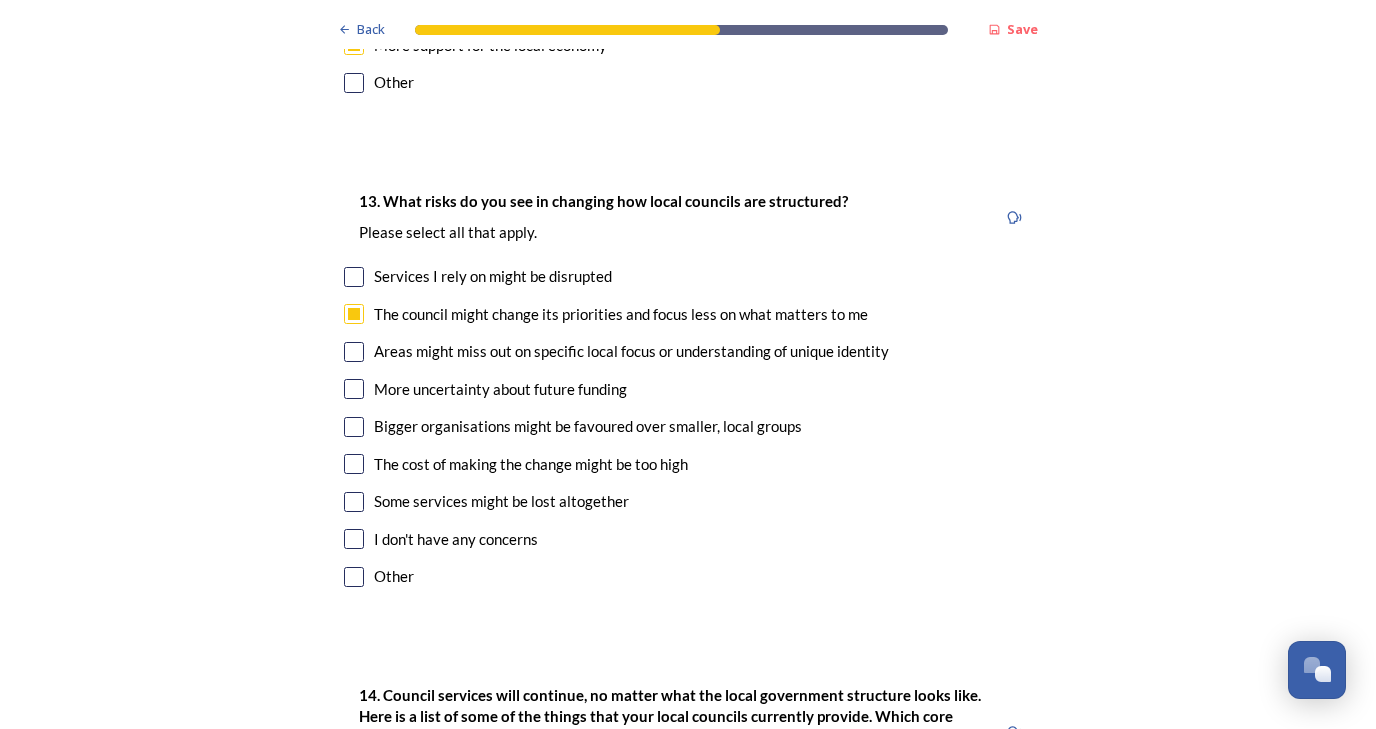 click at bounding box center (354, 352) 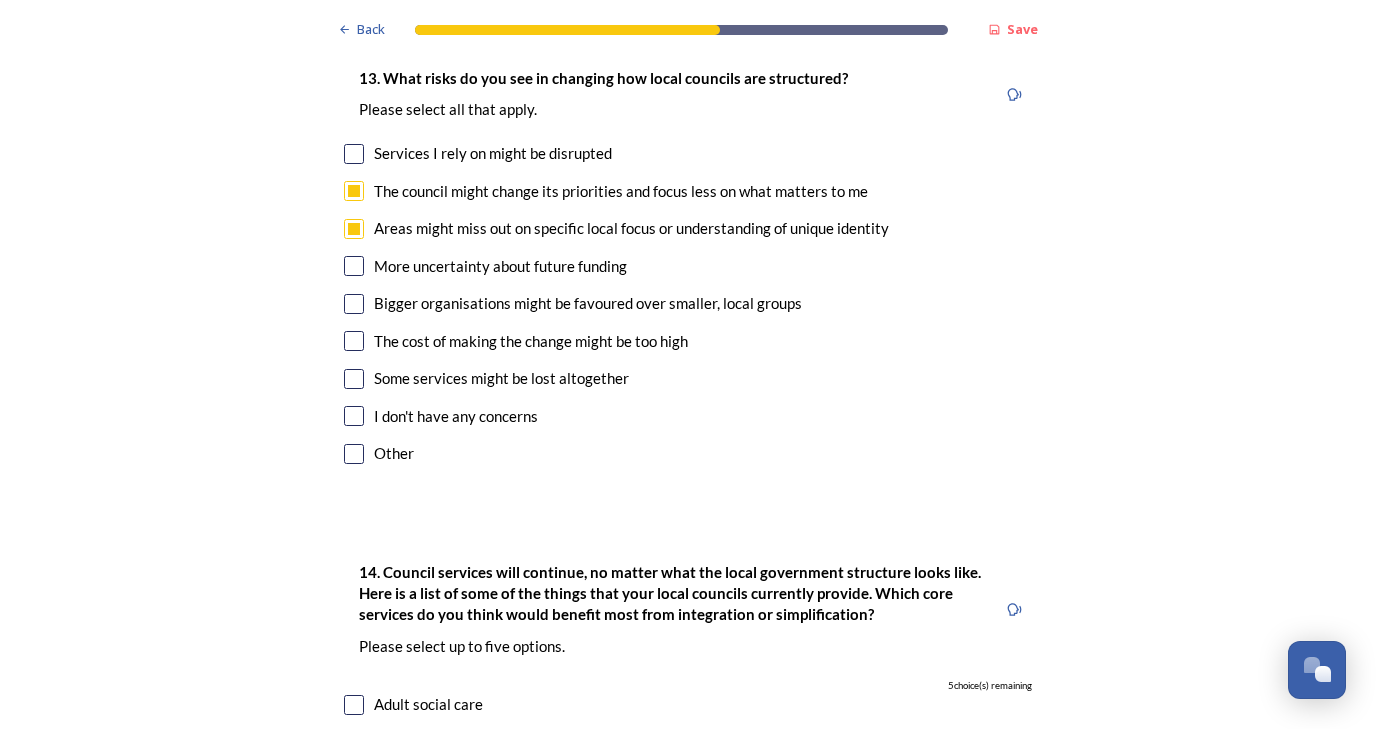 scroll, scrollTop: 4212, scrollLeft: 0, axis: vertical 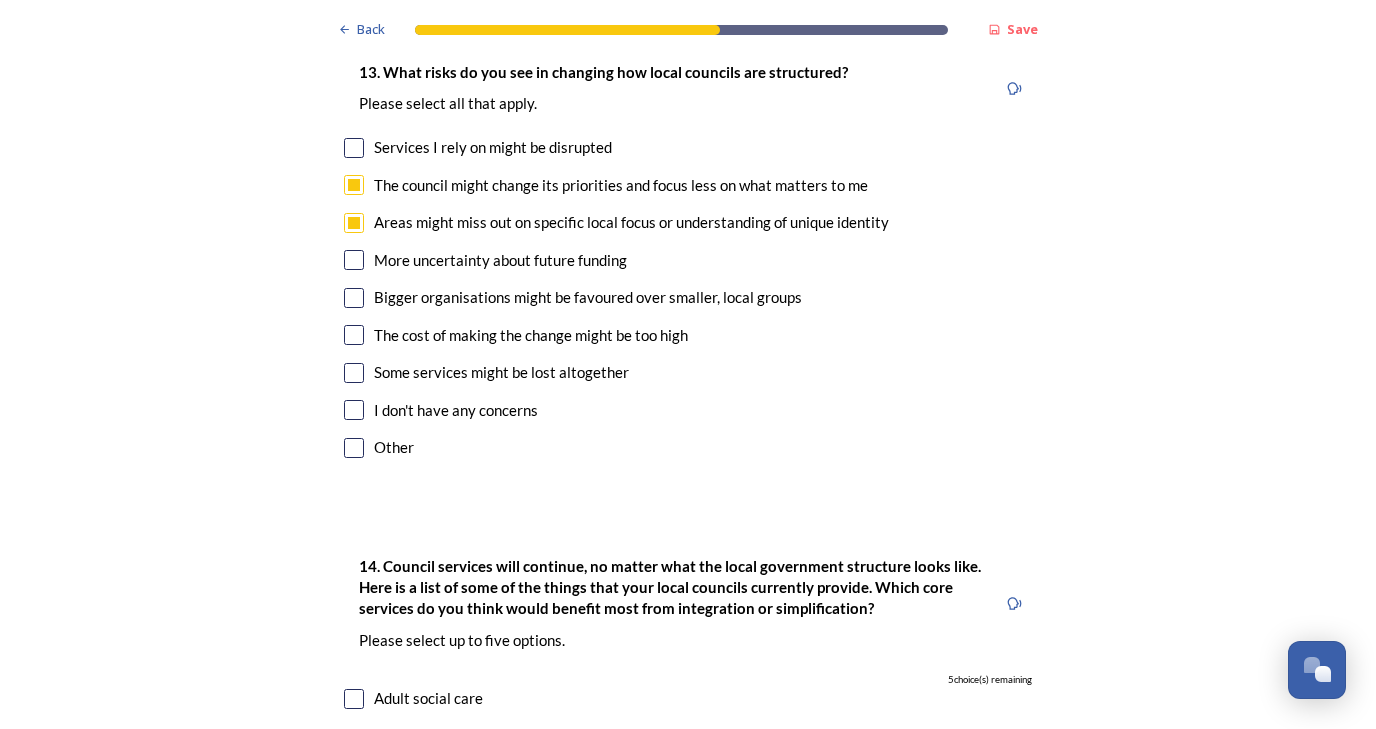 drag, startPoint x: 344, startPoint y: 341, endPoint x: 319, endPoint y: 346, distance: 25.495098 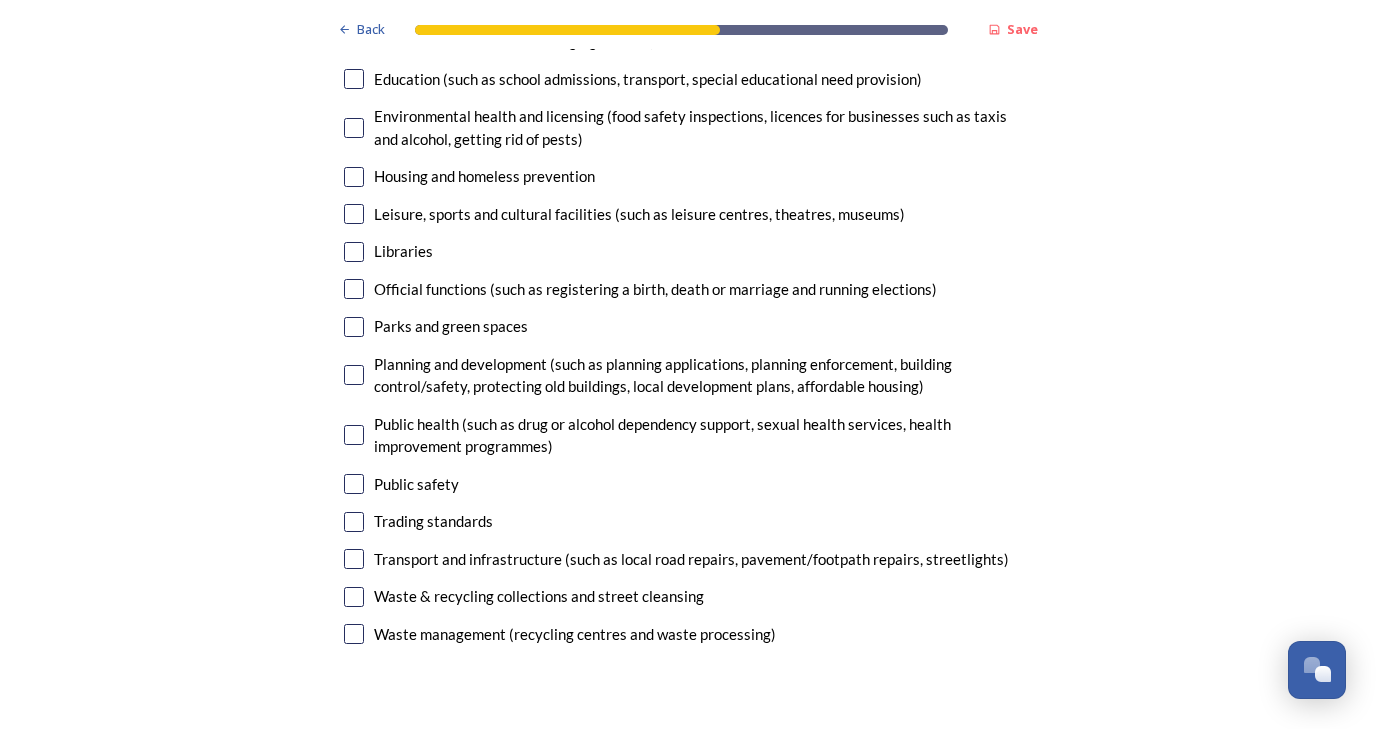 scroll, scrollTop: 5053, scrollLeft: 0, axis: vertical 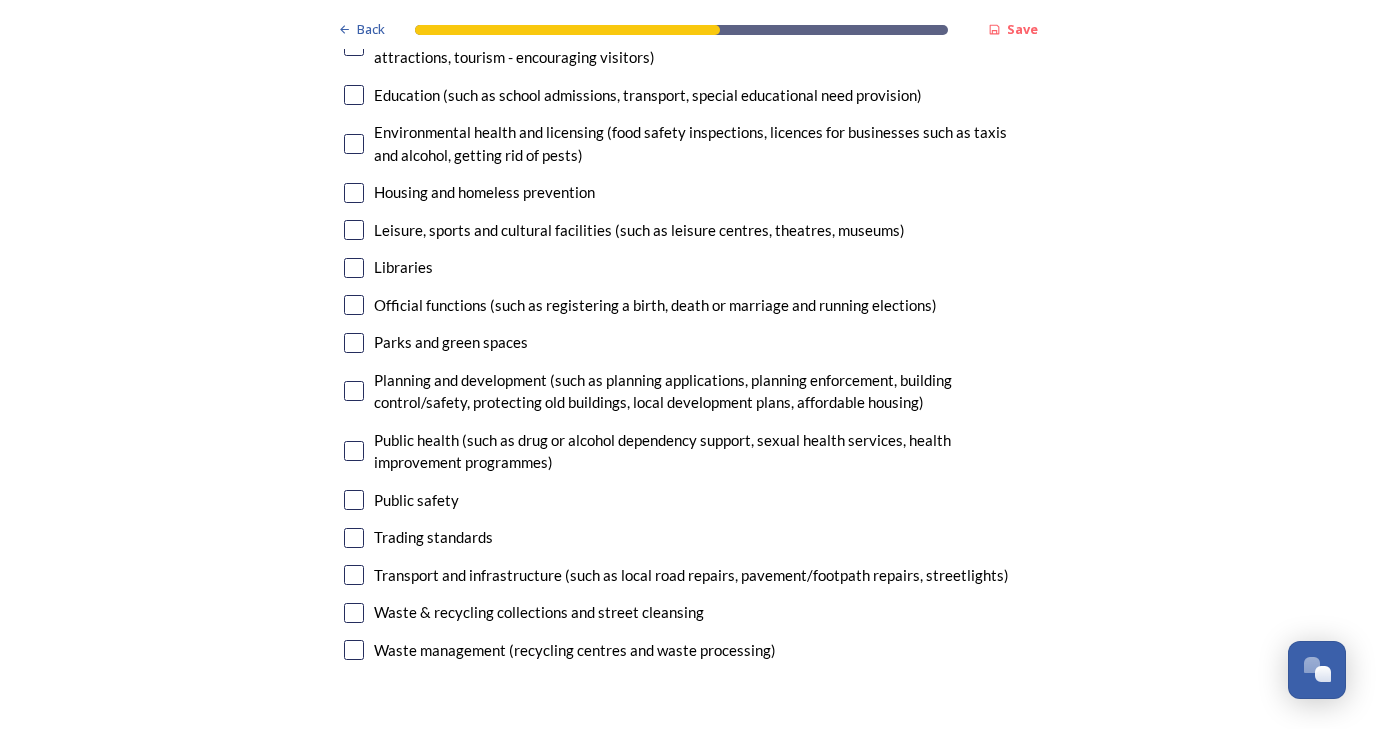 click at bounding box center [354, 391] 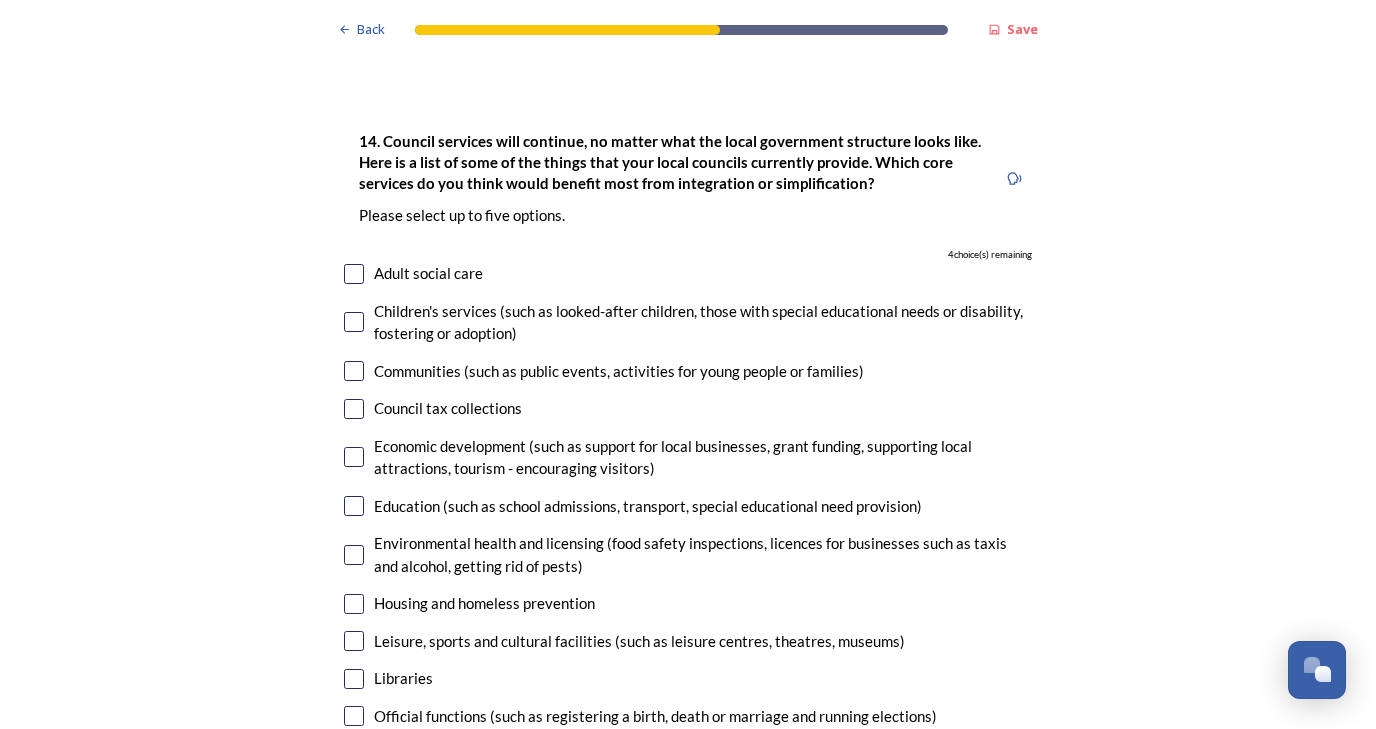 scroll, scrollTop: 4635, scrollLeft: 0, axis: vertical 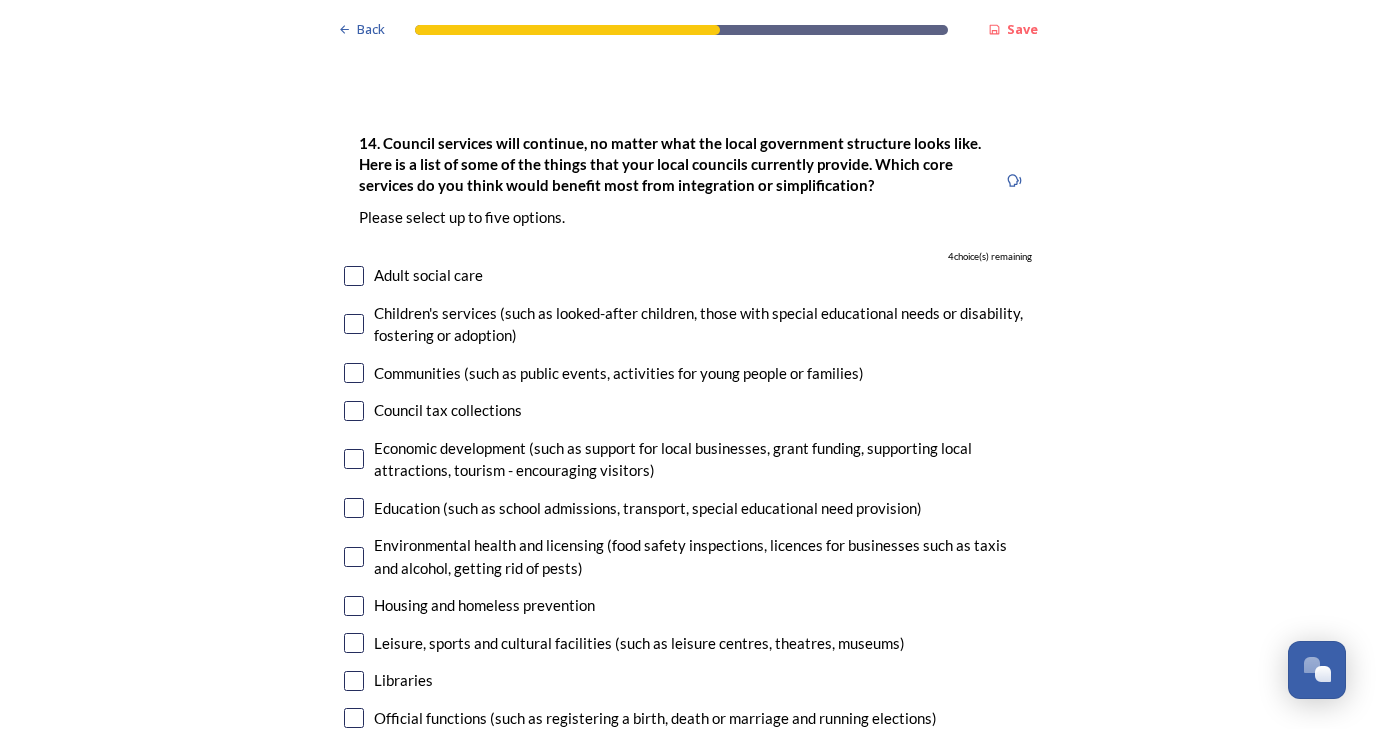 click at bounding box center [354, 459] 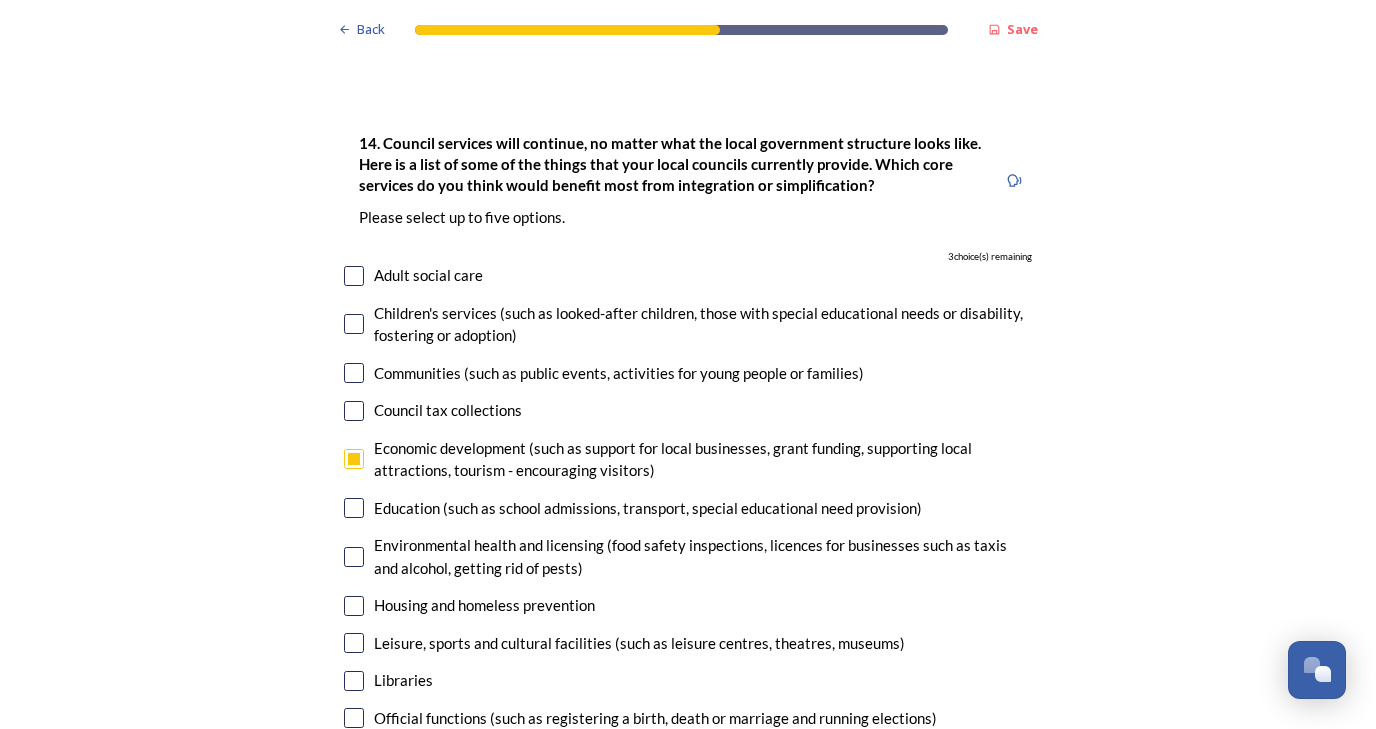click at bounding box center [354, 276] 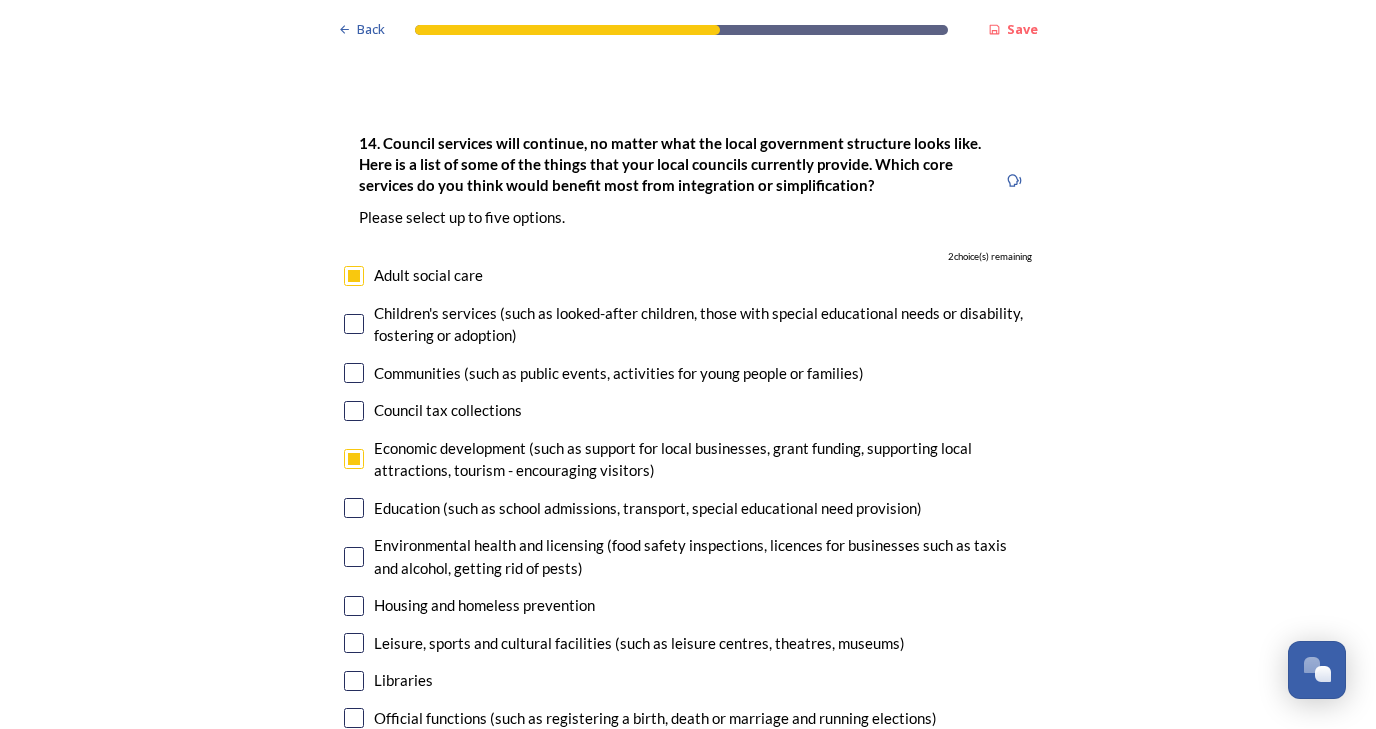 click at bounding box center [354, 324] 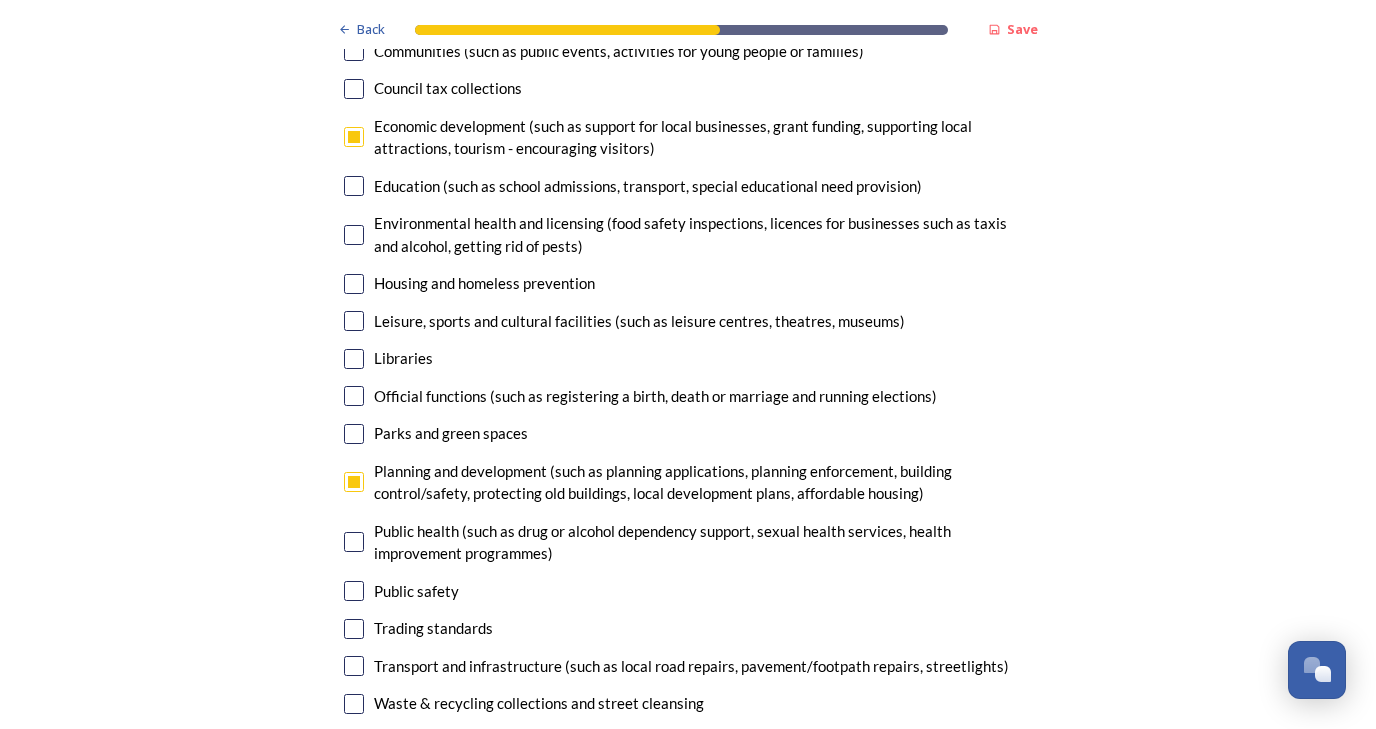 scroll, scrollTop: 4970, scrollLeft: 0, axis: vertical 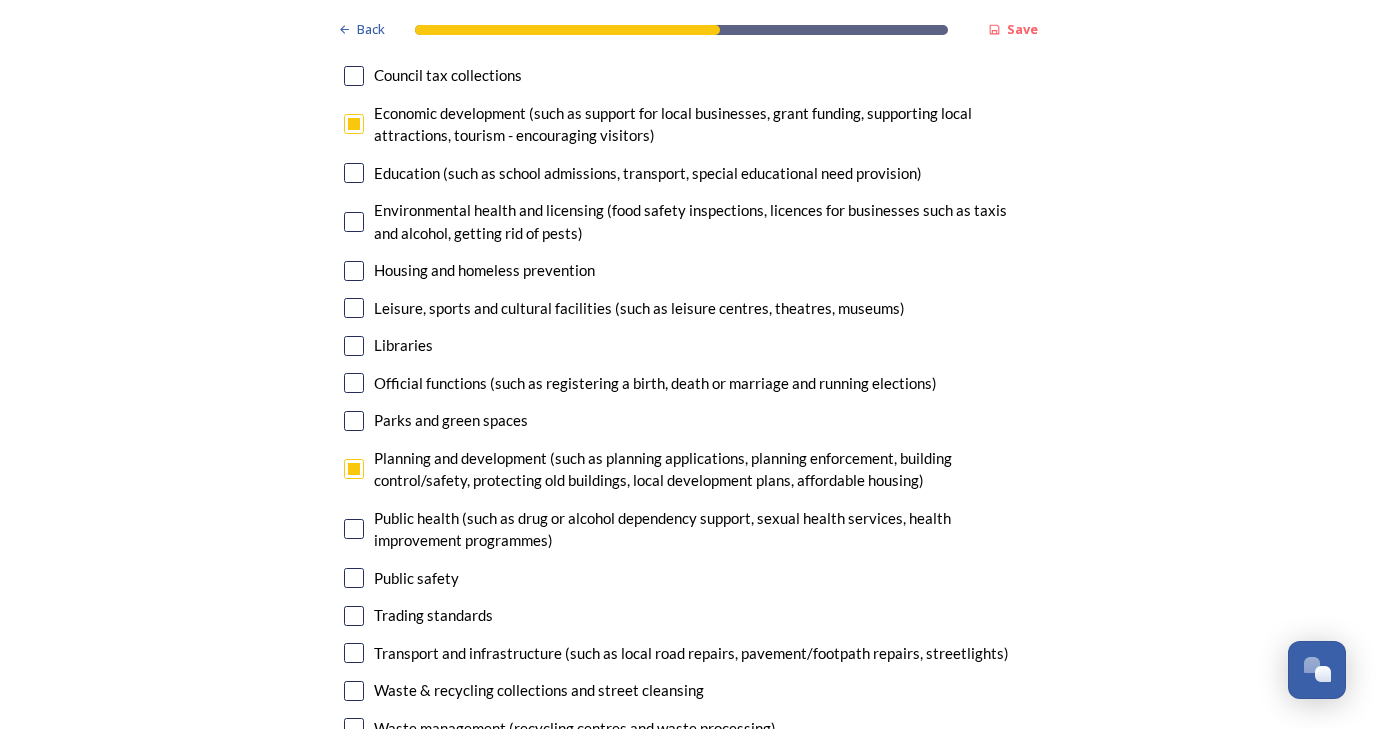 click at bounding box center [354, 308] 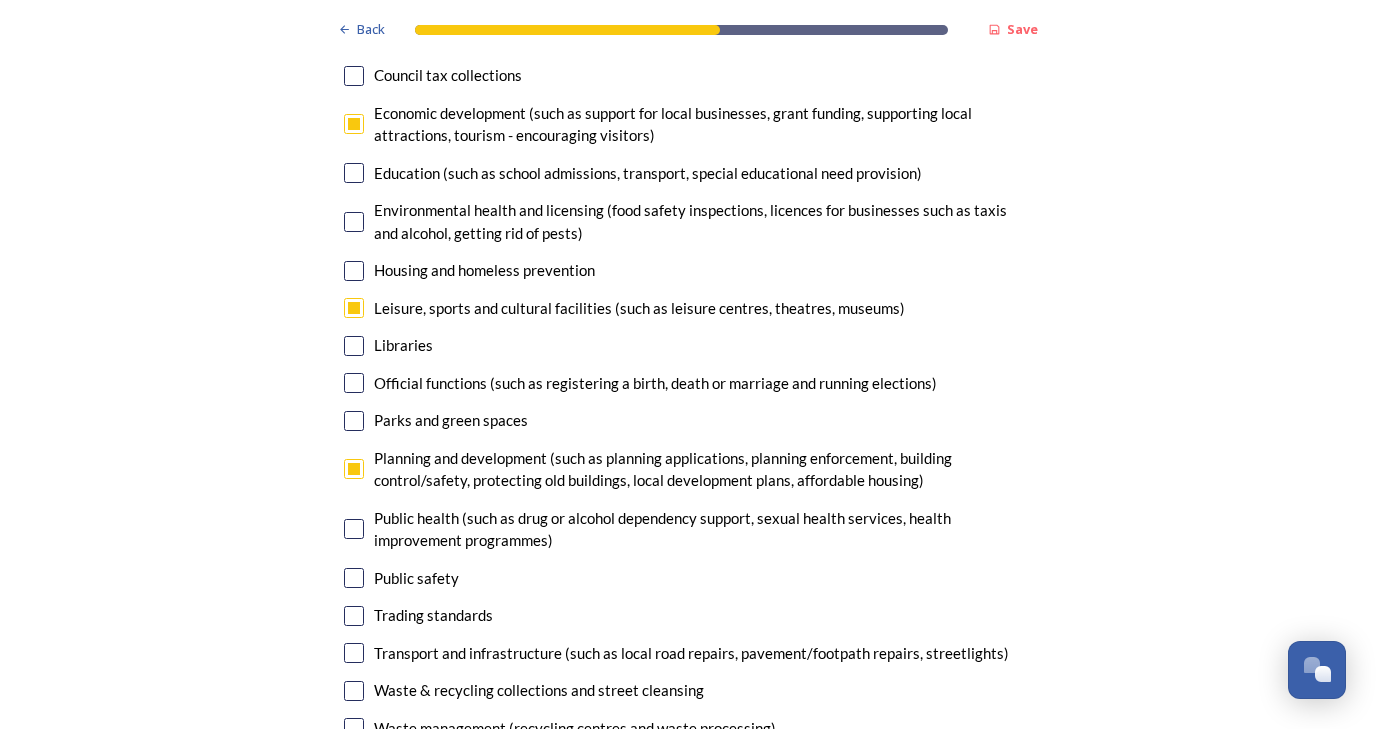 scroll, scrollTop: 0, scrollLeft: 0, axis: both 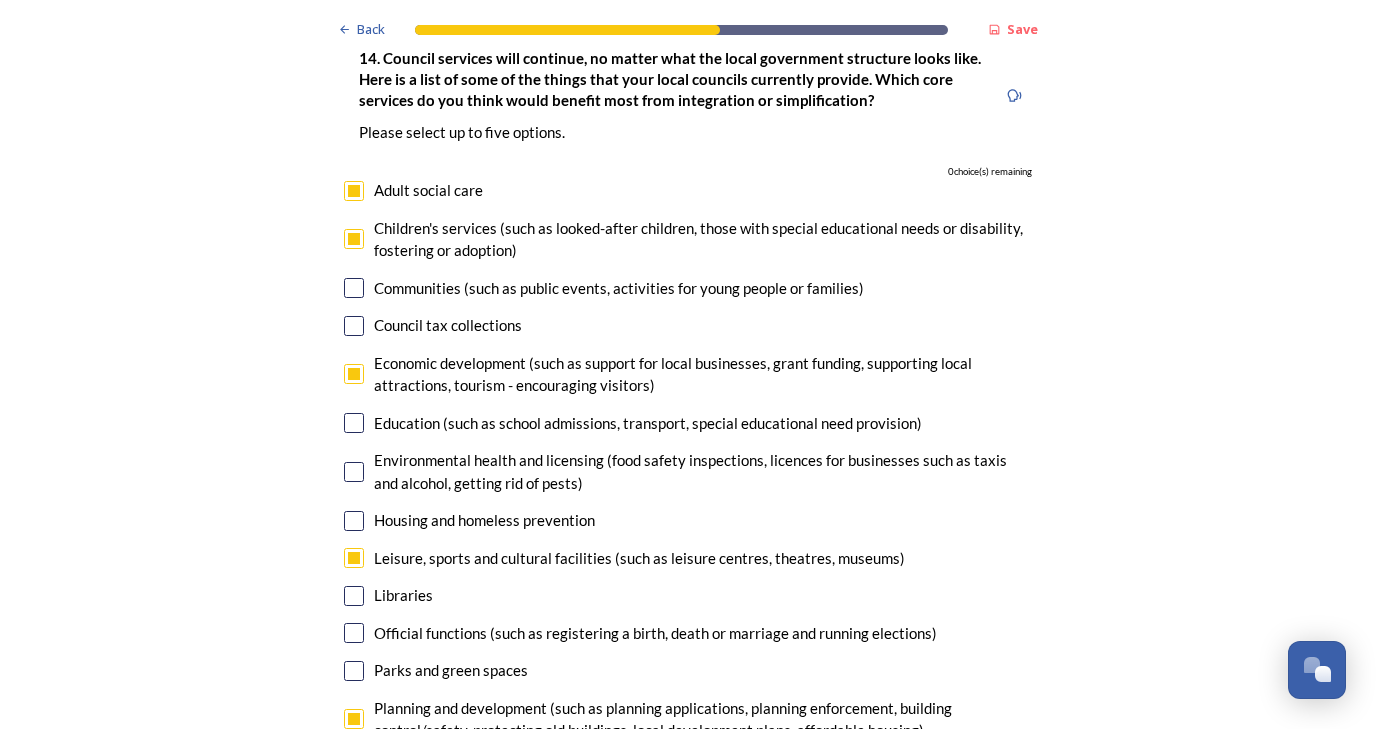 click at bounding box center (354, 191) 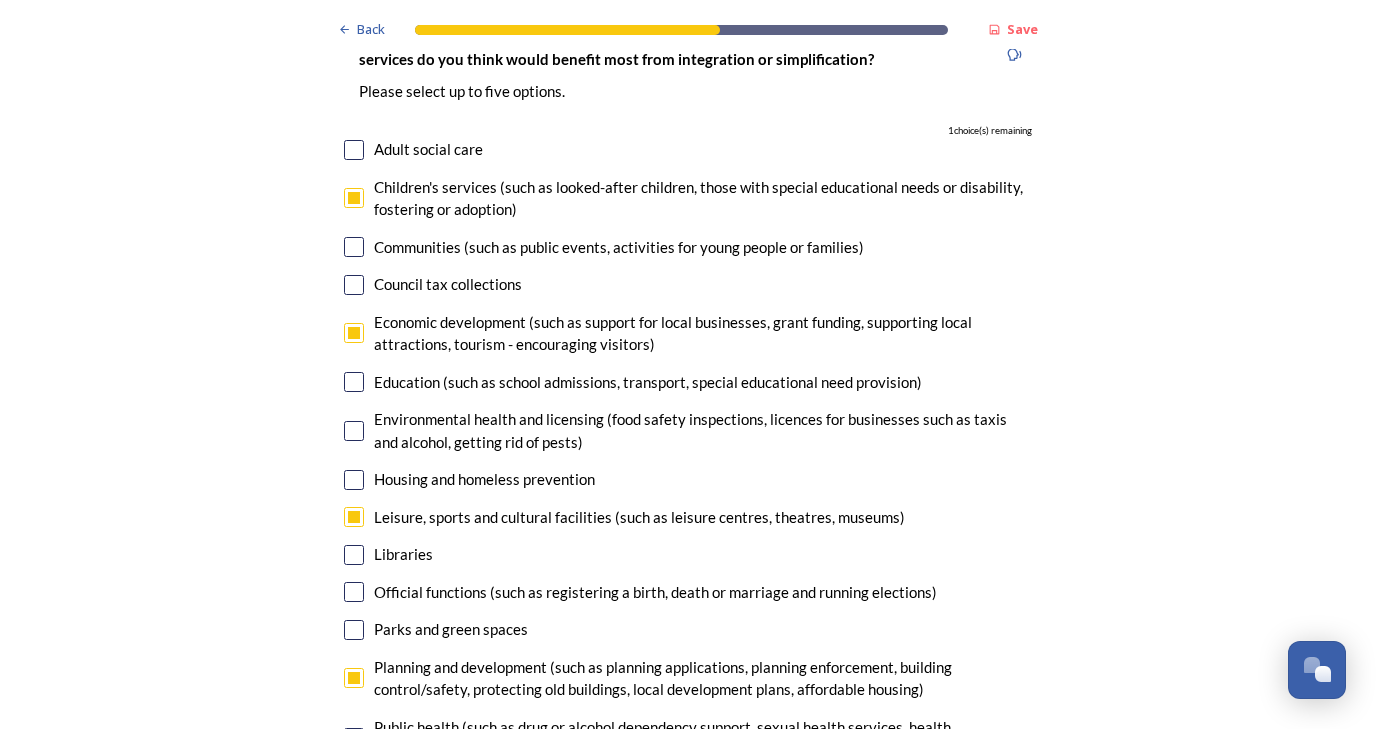 scroll, scrollTop: 4766, scrollLeft: 0, axis: vertical 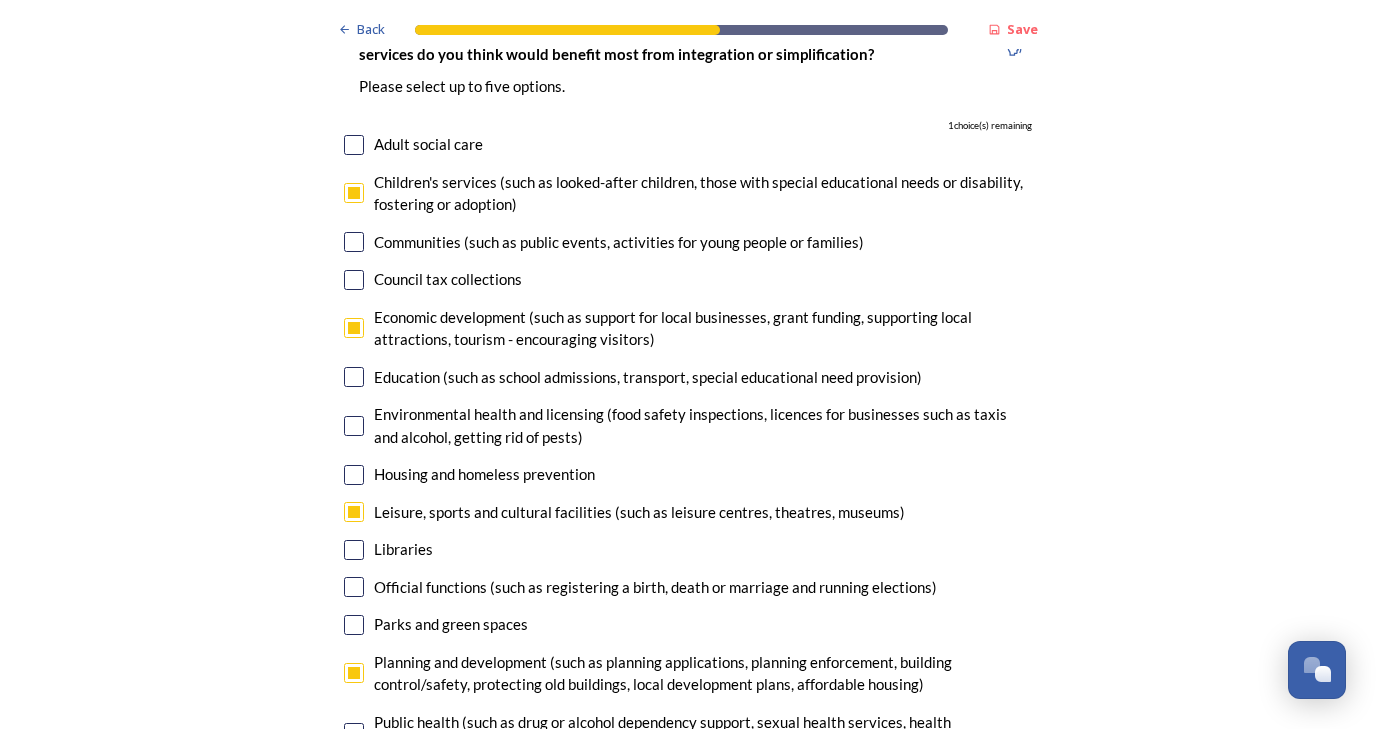 click at bounding box center (354, 193) 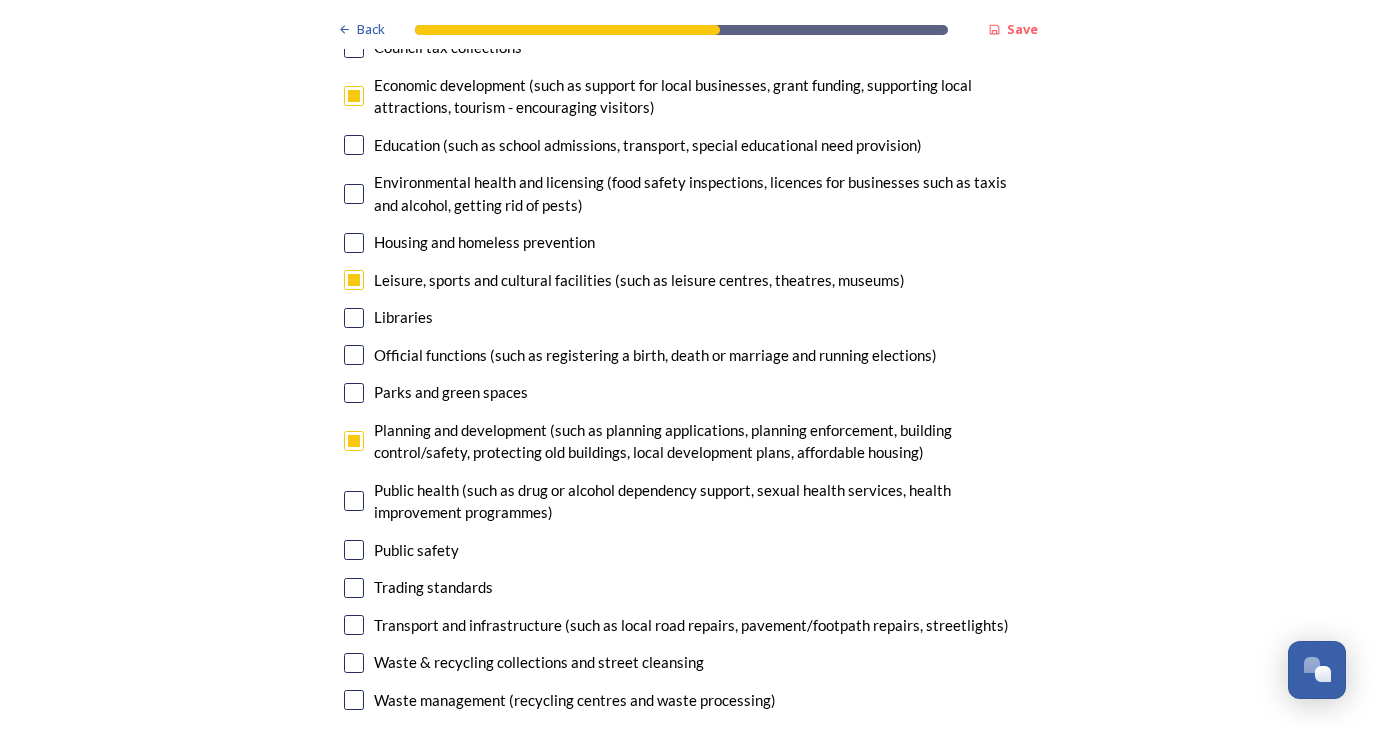 scroll, scrollTop: 5000, scrollLeft: 0, axis: vertical 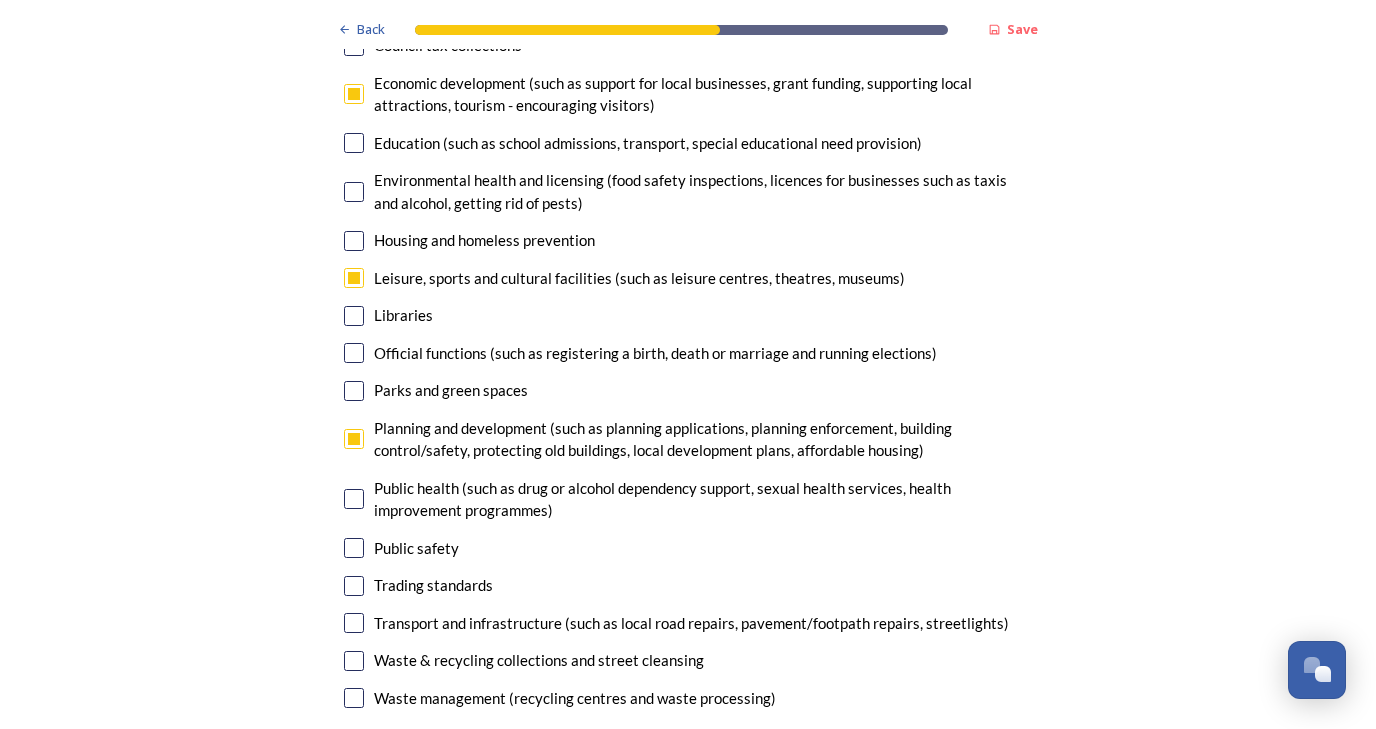 click at bounding box center (354, 391) 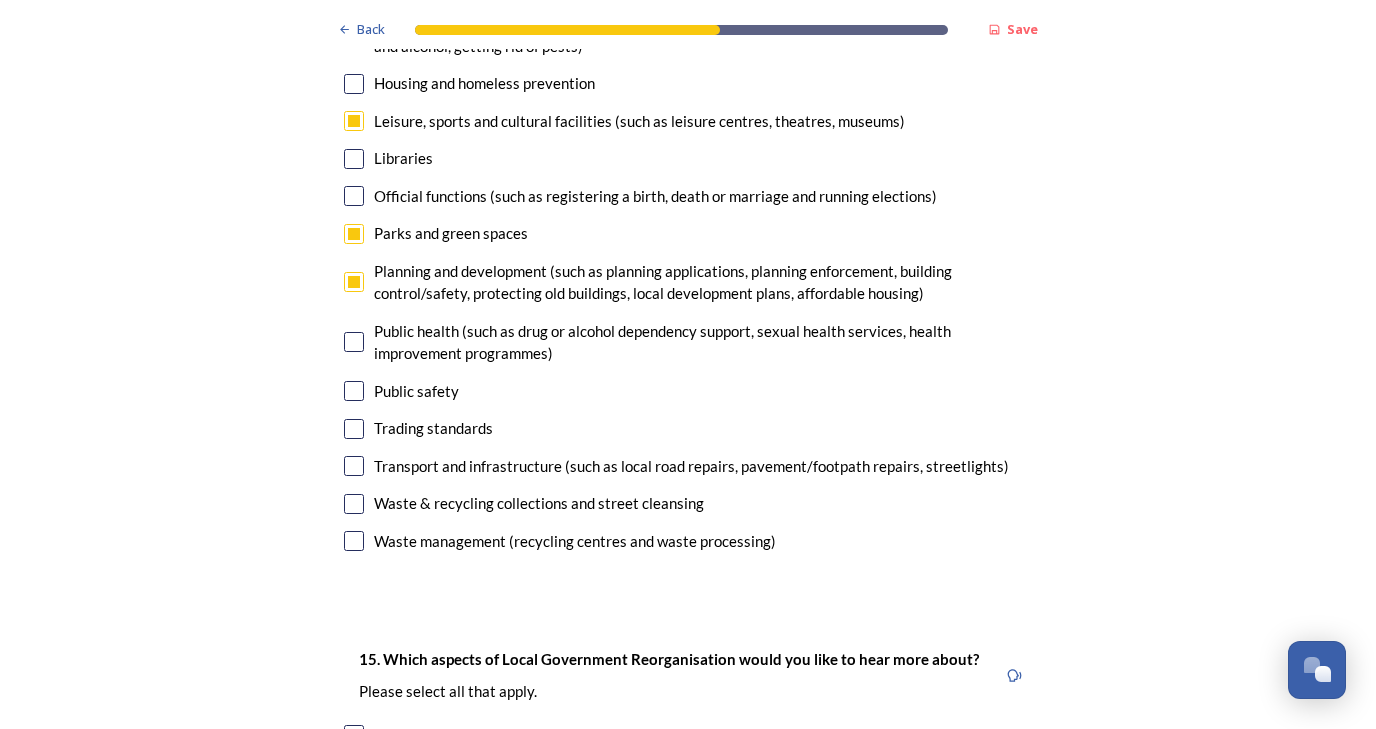 scroll, scrollTop: 5160, scrollLeft: 0, axis: vertical 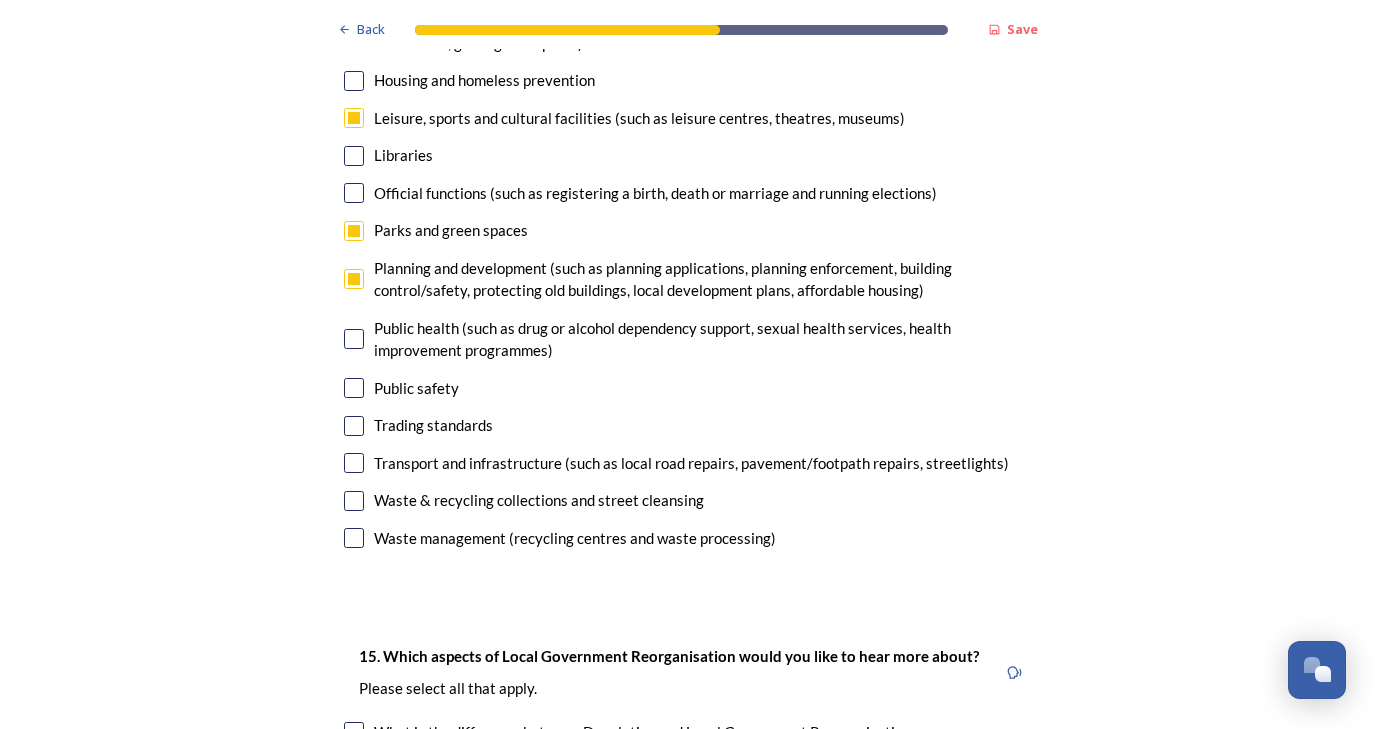 click at bounding box center (354, 501) 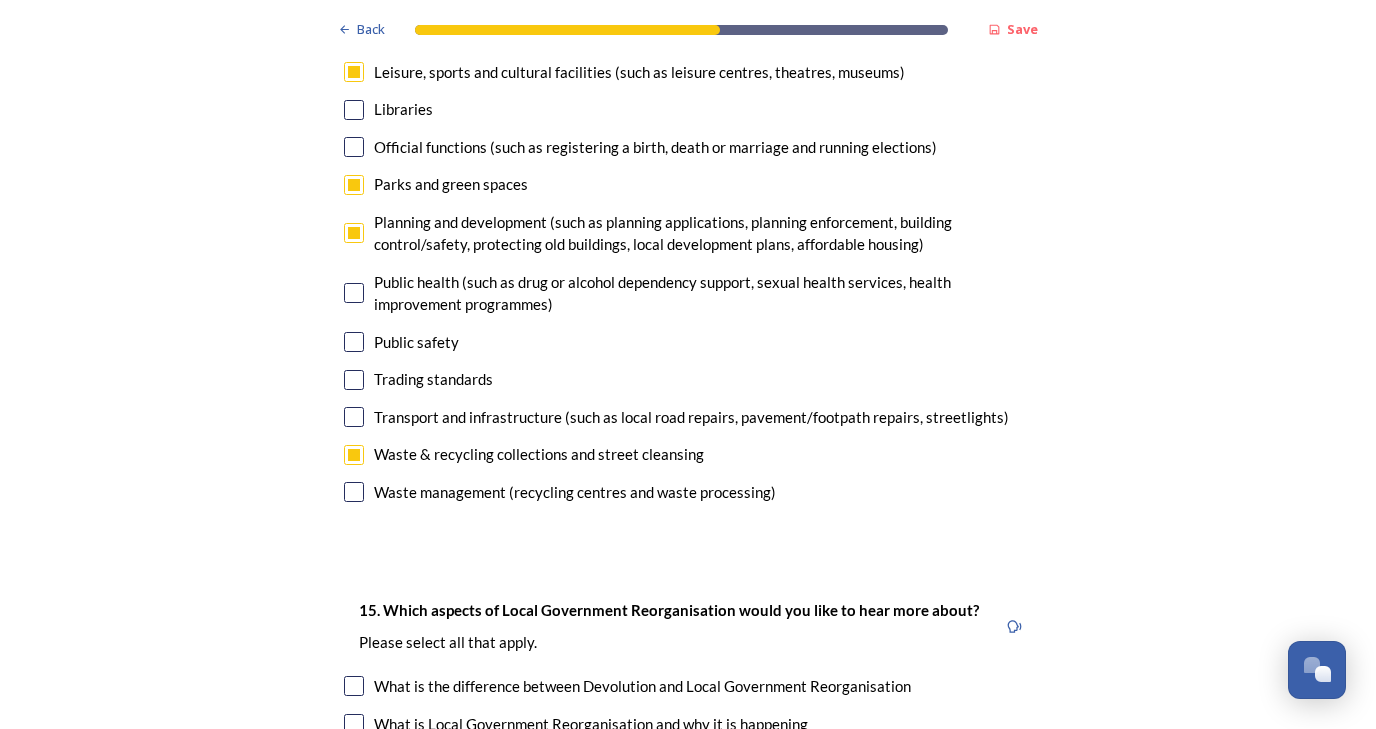 scroll, scrollTop: 5204, scrollLeft: 0, axis: vertical 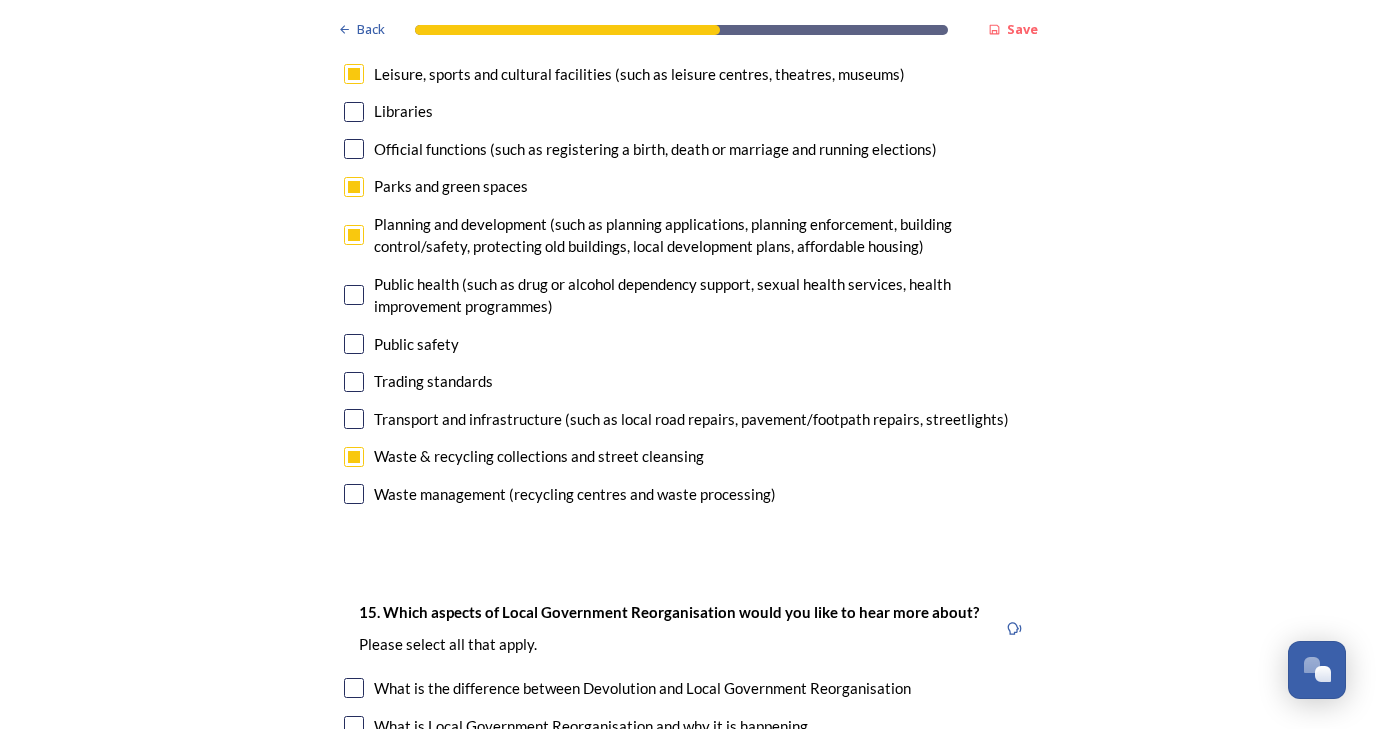 click at bounding box center [354, 419] 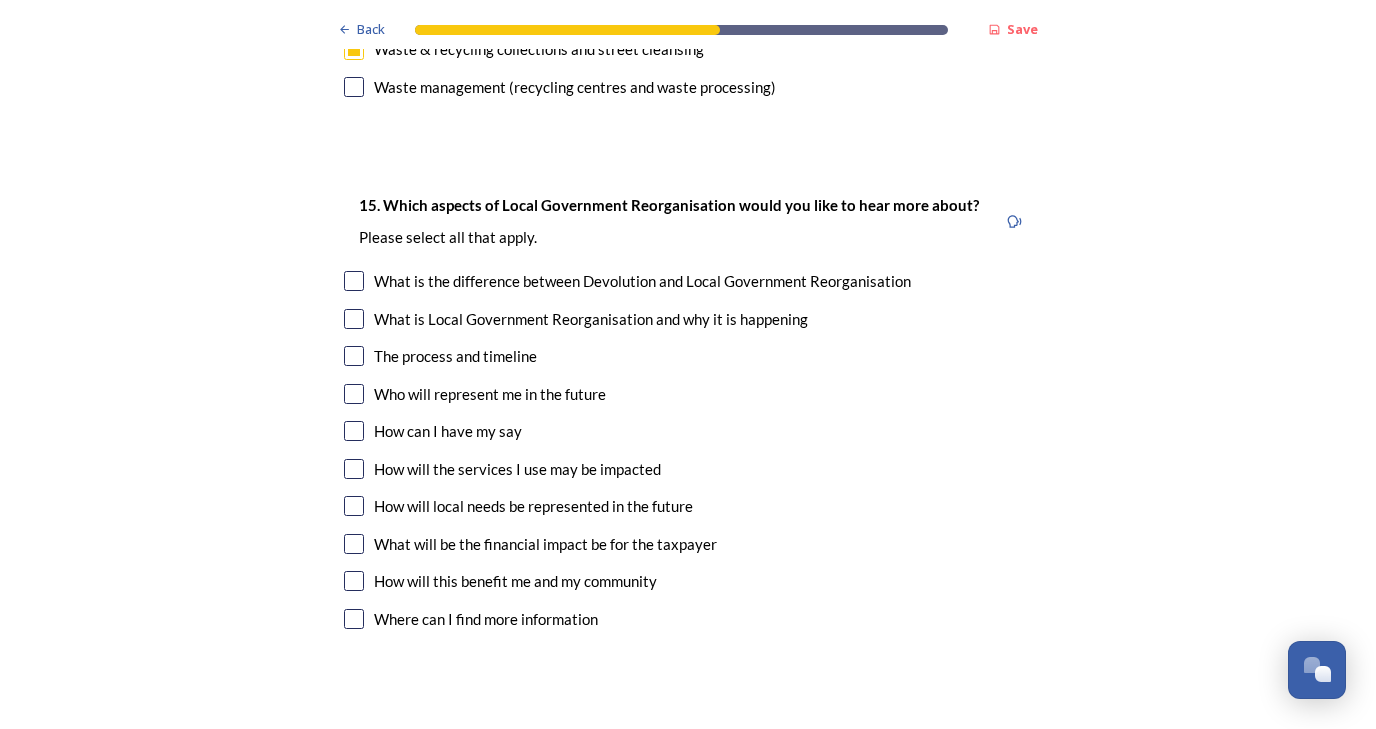scroll, scrollTop: 5619, scrollLeft: 0, axis: vertical 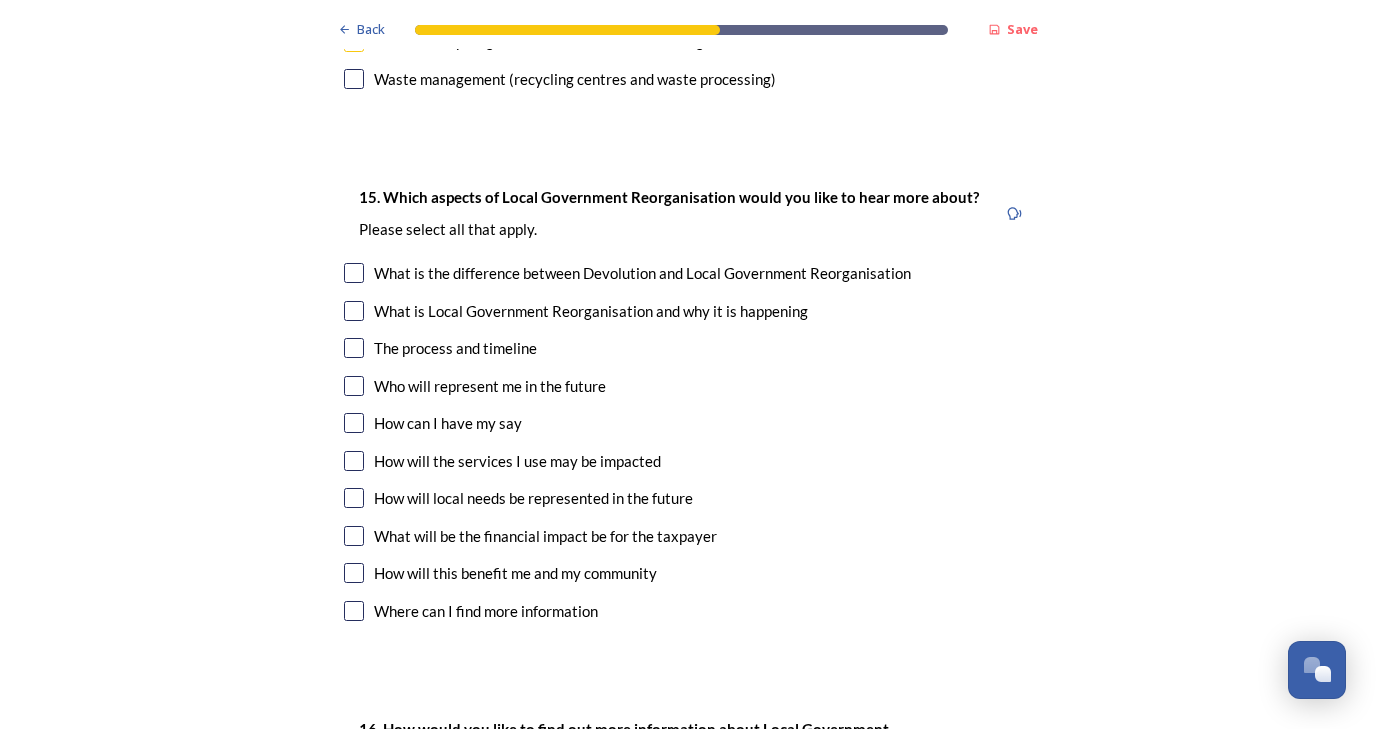 click at bounding box center (354, 348) 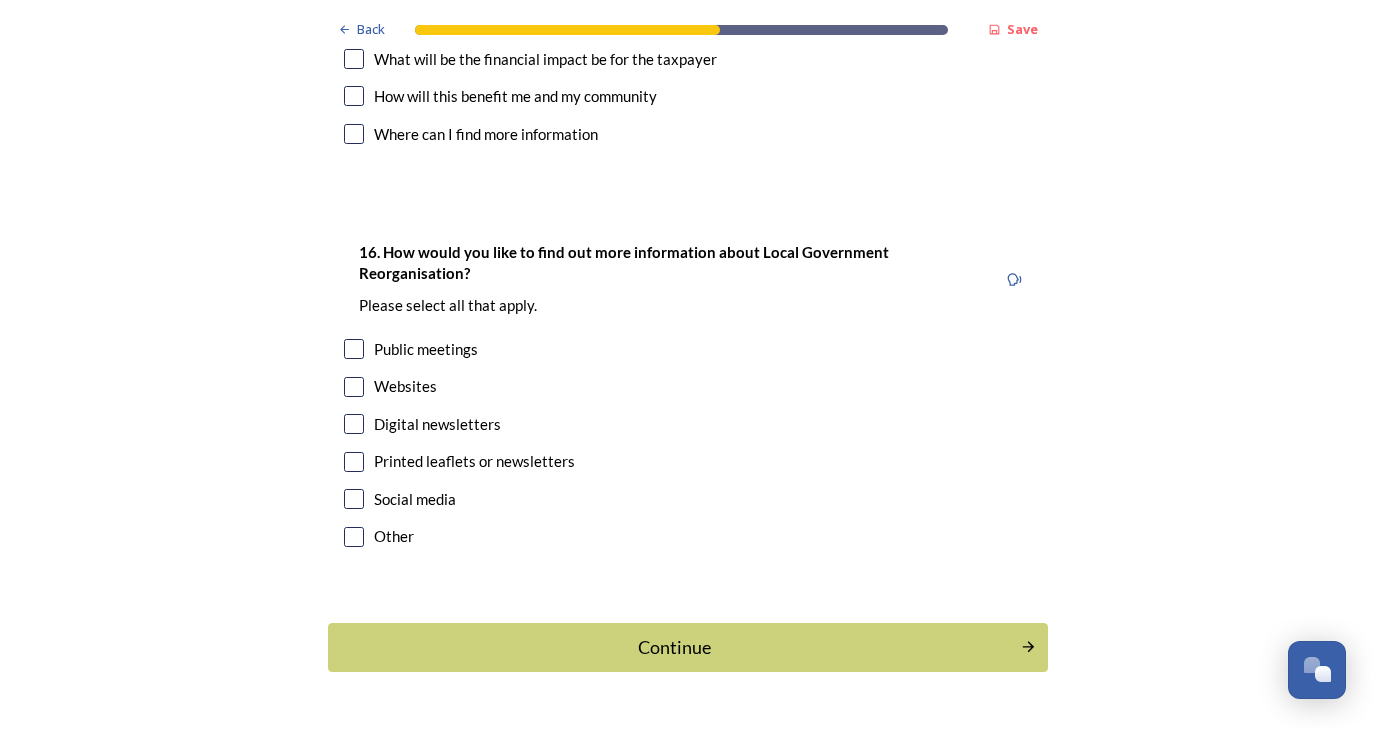 scroll, scrollTop: 6095, scrollLeft: 0, axis: vertical 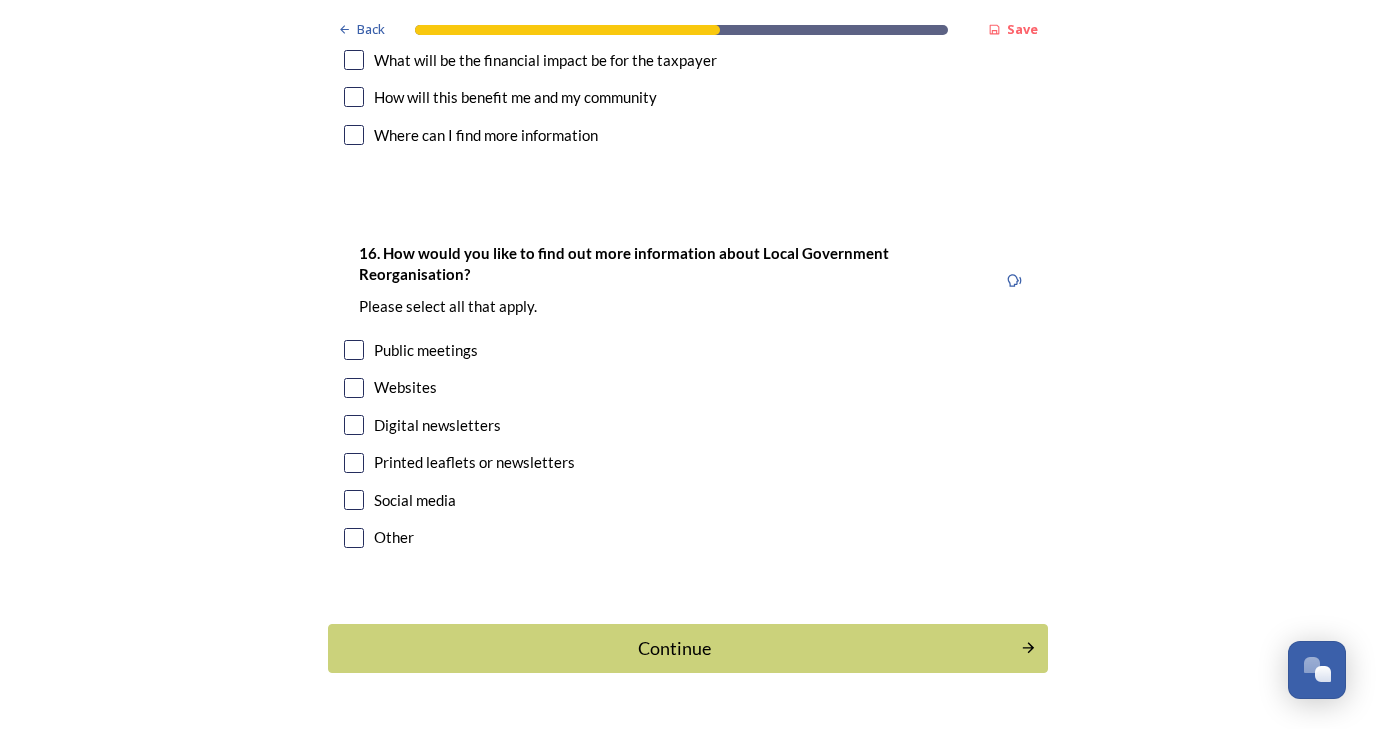 click at bounding box center [354, 388] 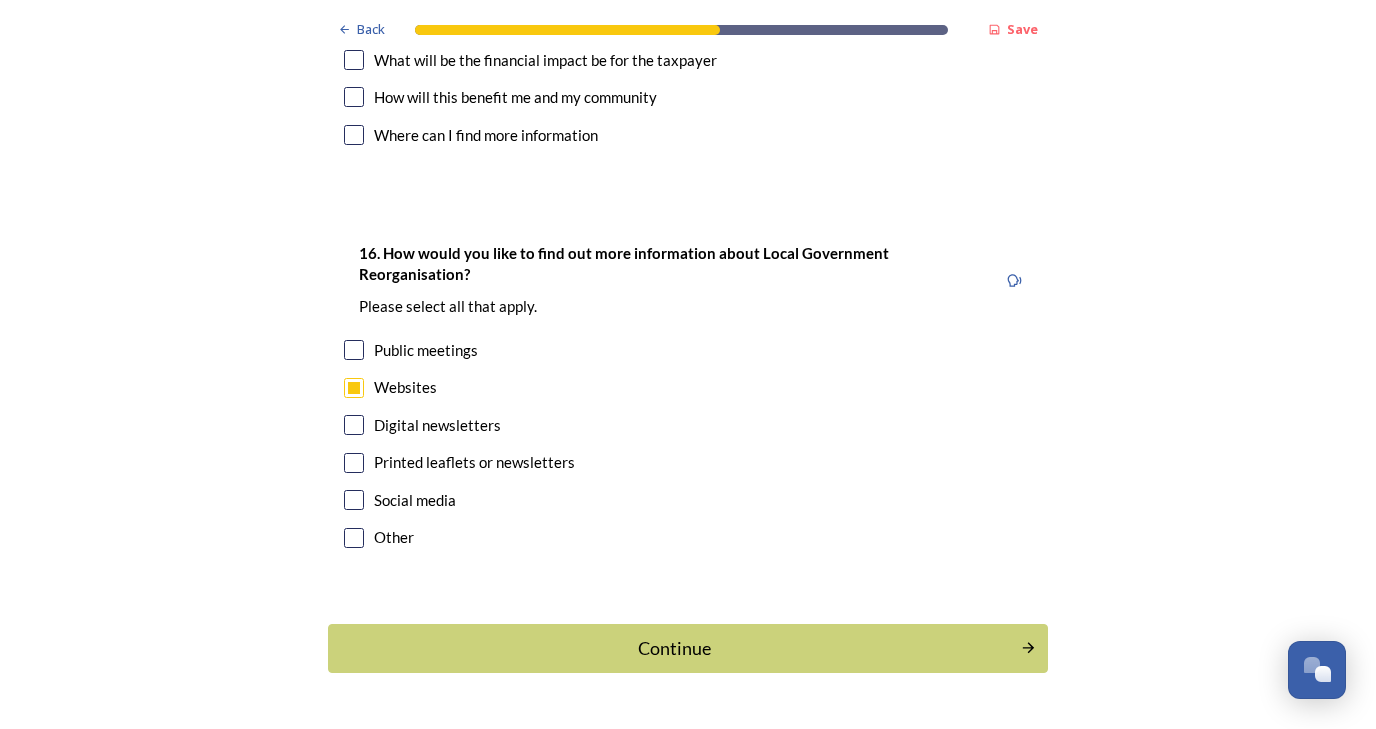 click at bounding box center [354, 463] 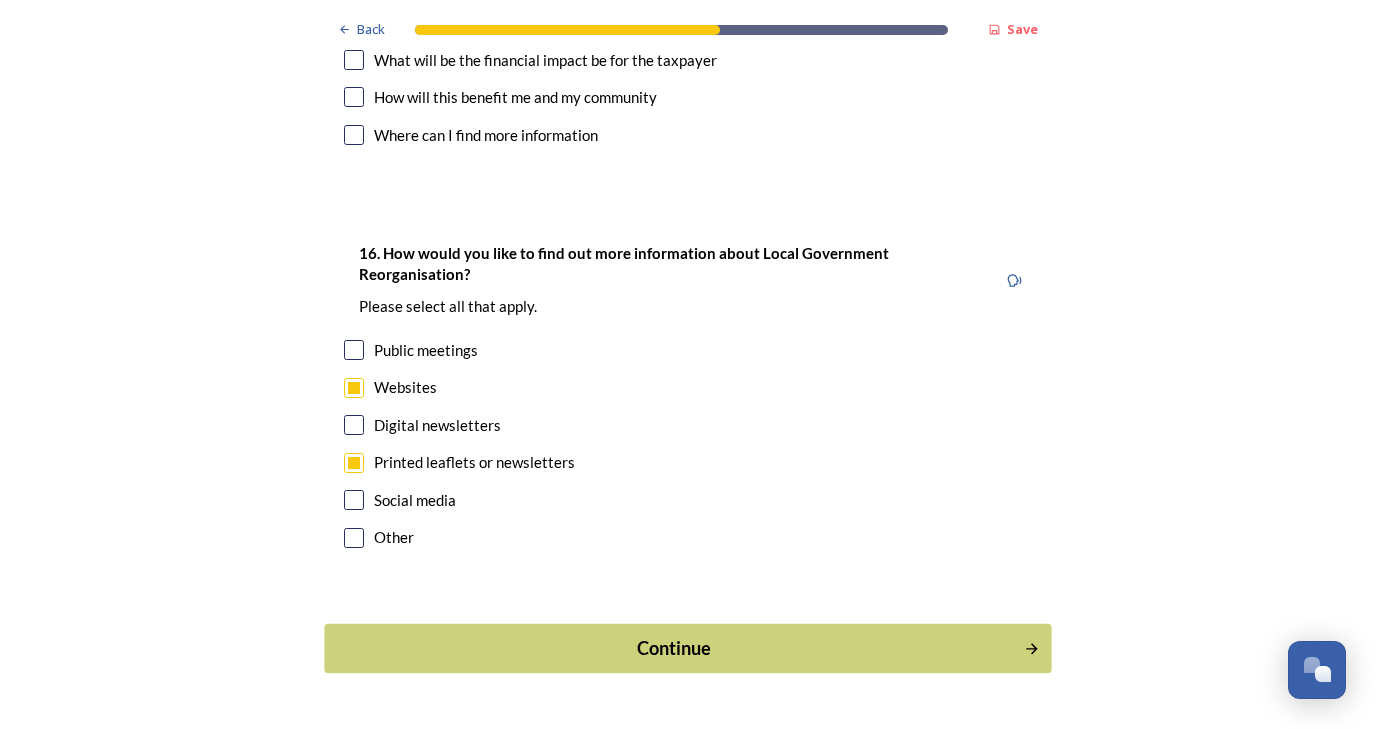 click on "Continue" at bounding box center [674, 648] 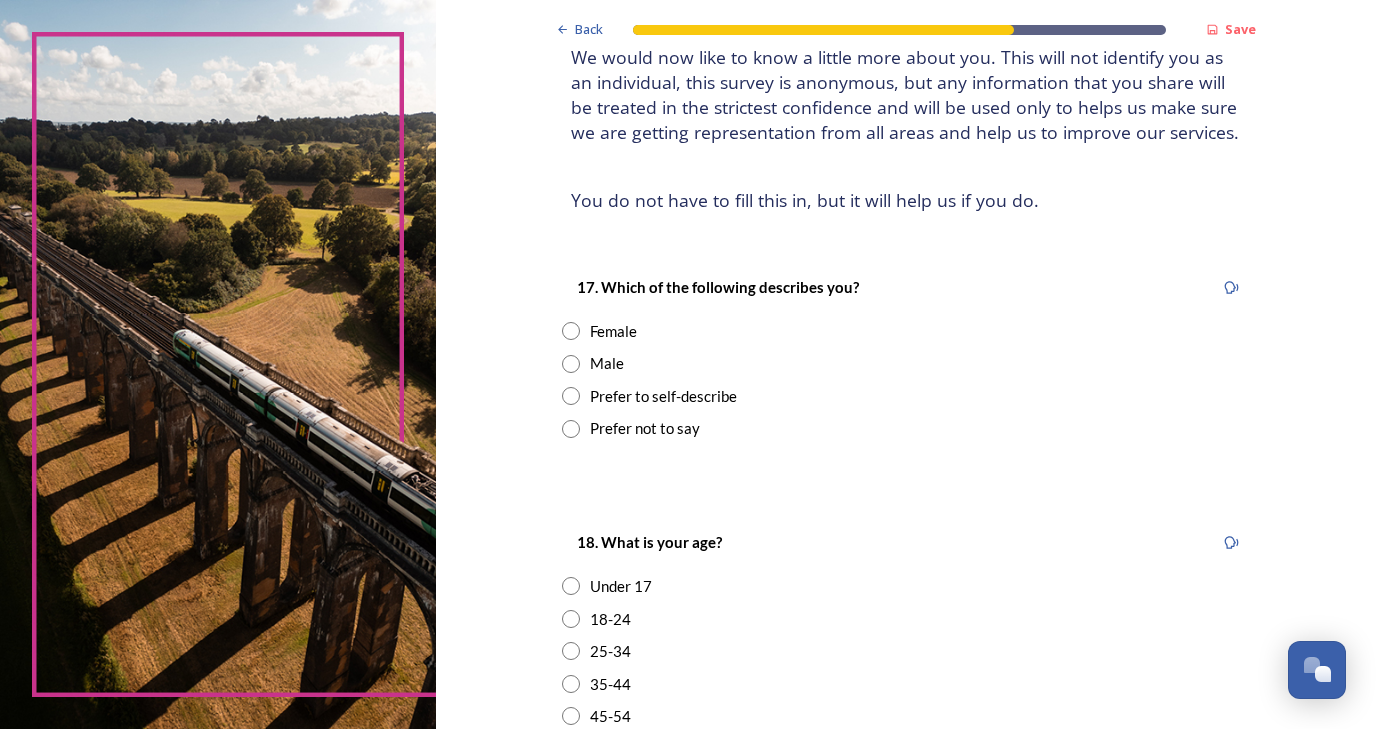 scroll, scrollTop: 160, scrollLeft: 0, axis: vertical 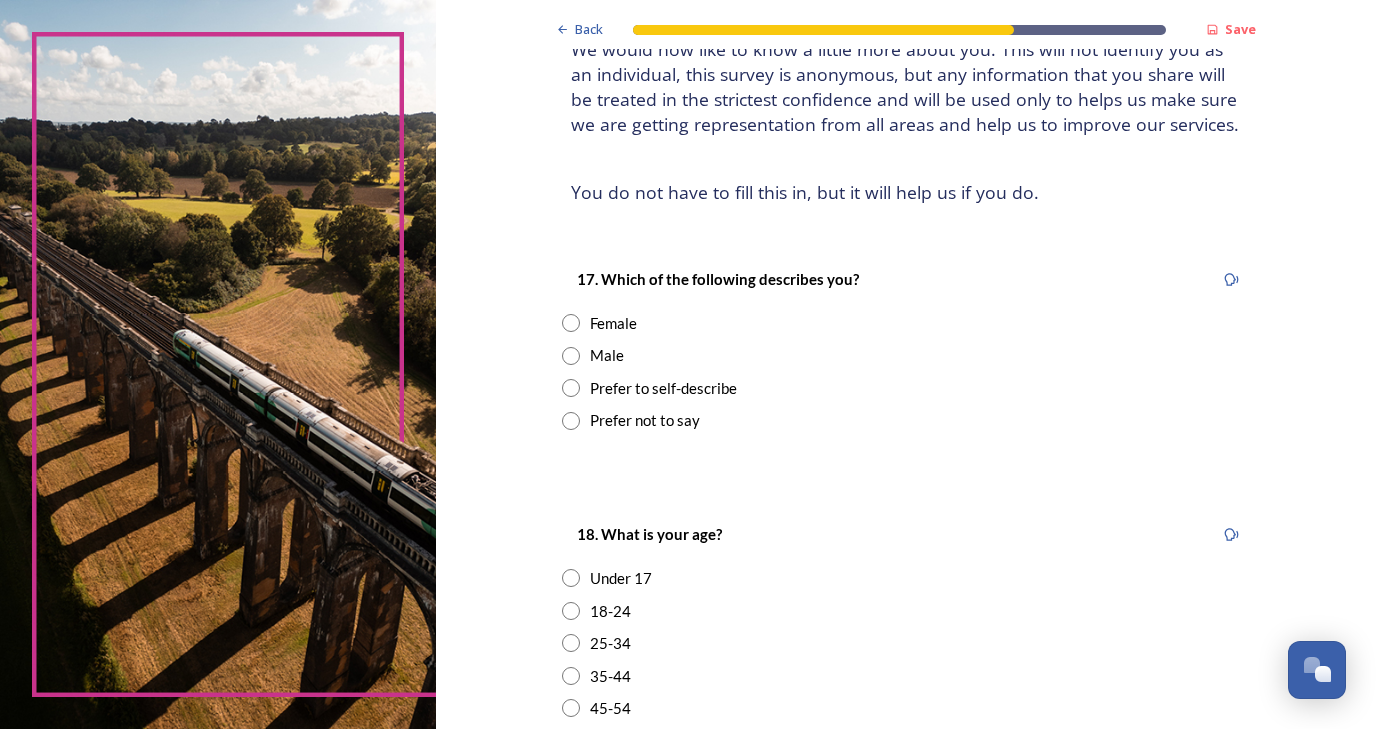 click at bounding box center (571, 356) 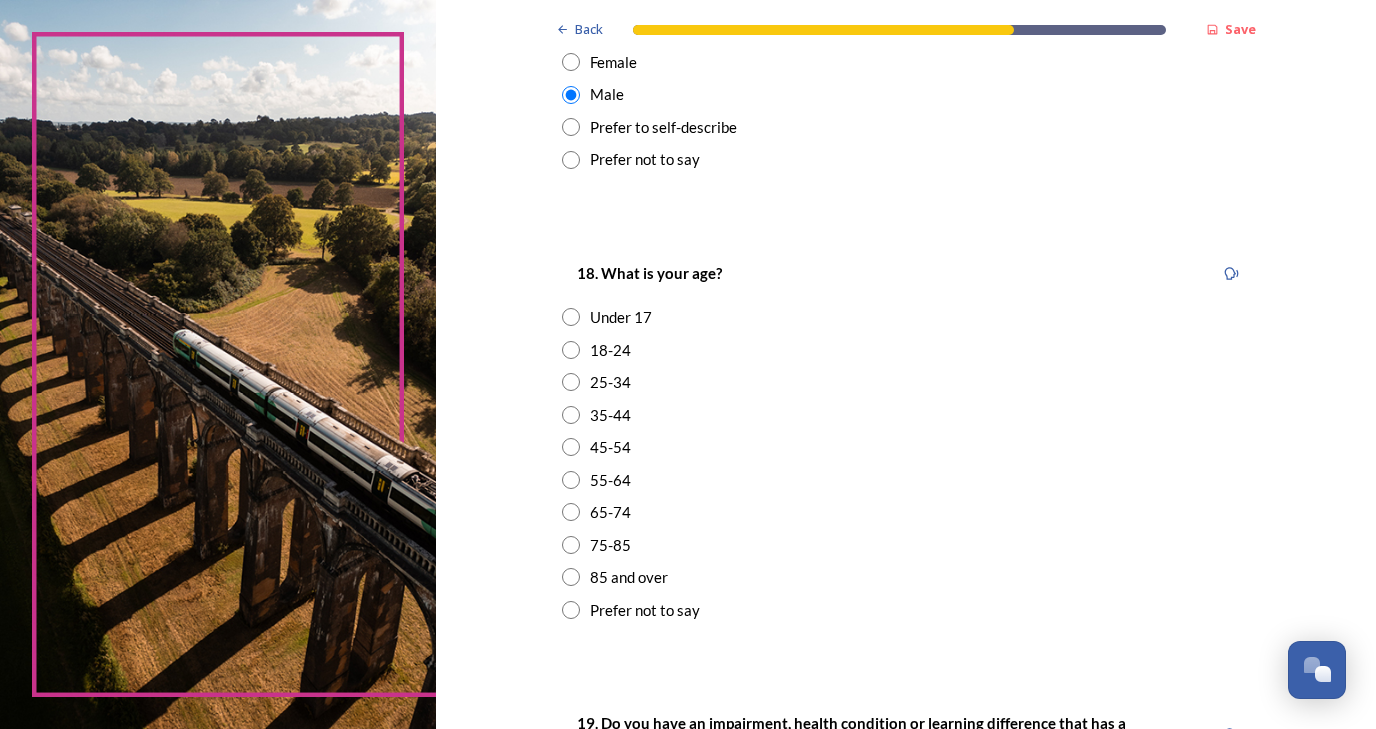 scroll, scrollTop: 497, scrollLeft: 0, axis: vertical 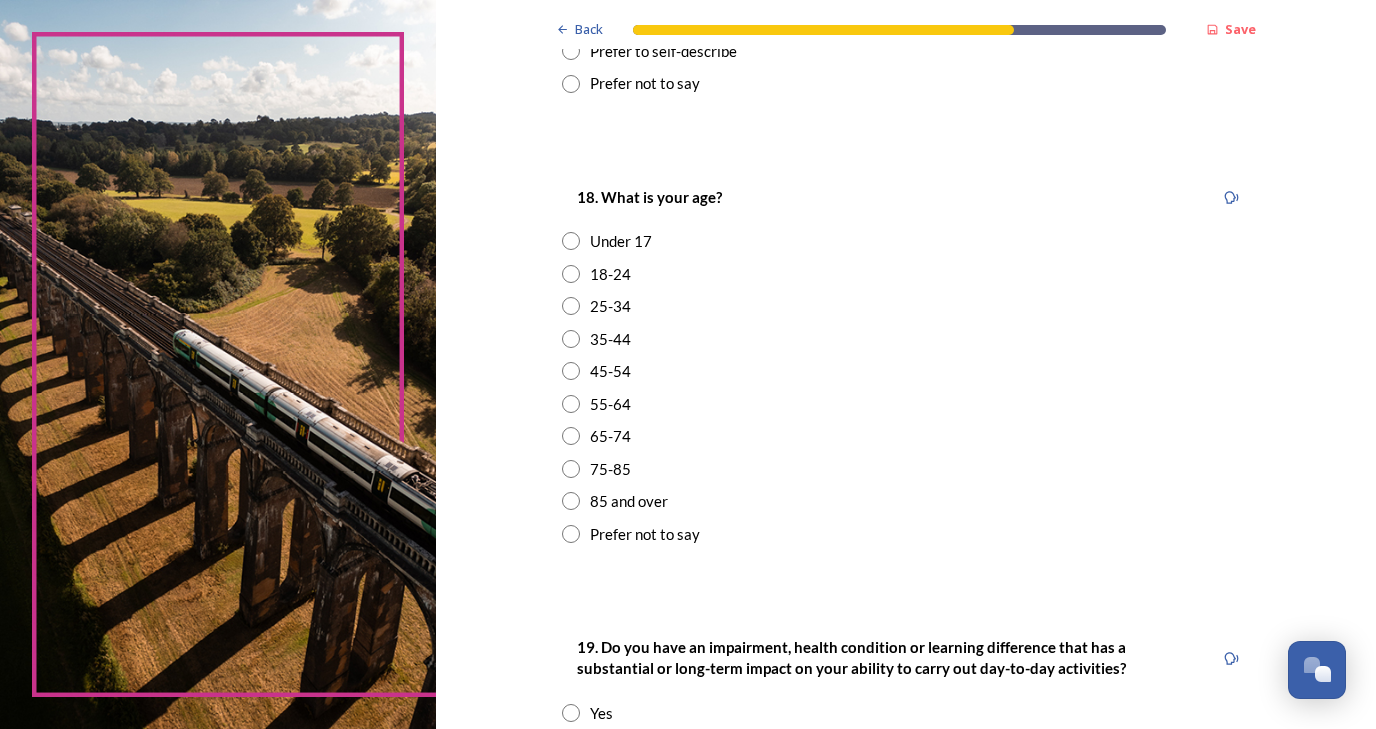 click at bounding box center (571, 469) 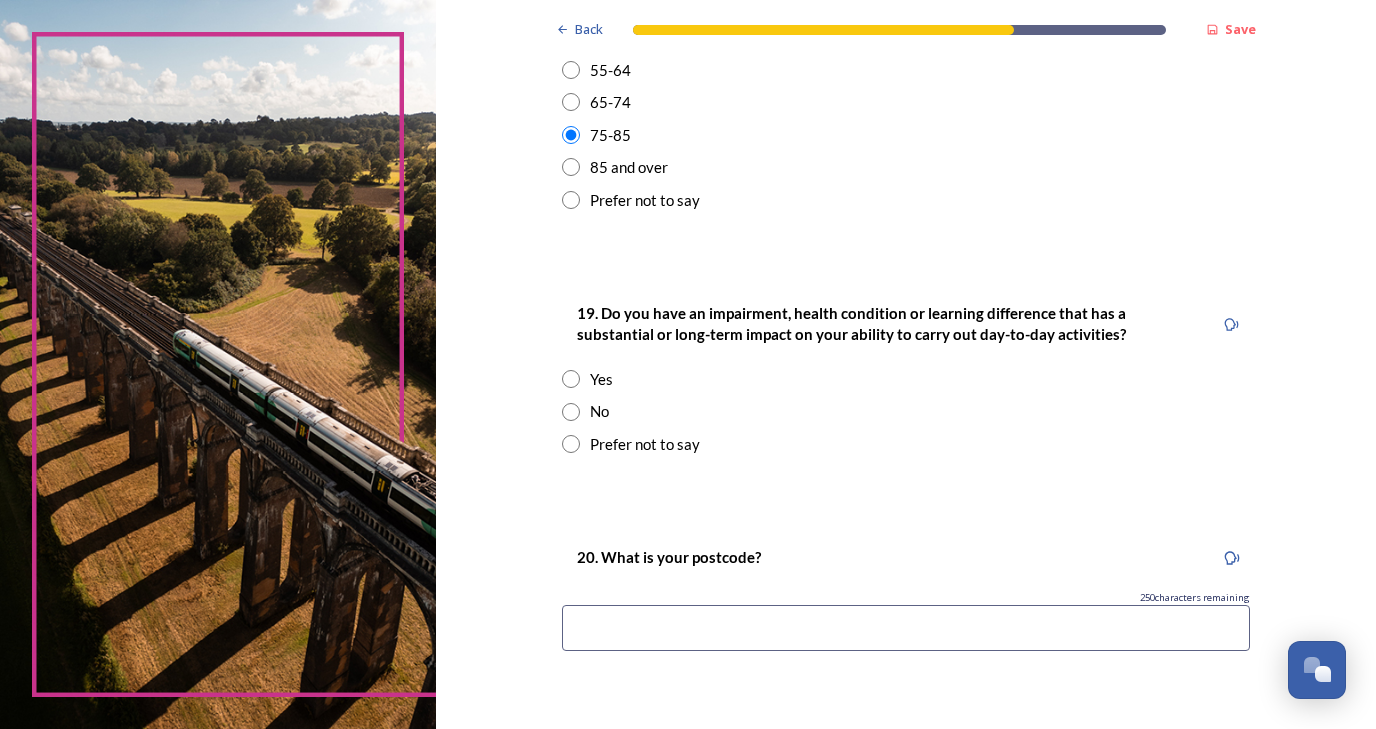 scroll, scrollTop: 855, scrollLeft: 0, axis: vertical 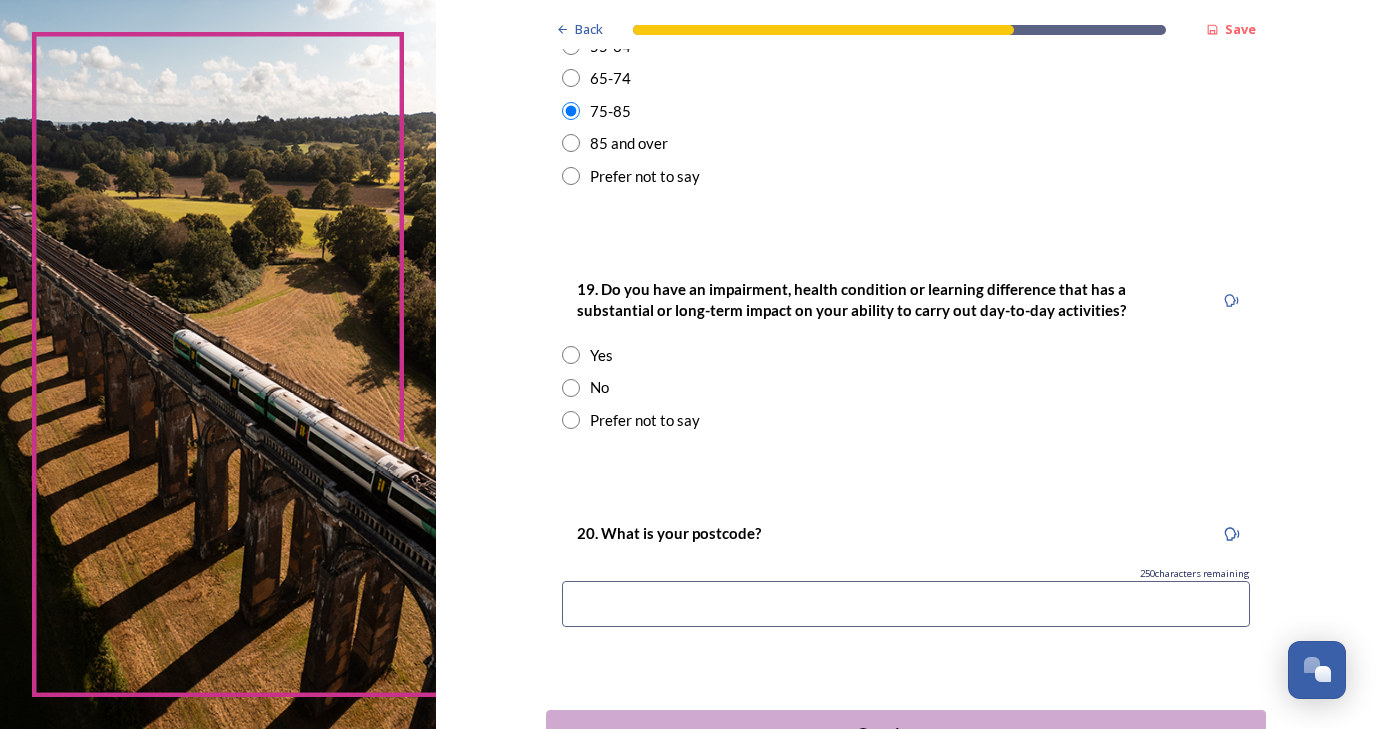 click at bounding box center [571, 388] 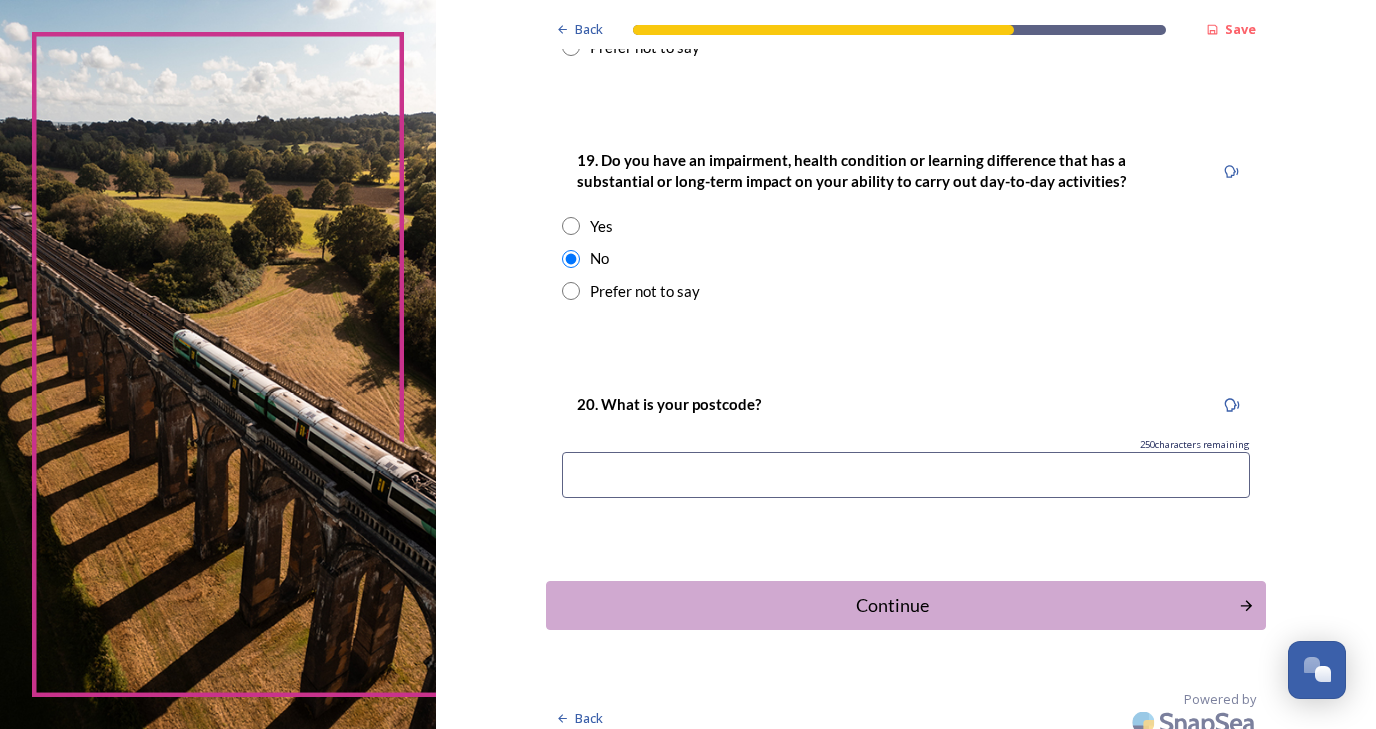scroll, scrollTop: 983, scrollLeft: 0, axis: vertical 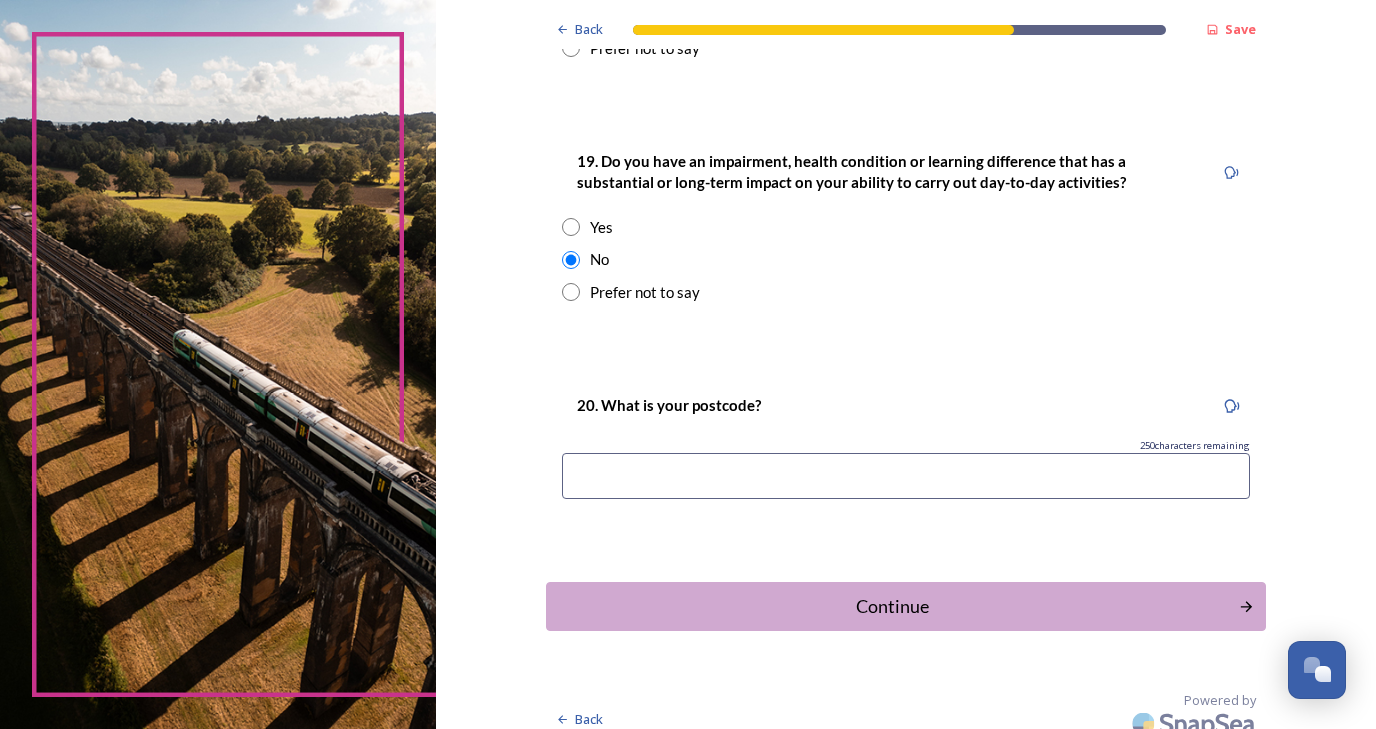 click at bounding box center (906, 476) 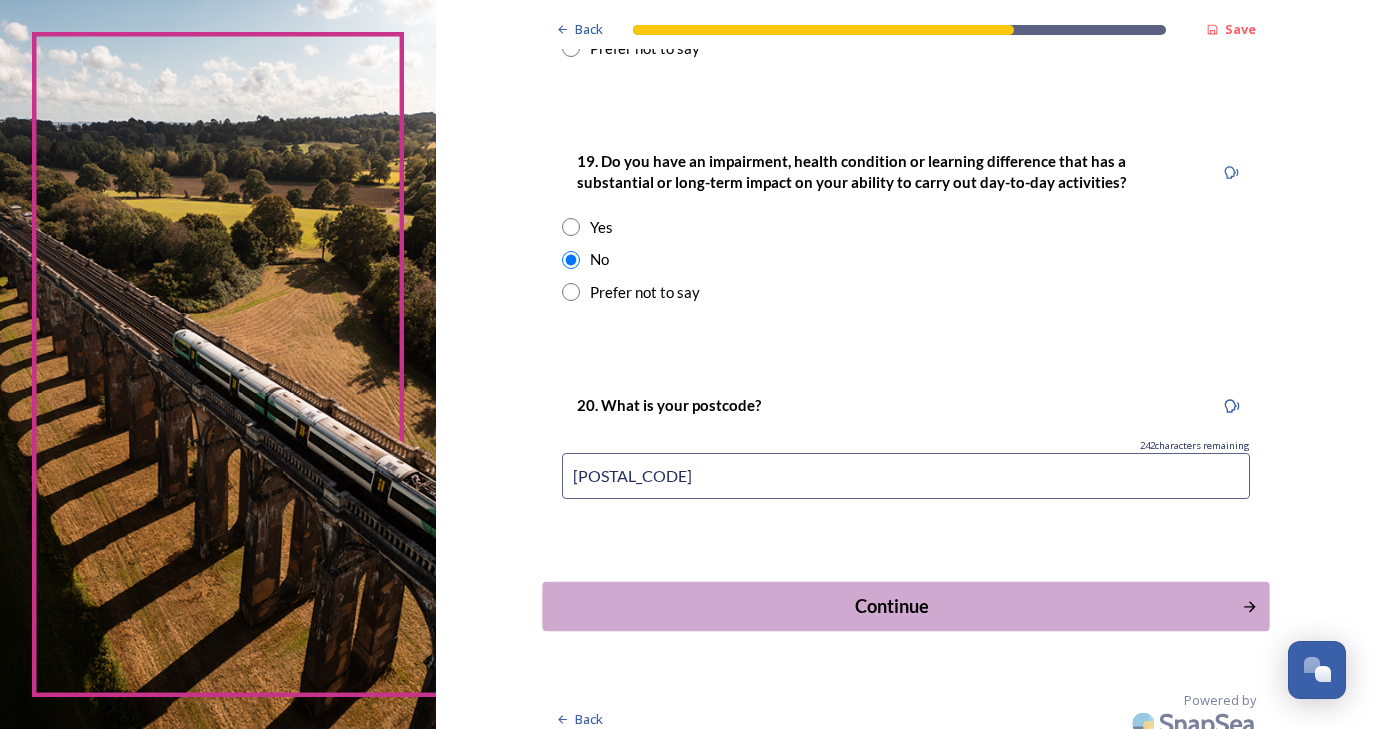 type on "[POSTAL_CODE]" 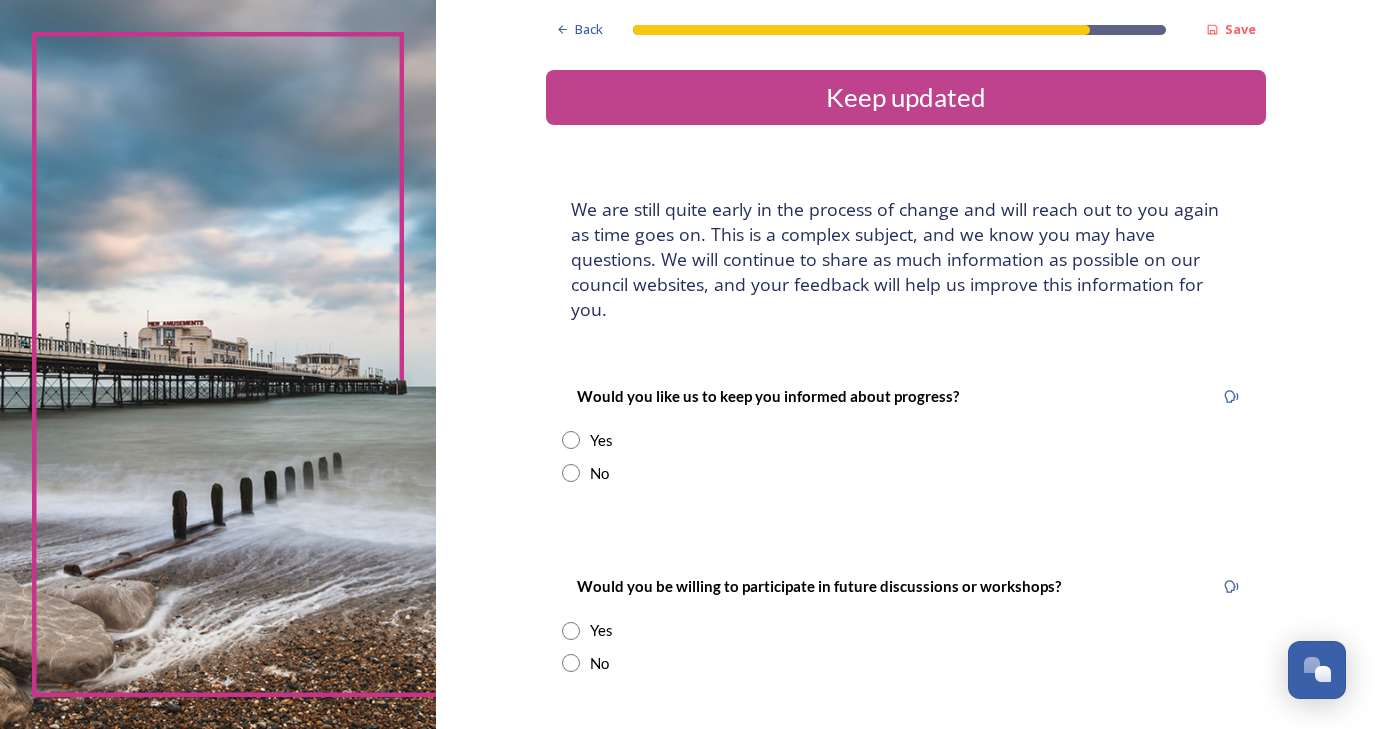 click at bounding box center [571, 440] 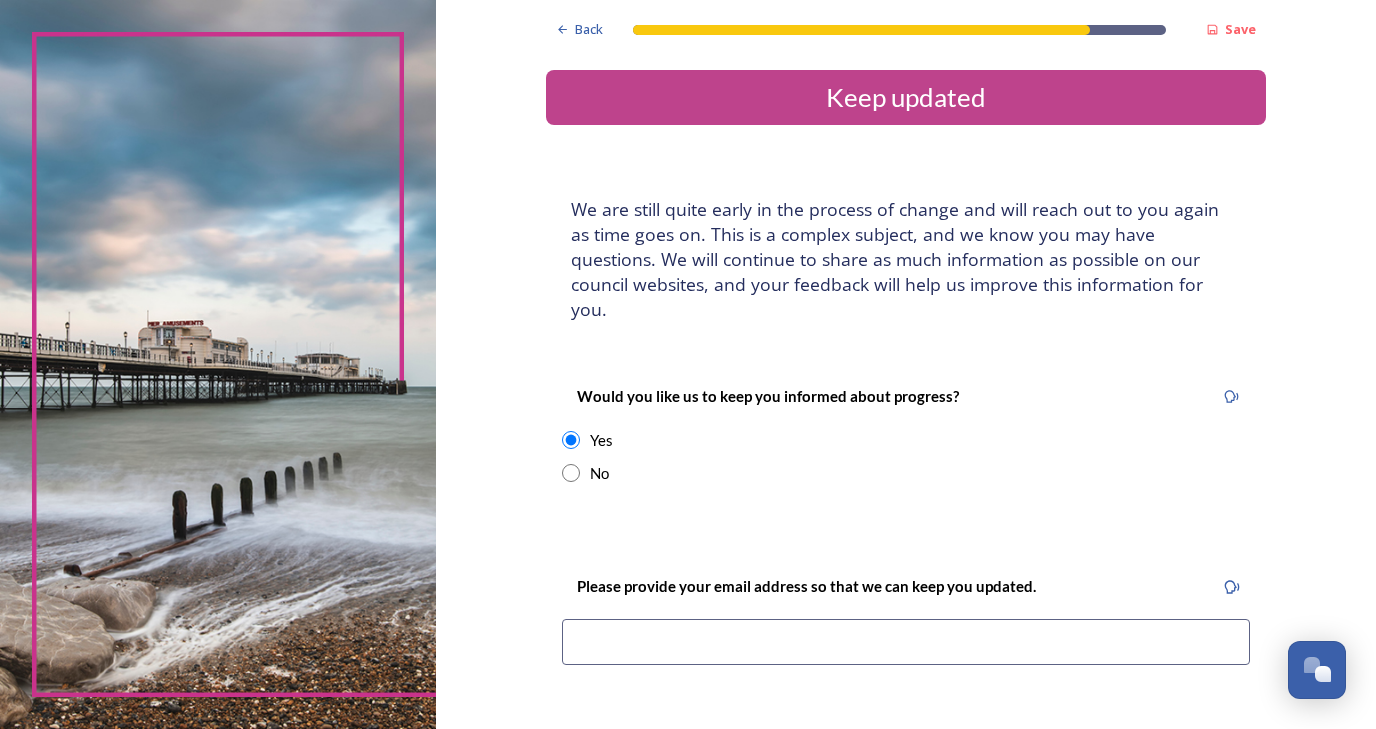 click at bounding box center [906, 642] 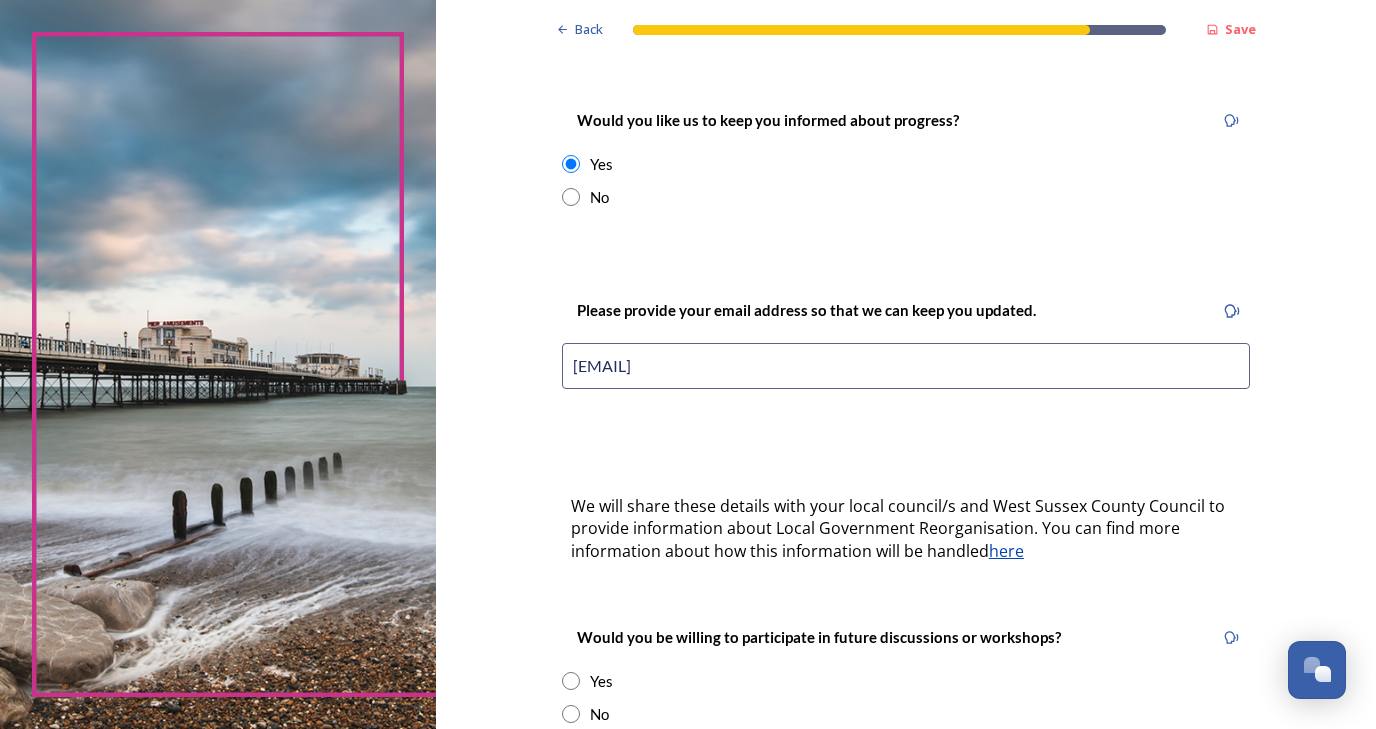 scroll, scrollTop: 287, scrollLeft: 0, axis: vertical 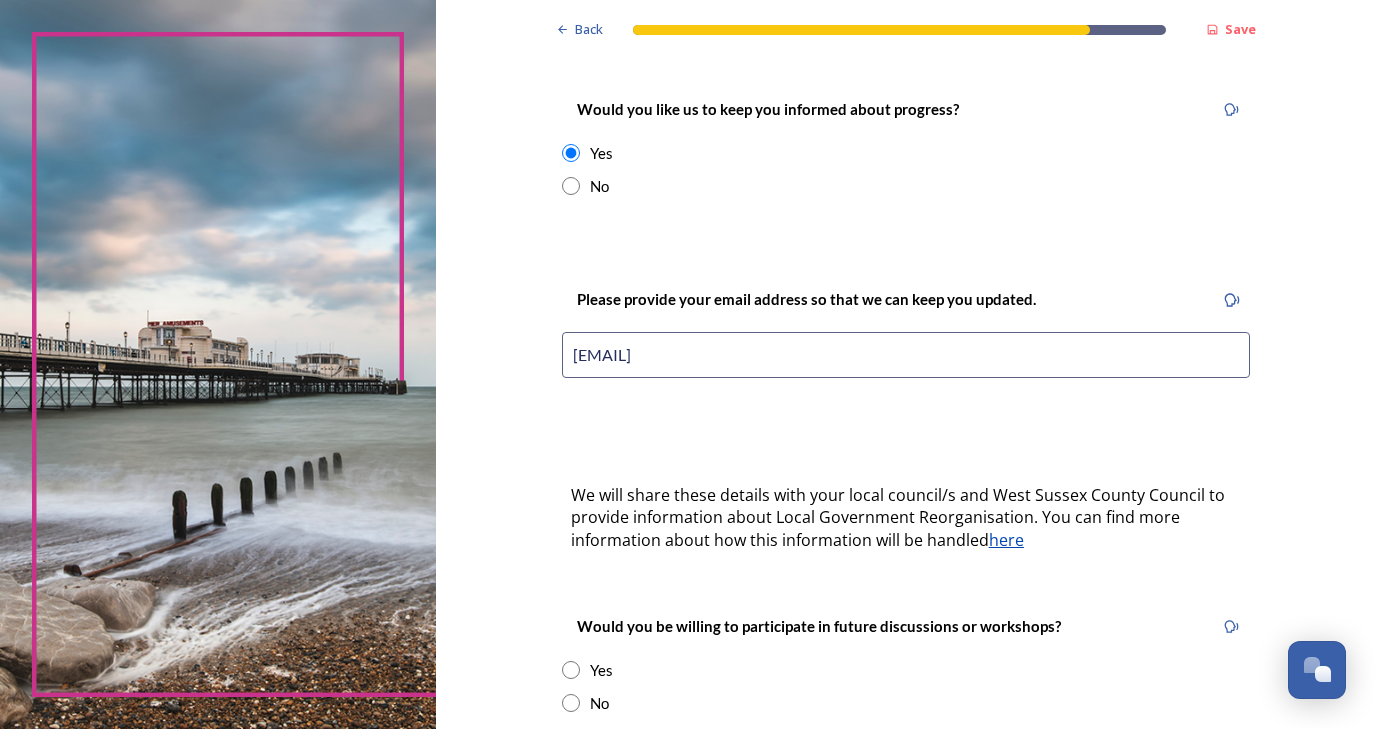 drag, startPoint x: 804, startPoint y: 328, endPoint x: 573, endPoint y: 321, distance: 231.10603 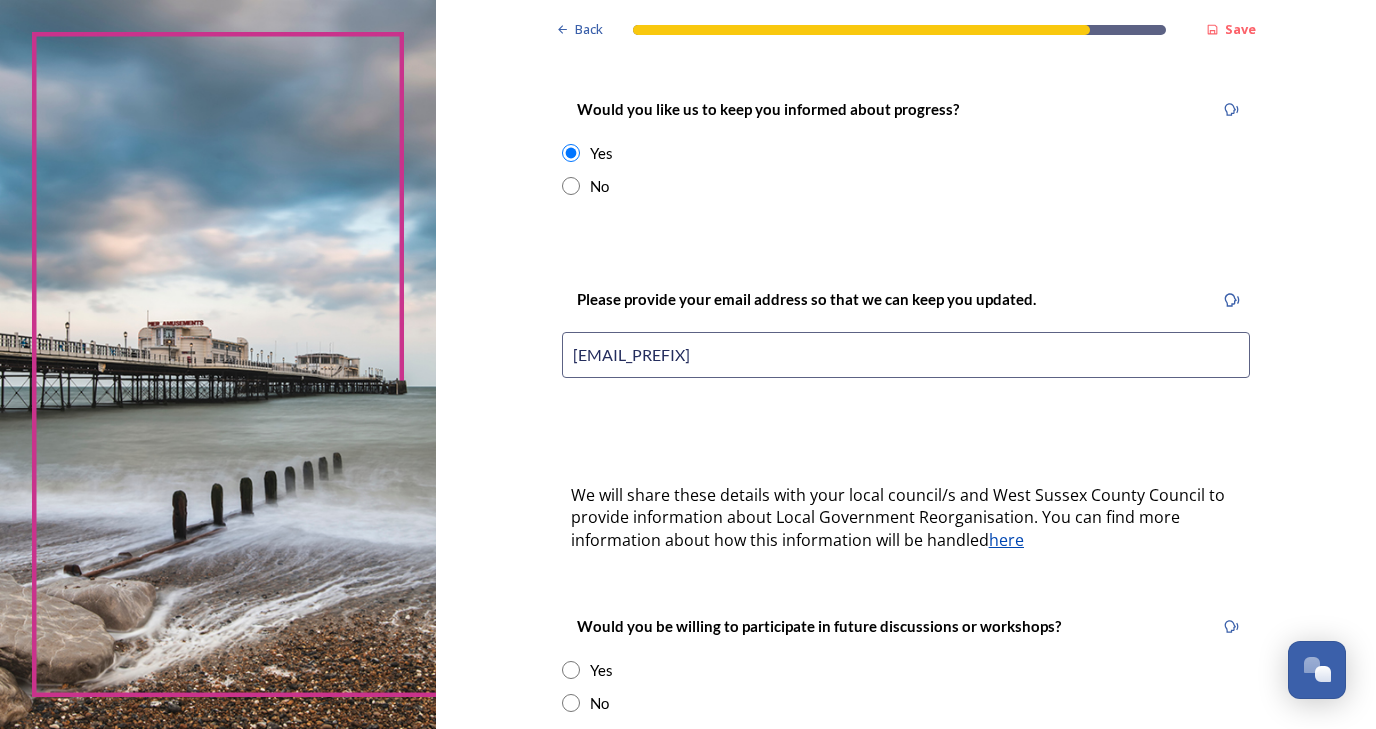 type on "[EMAIL]" 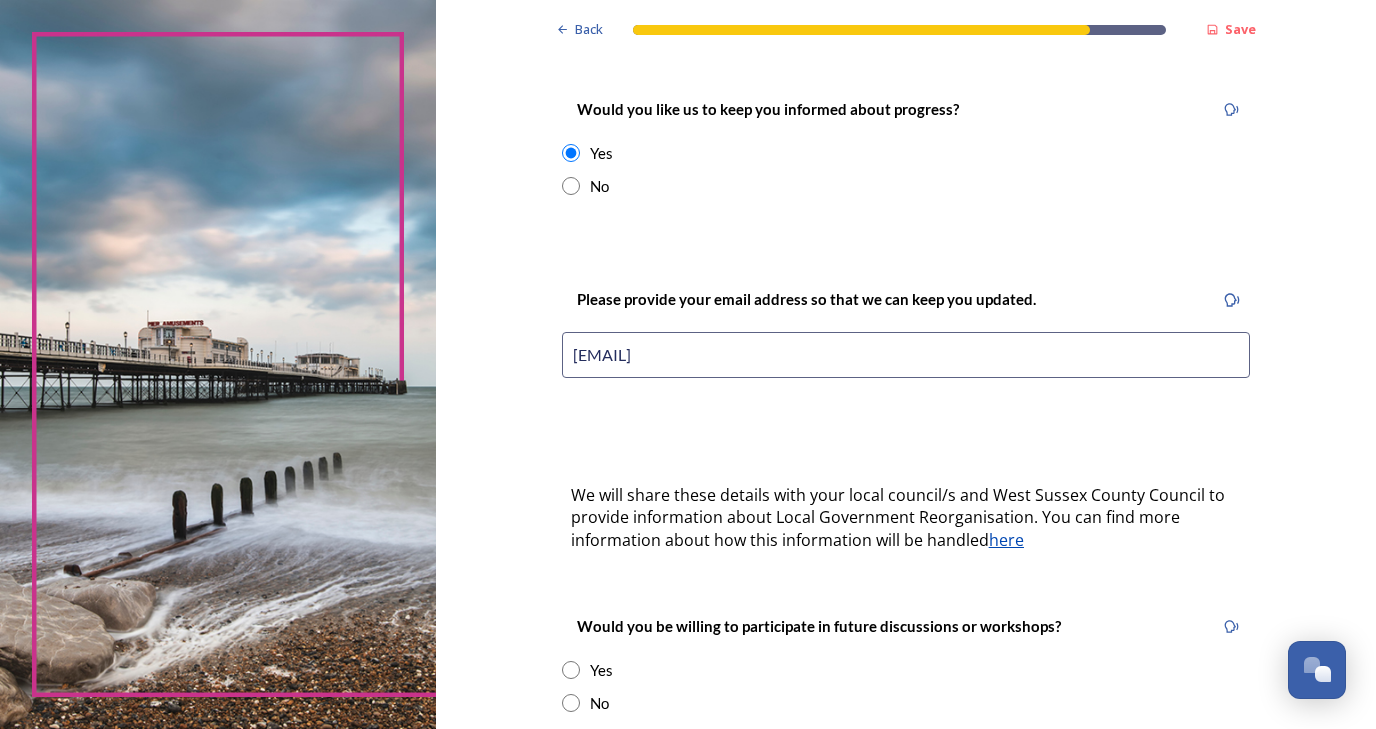 scroll, scrollTop: 0, scrollLeft: 0, axis: both 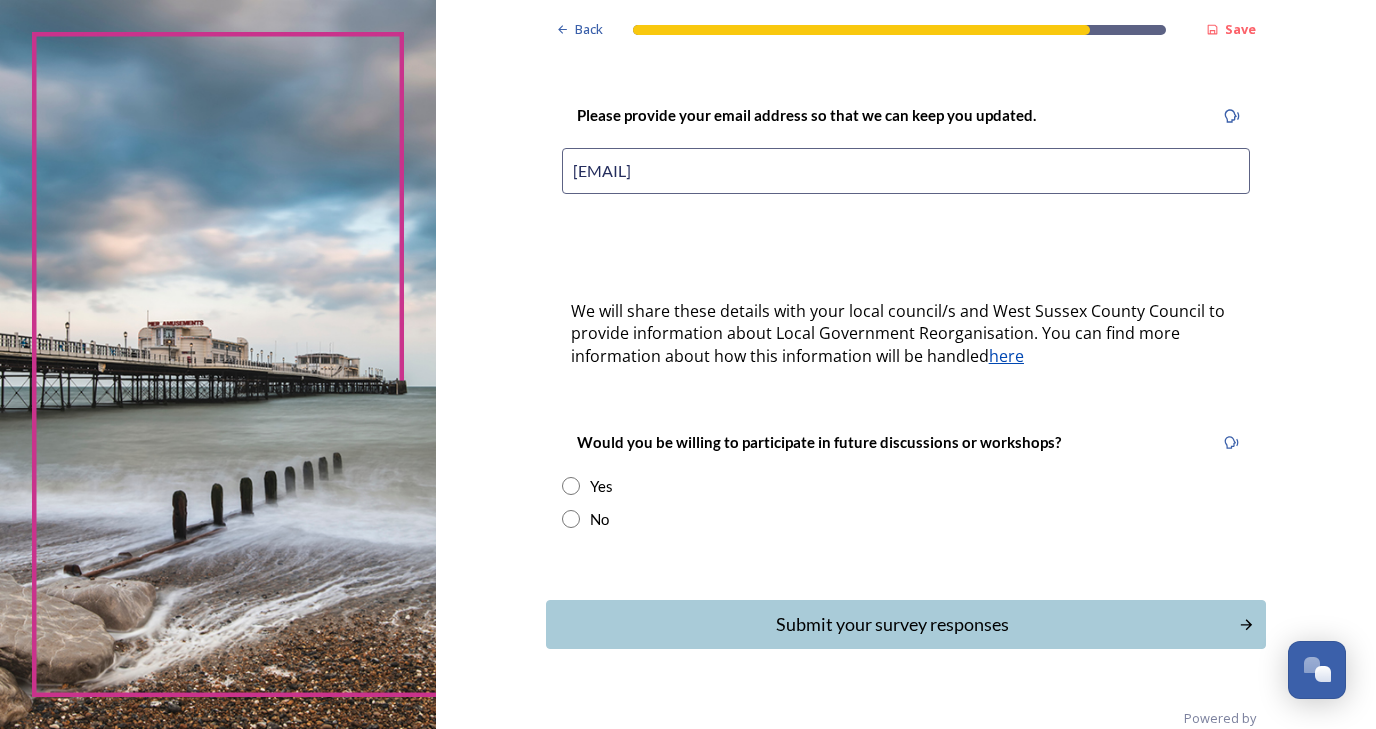 click at bounding box center [571, 486] 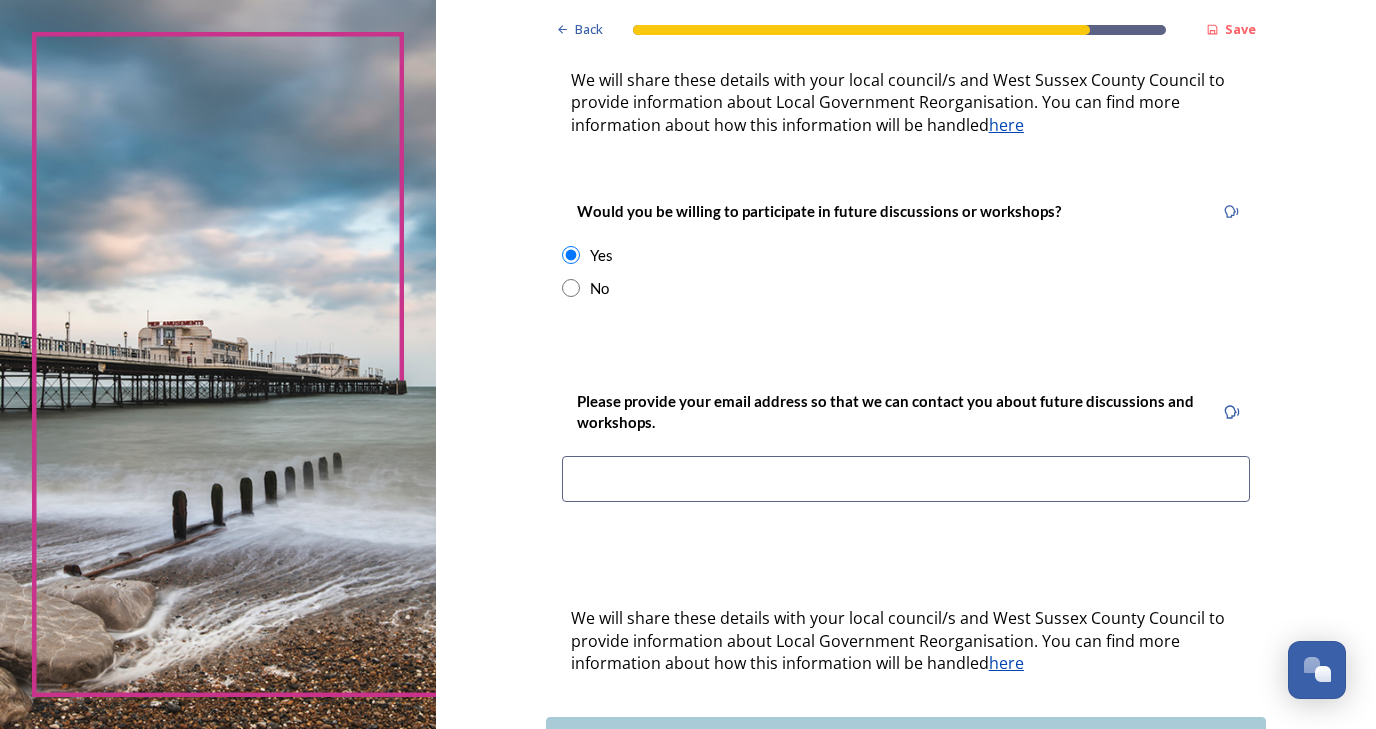scroll, scrollTop: 703, scrollLeft: 0, axis: vertical 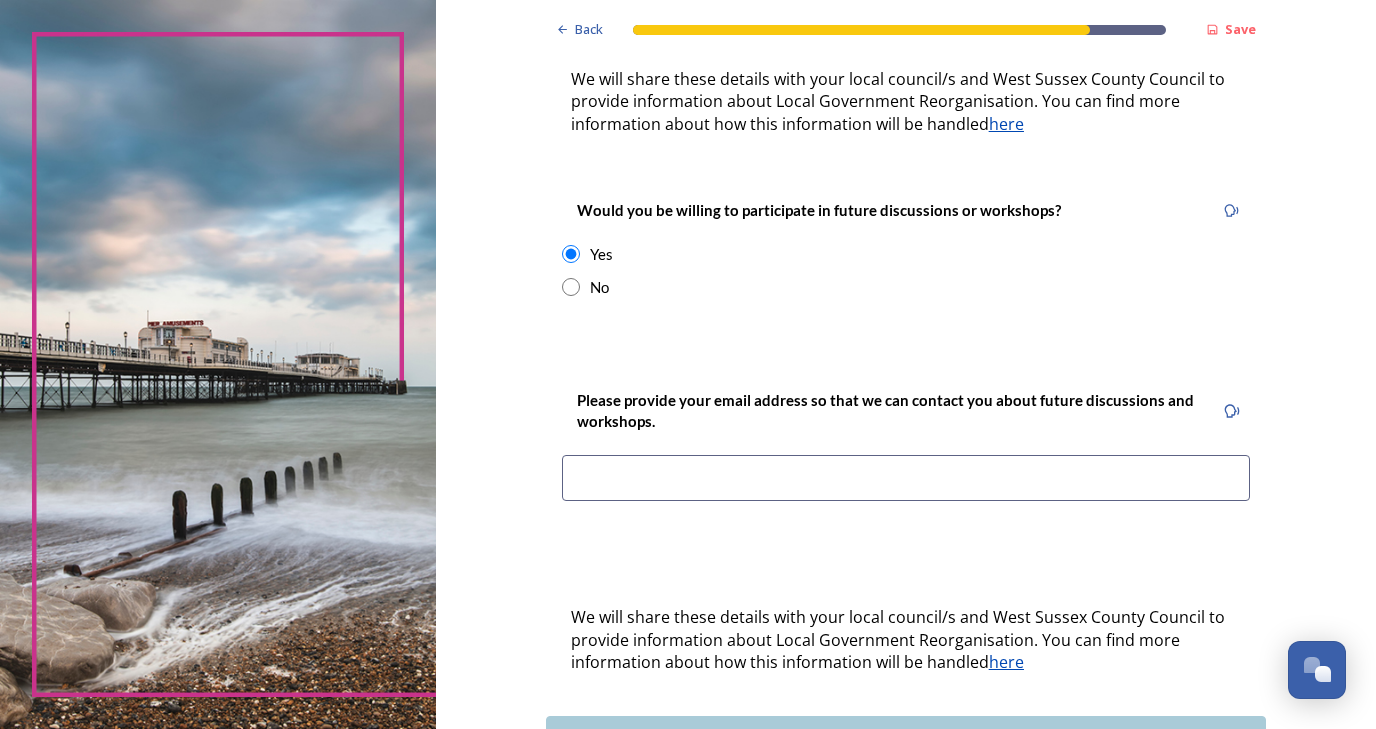 type on "[EMAIL]" 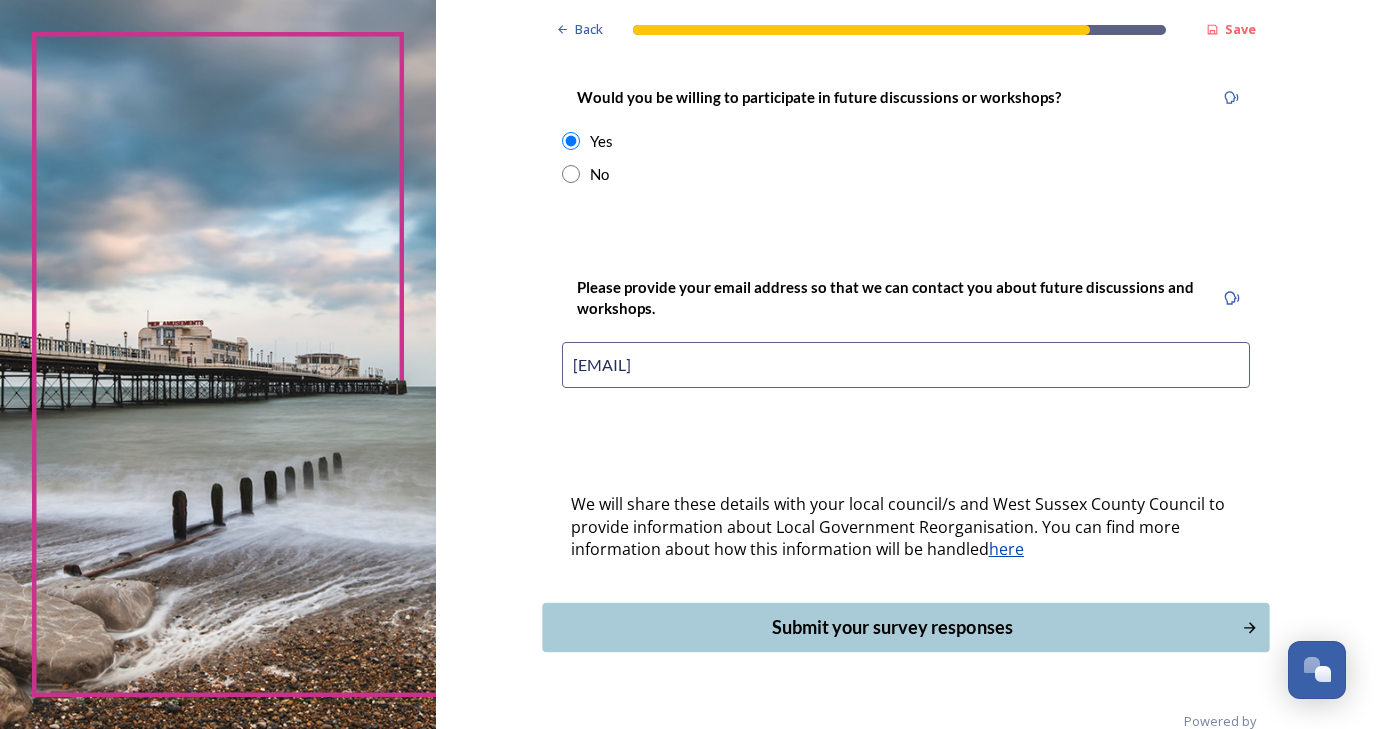 scroll, scrollTop: 815, scrollLeft: 0, axis: vertical 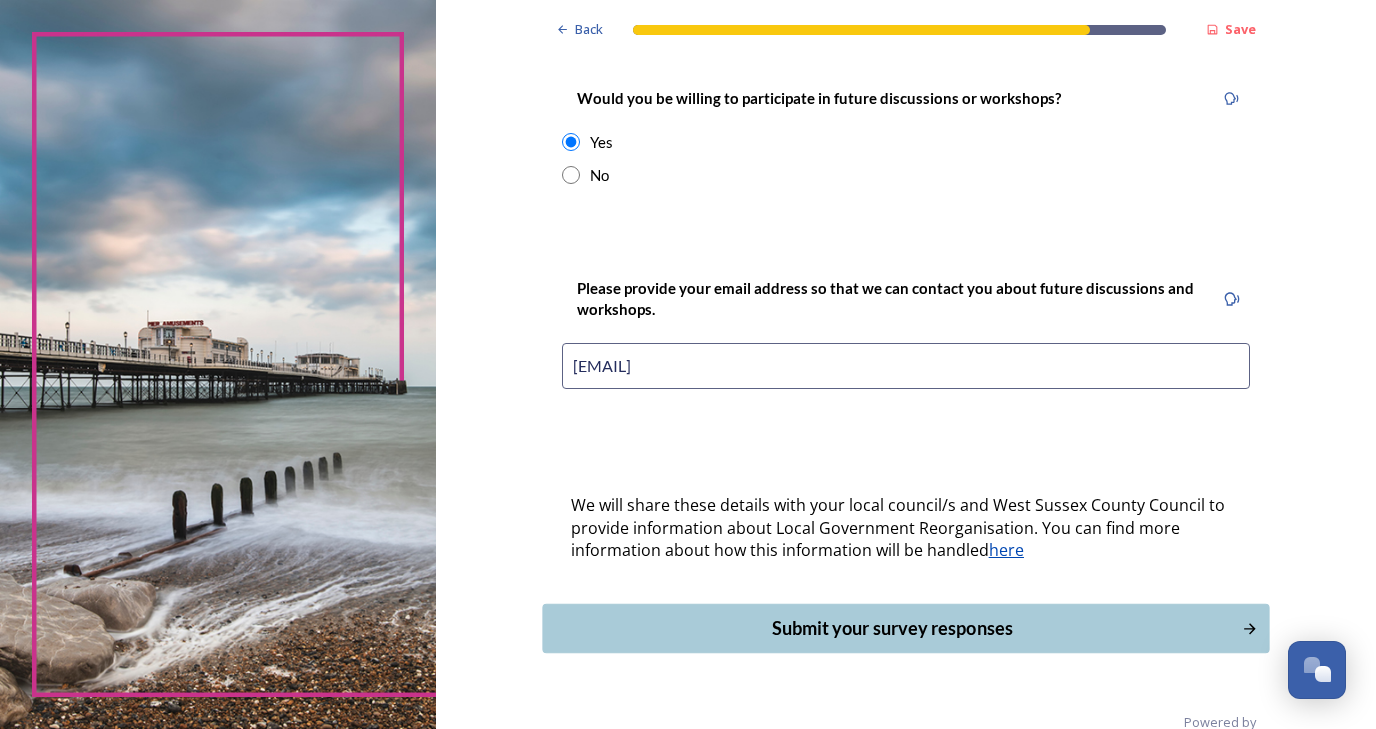 click on "Submit your survey responses" at bounding box center [891, 628] 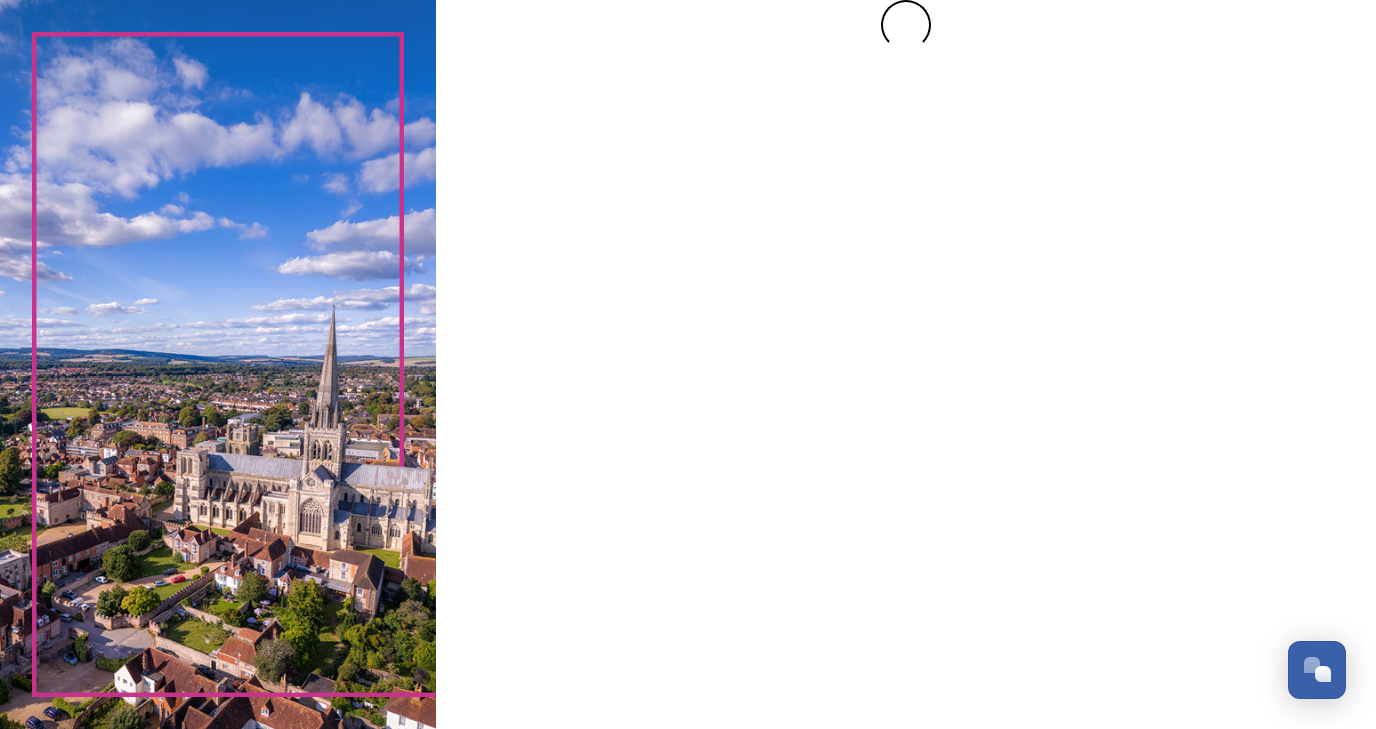 scroll, scrollTop: 0, scrollLeft: 0, axis: both 